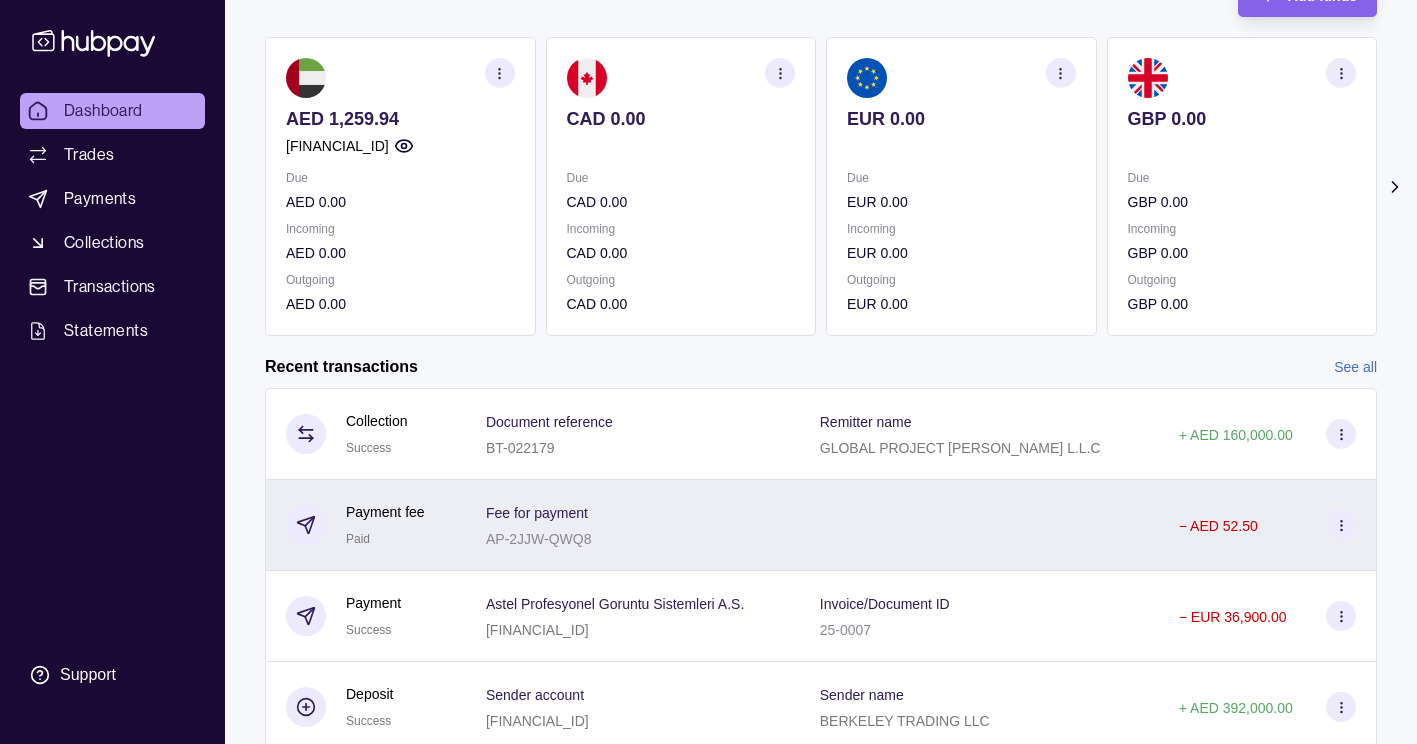 scroll, scrollTop: 193, scrollLeft: 0, axis: vertical 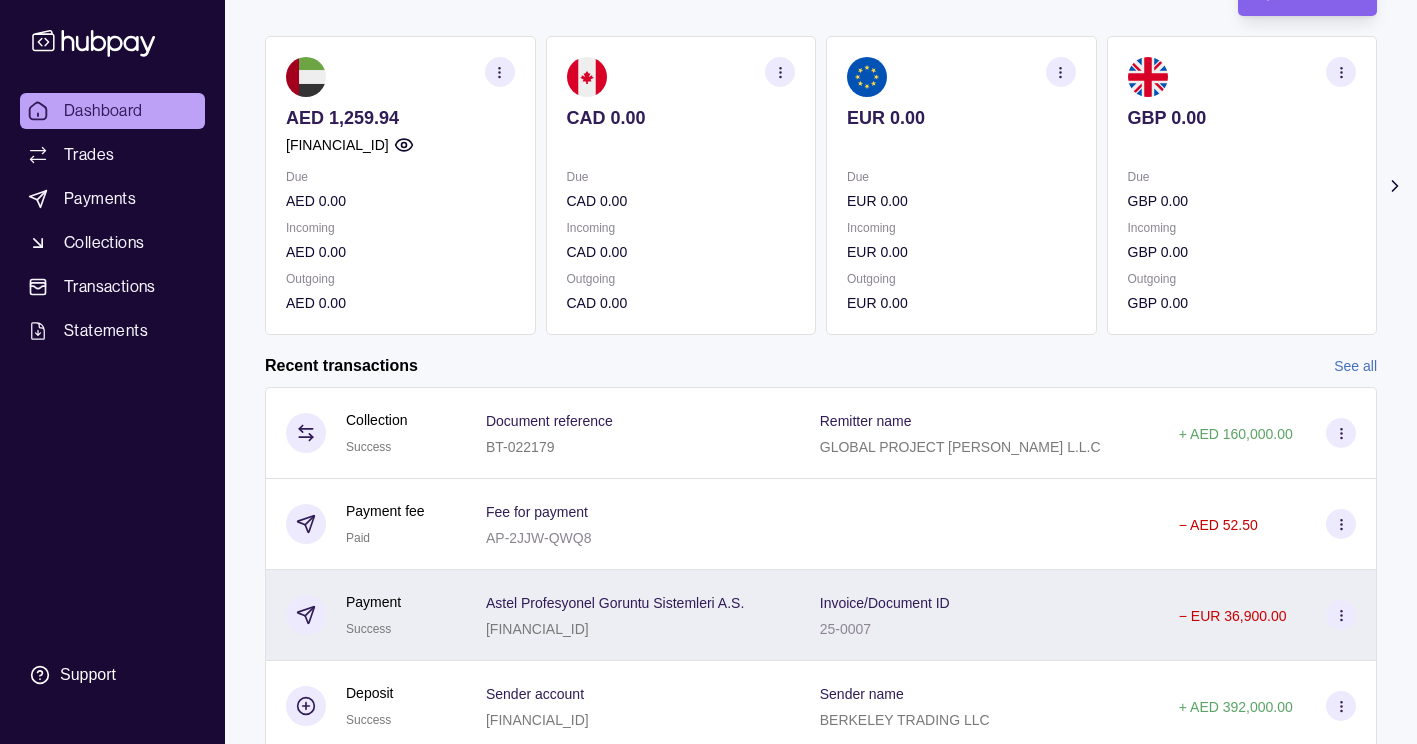 click 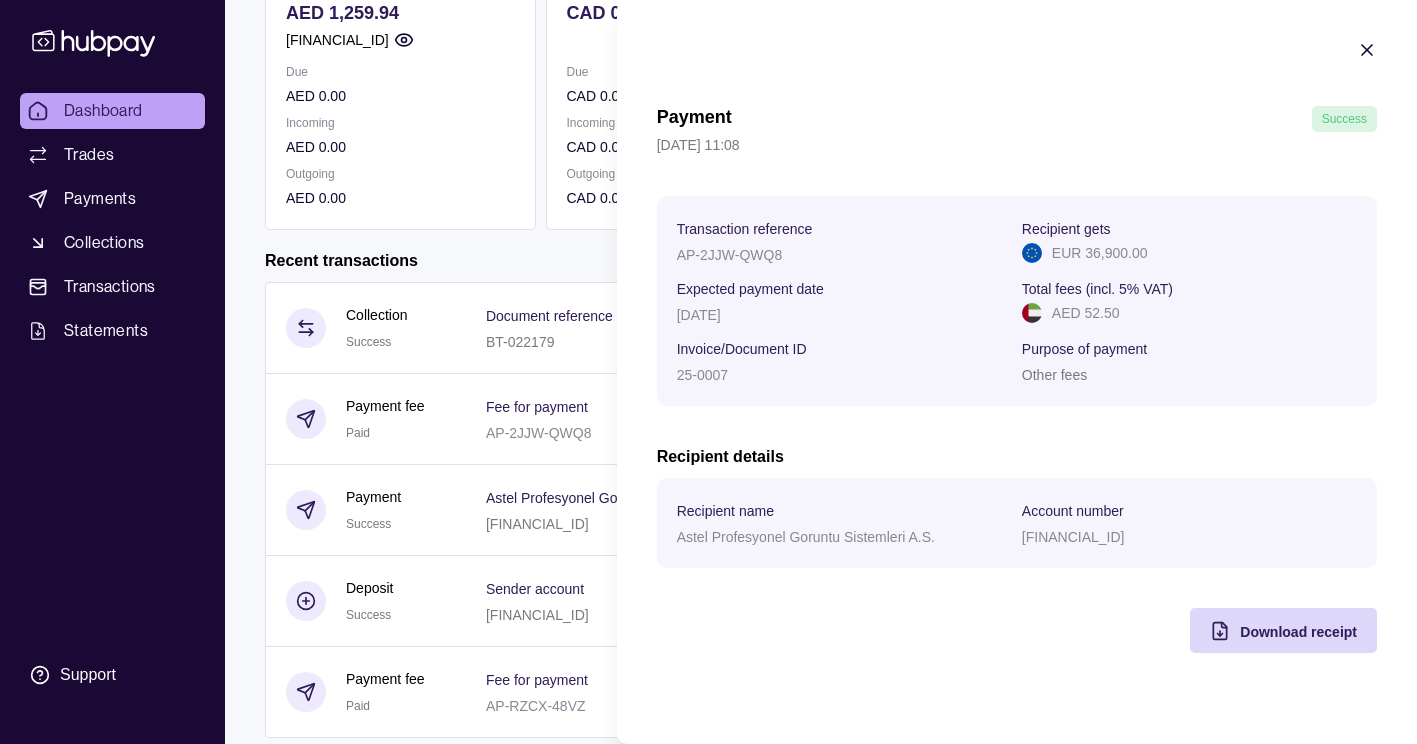 scroll, scrollTop: 356, scrollLeft: 0, axis: vertical 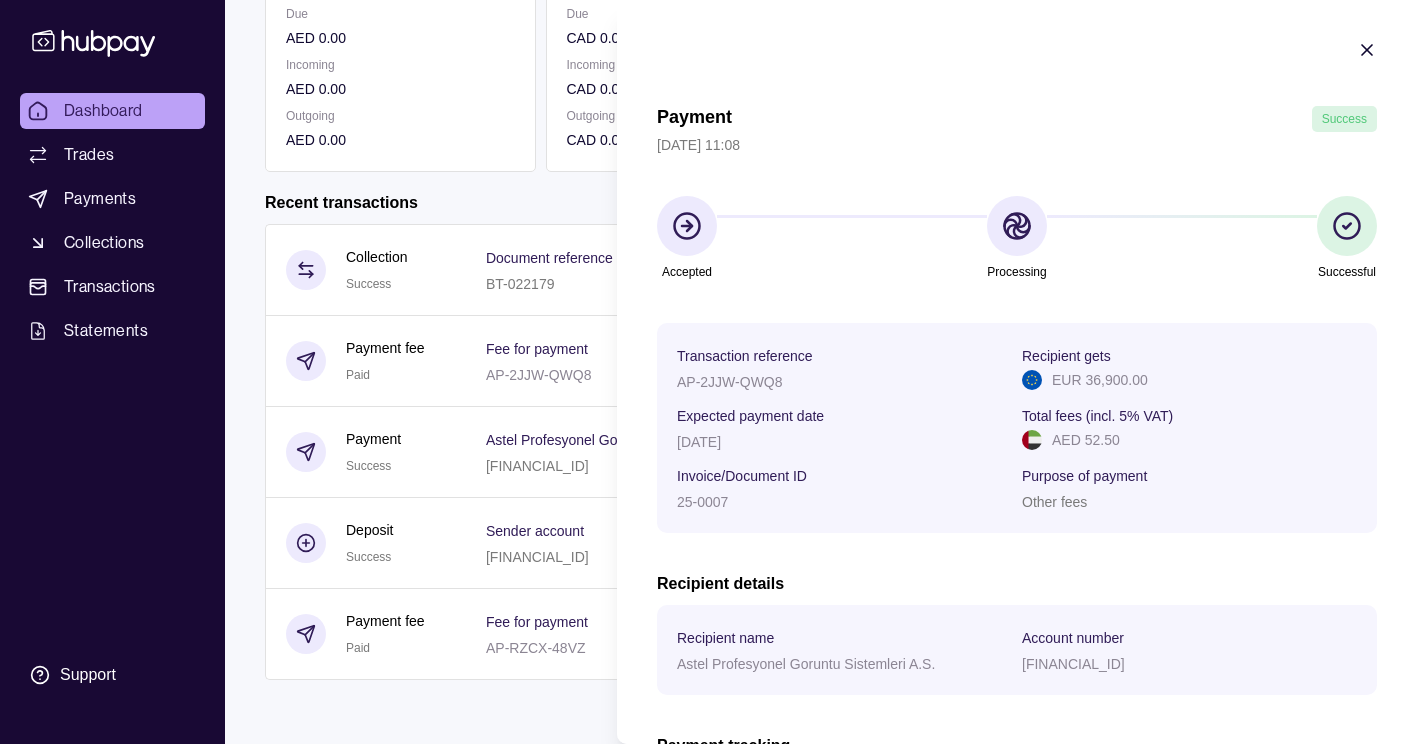 click 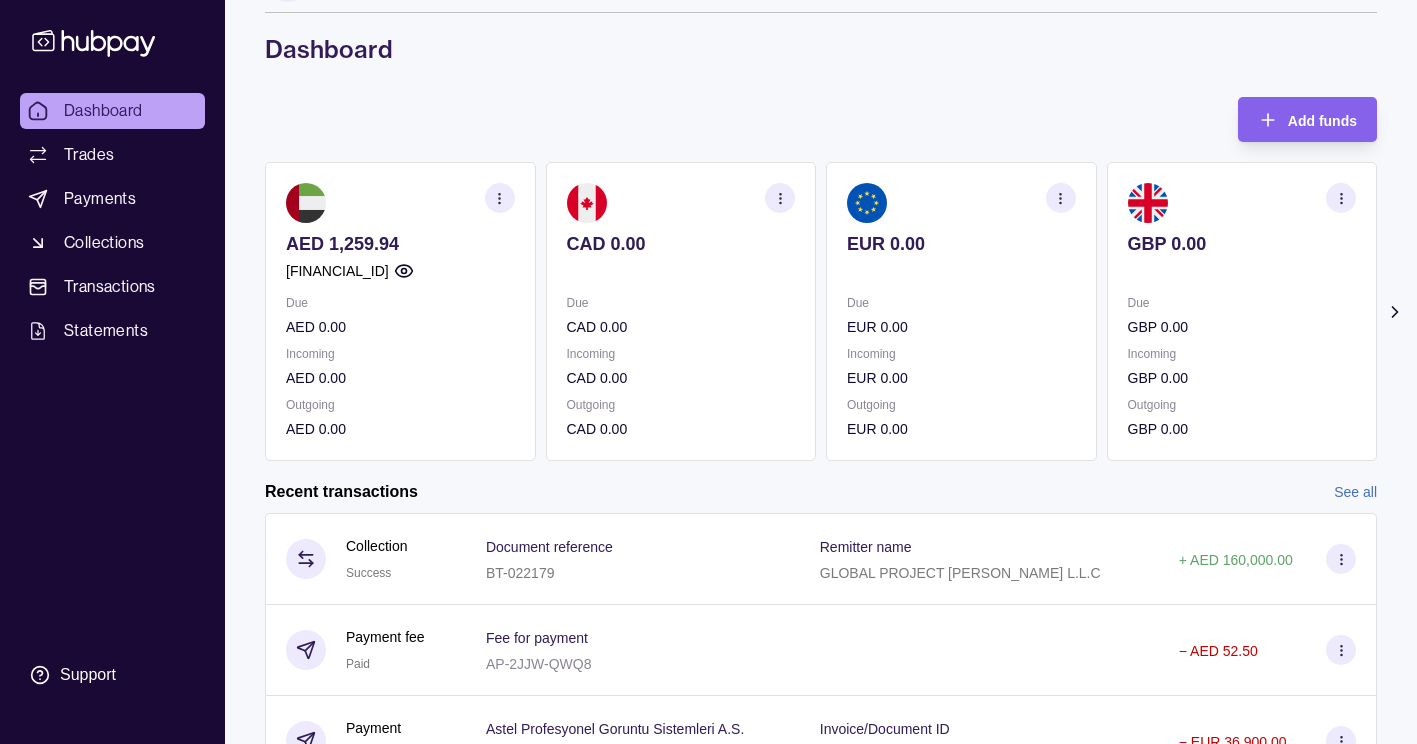 scroll, scrollTop: 64, scrollLeft: 0, axis: vertical 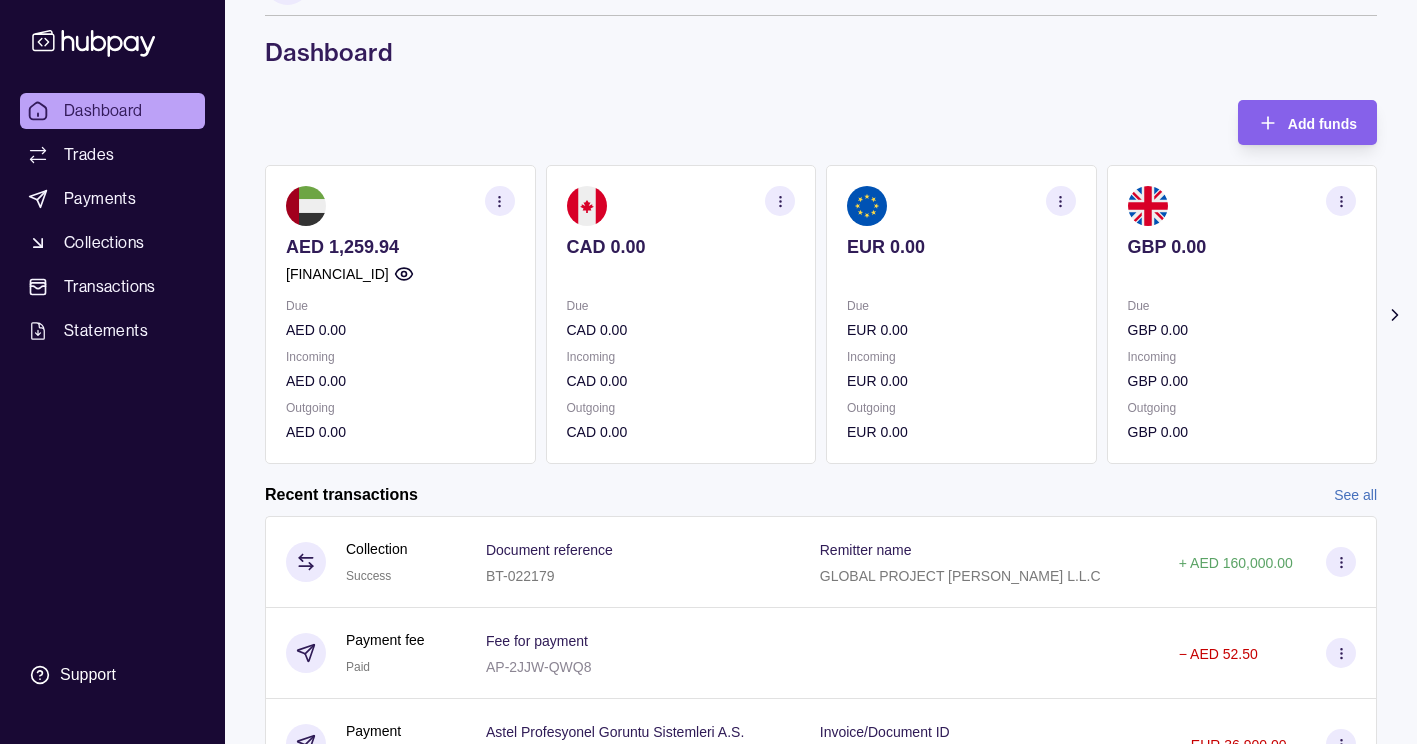 click on "AED 1,259.94" at bounding box center [400, 247] 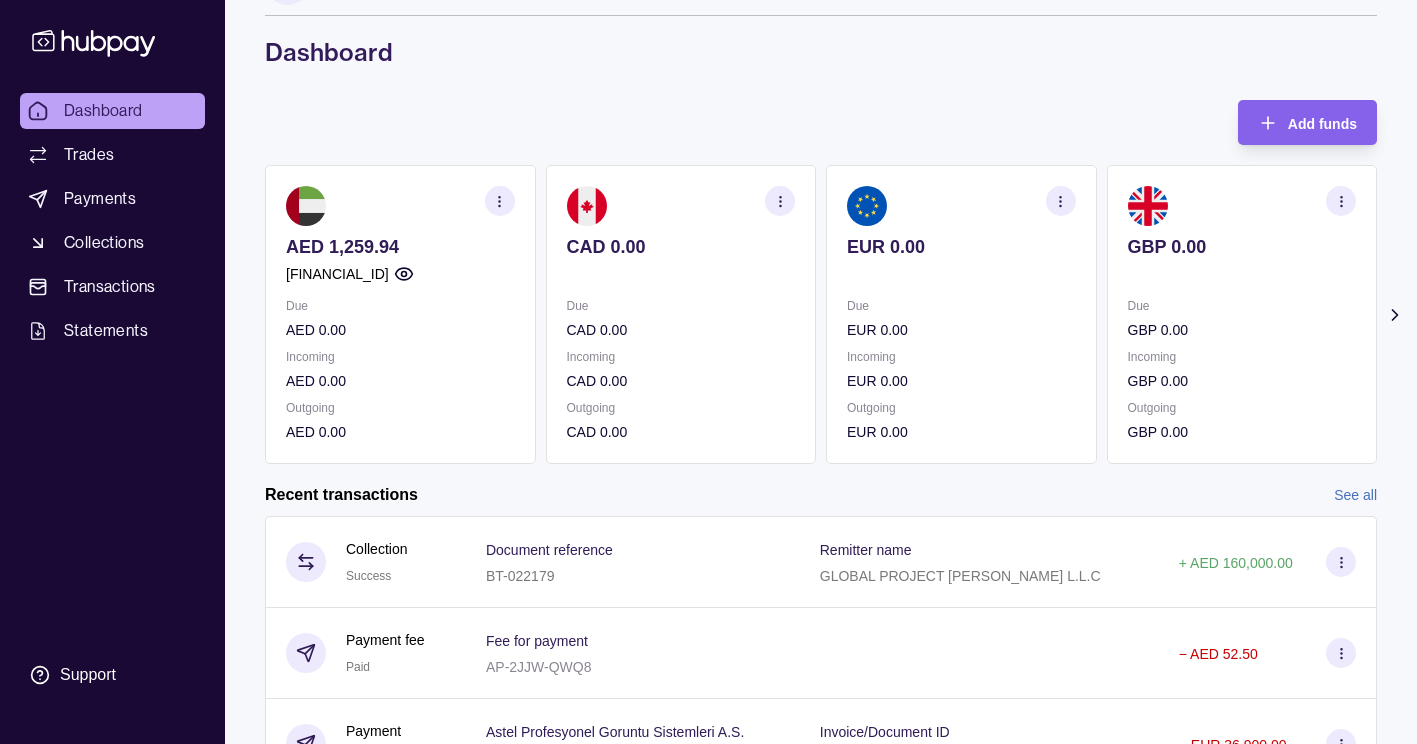 click on "Dashboard" at bounding box center [103, 111] 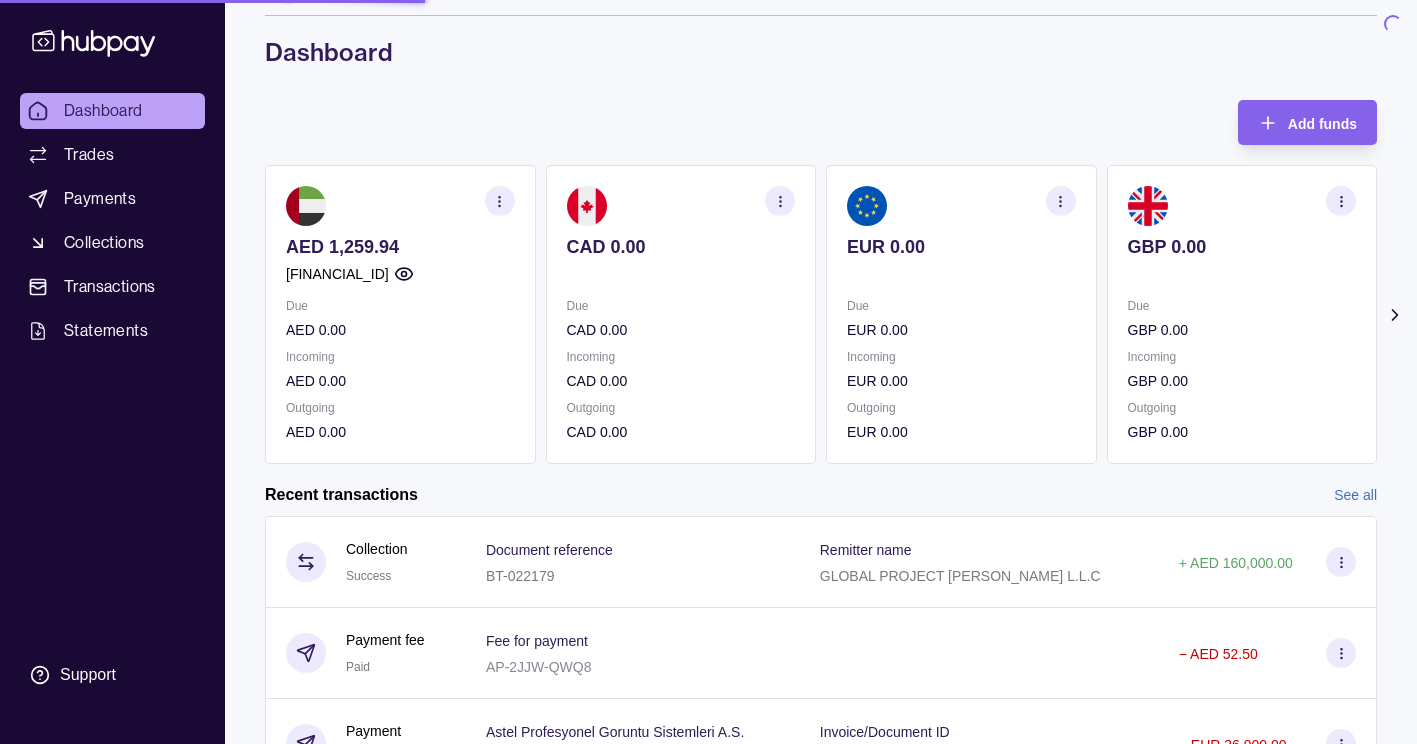 scroll, scrollTop: 0, scrollLeft: 0, axis: both 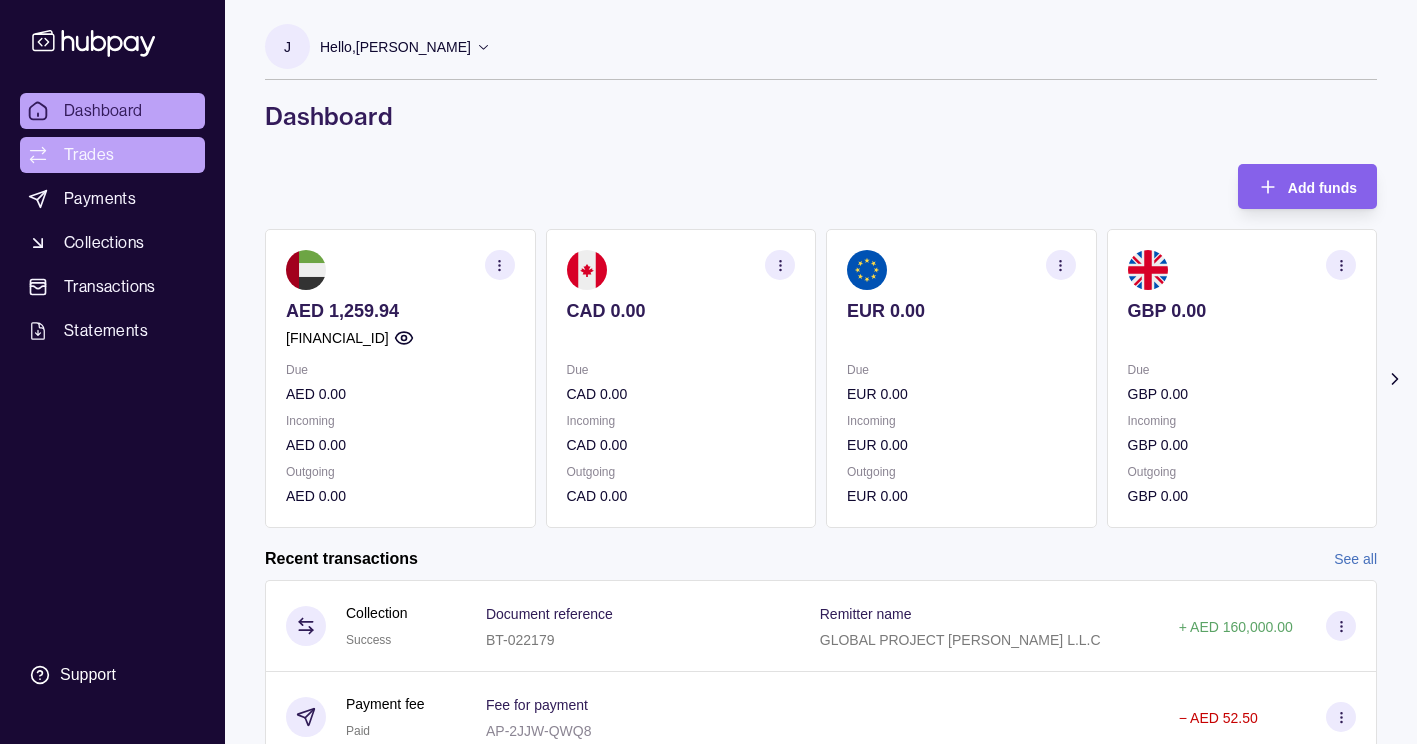 click on "Trades" at bounding box center [112, 155] 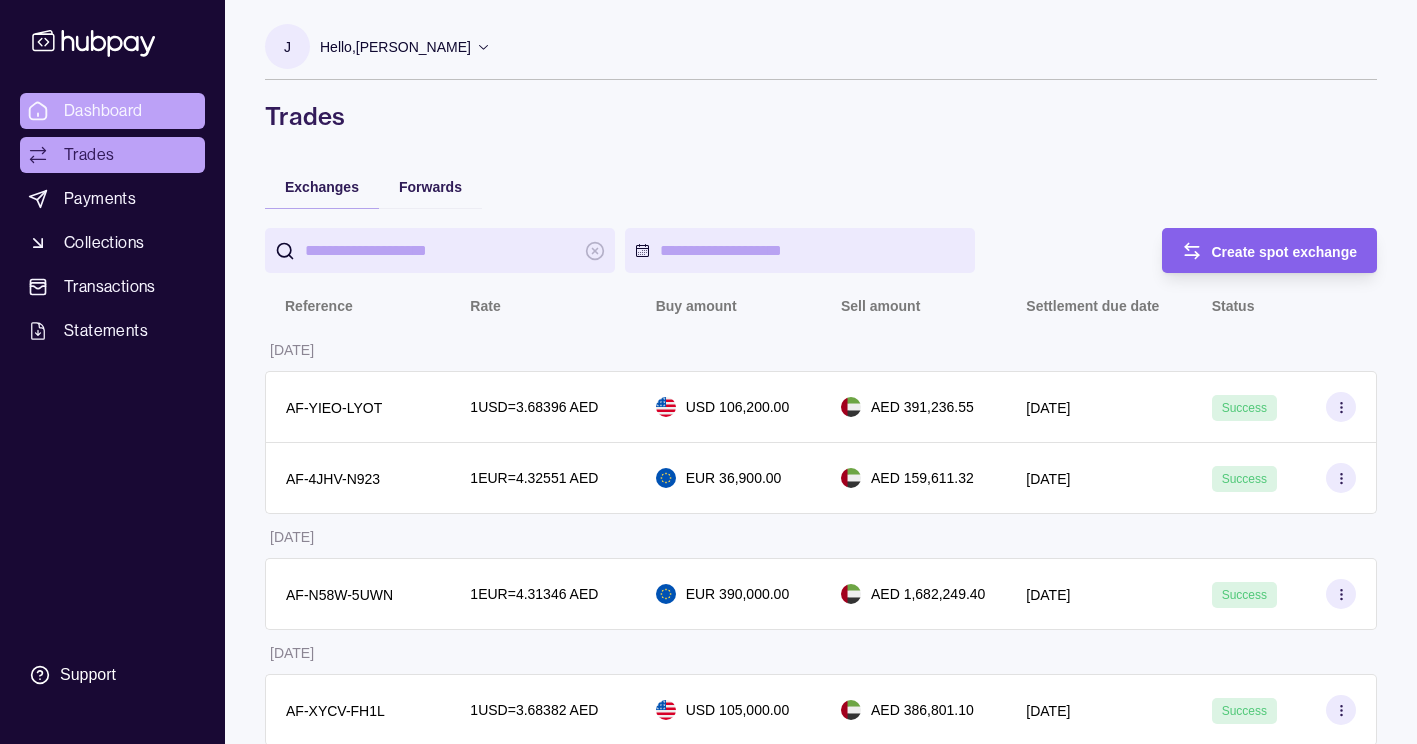click on "Dashboard" at bounding box center (103, 111) 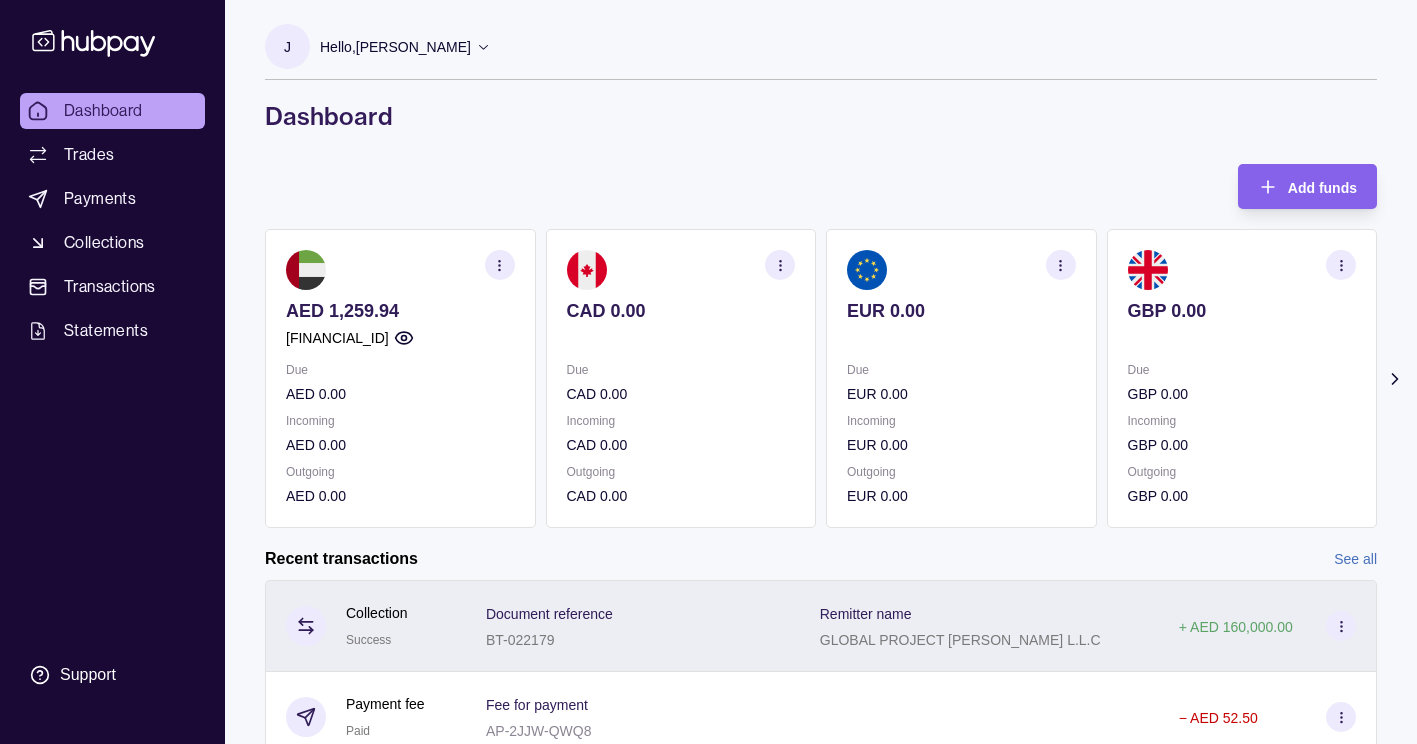 scroll, scrollTop: 356, scrollLeft: 0, axis: vertical 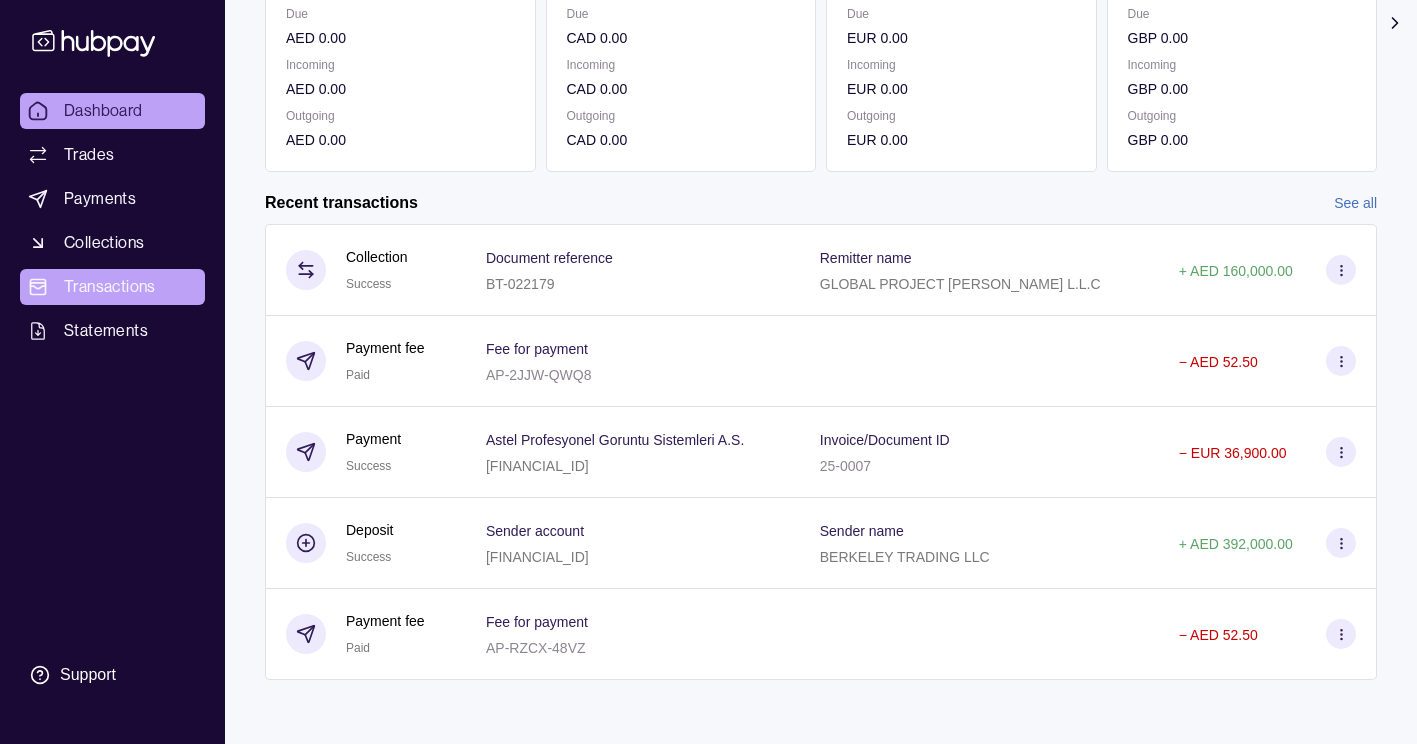 click on "Transactions" at bounding box center (112, 287) 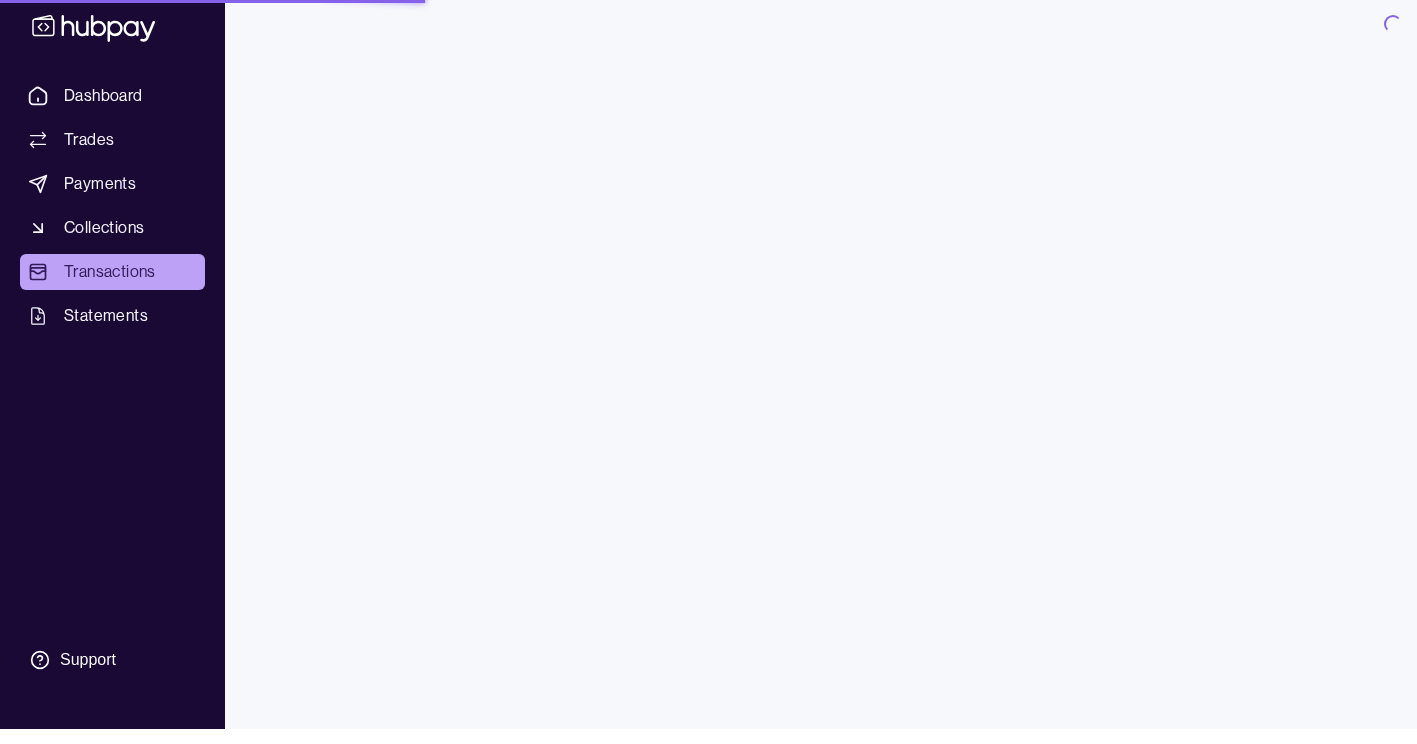 scroll, scrollTop: 0, scrollLeft: 0, axis: both 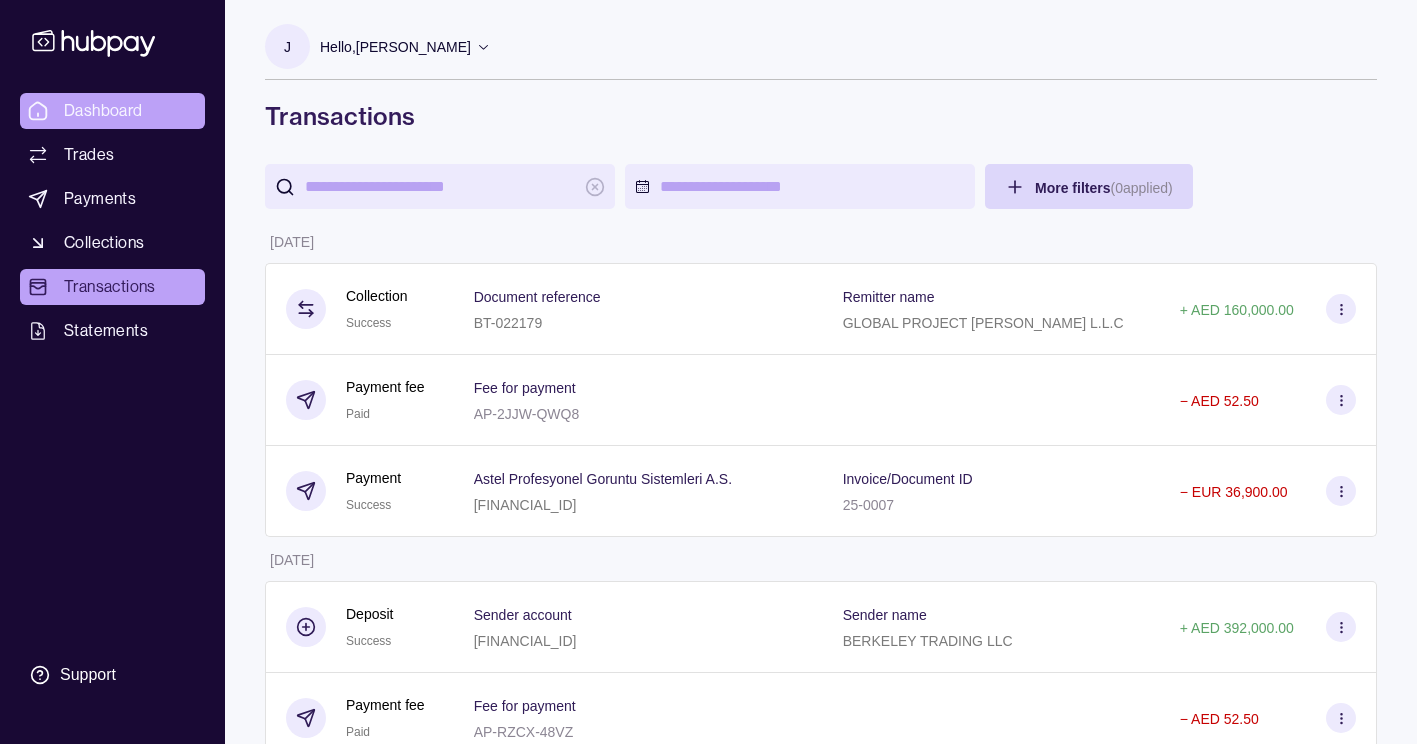 click on "Dashboard" at bounding box center (103, 111) 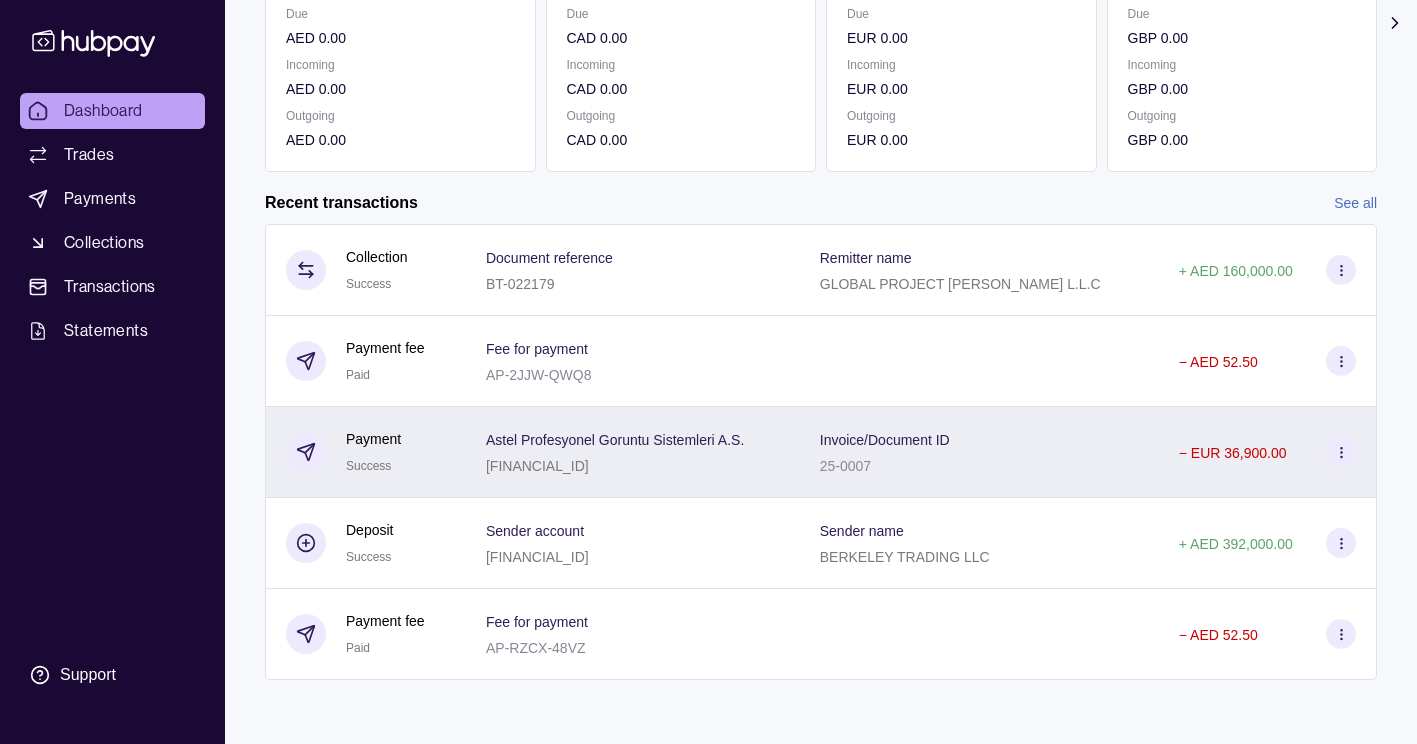 scroll, scrollTop: 0, scrollLeft: 0, axis: both 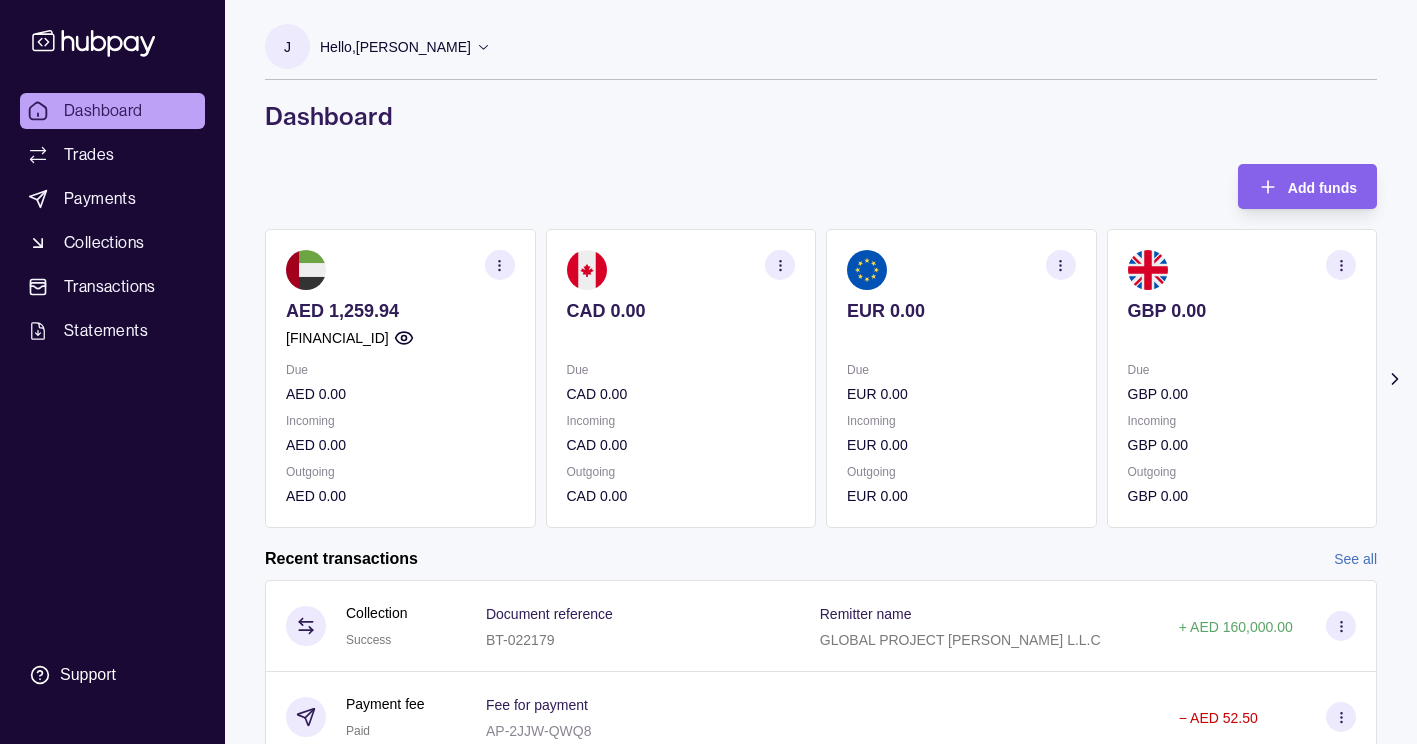 click on "AED 1,259.94 [FINANCIAL_ID] Due AED 0.00 Incoming AED 0.00 Outgoing AED 0.00" at bounding box center [400, 378] 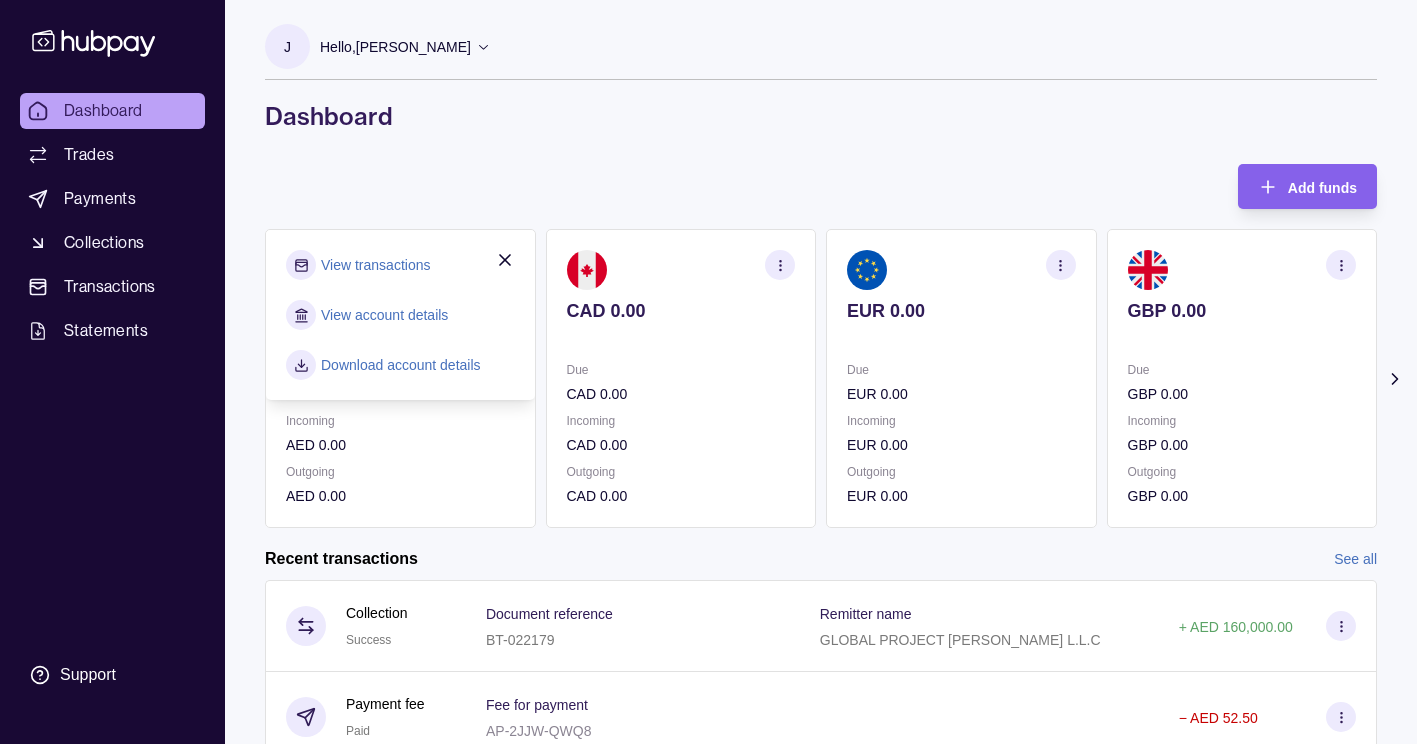 click on "View transactions" at bounding box center (375, 265) 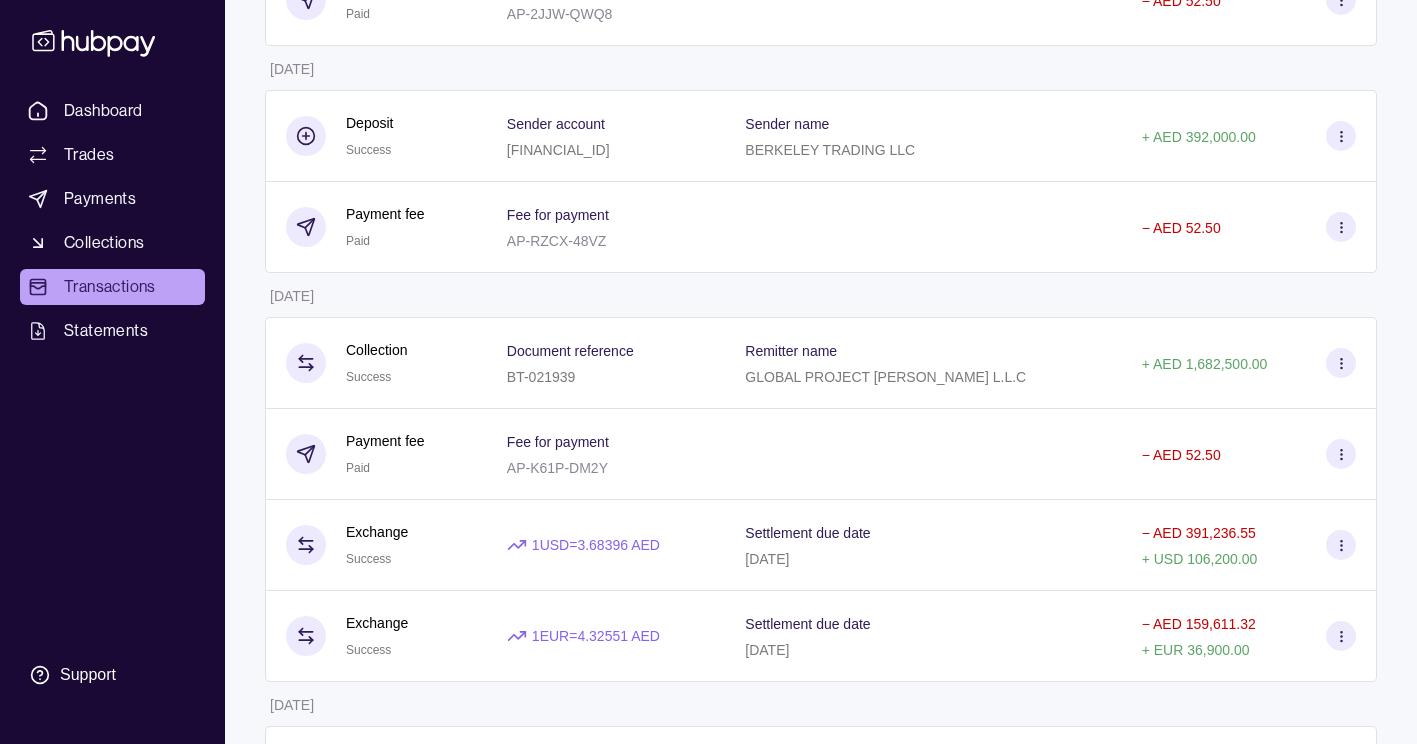 scroll, scrollTop: 0, scrollLeft: 0, axis: both 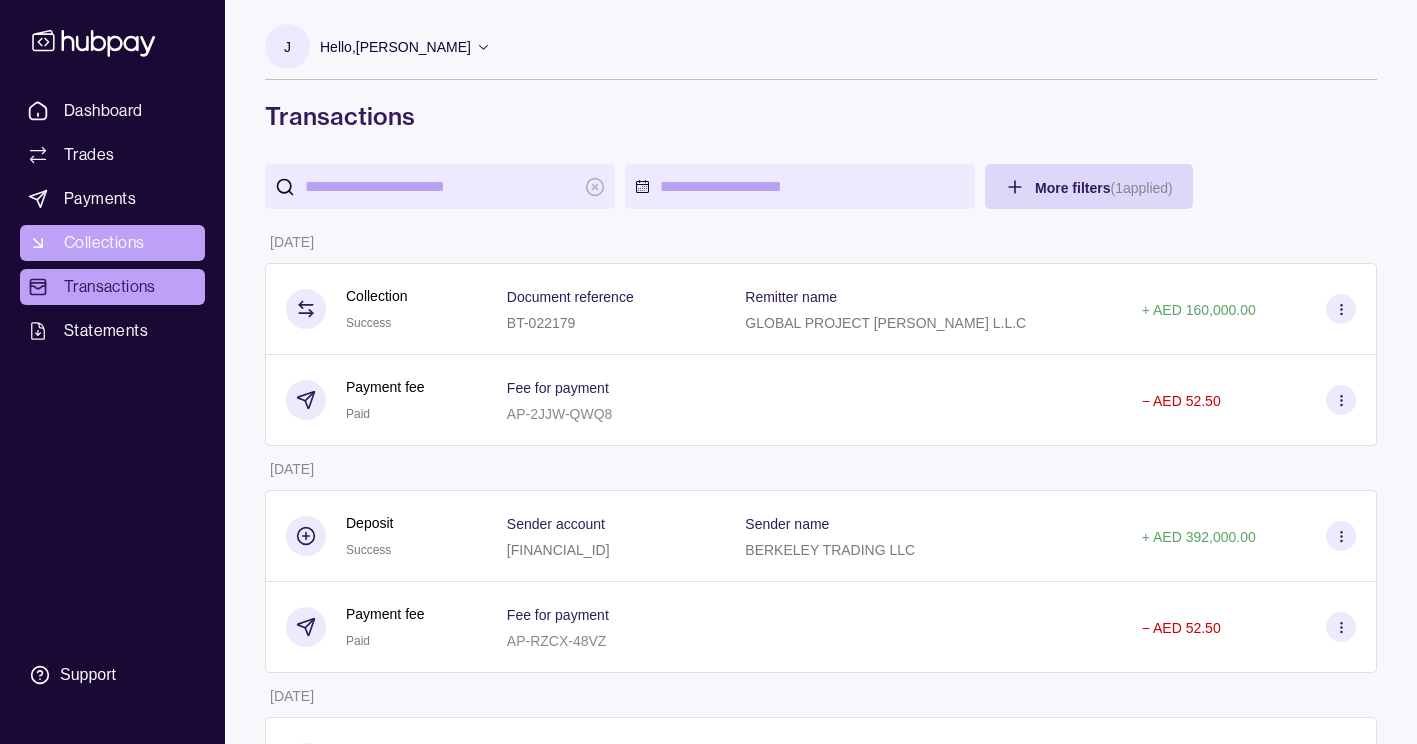 click on "Collections" at bounding box center [104, 243] 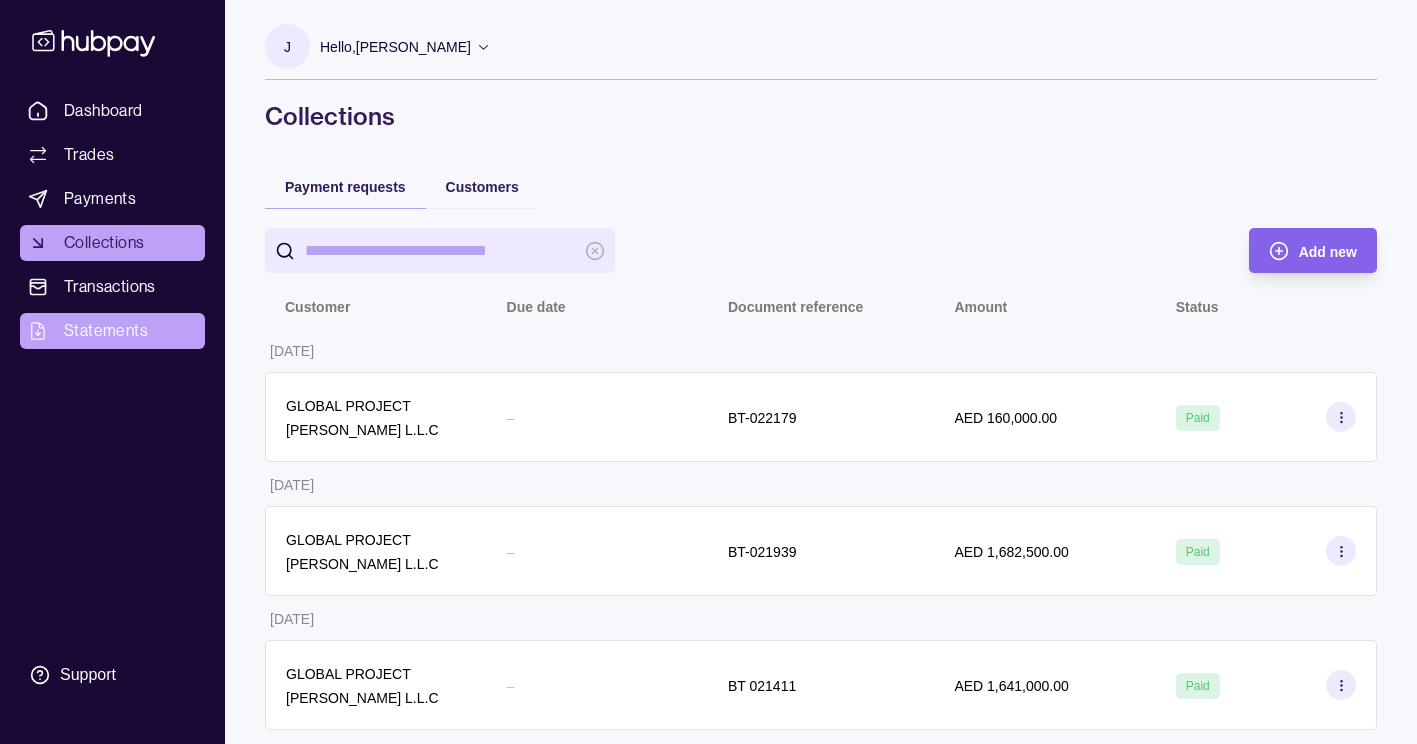 click on "Statements" at bounding box center (106, 331) 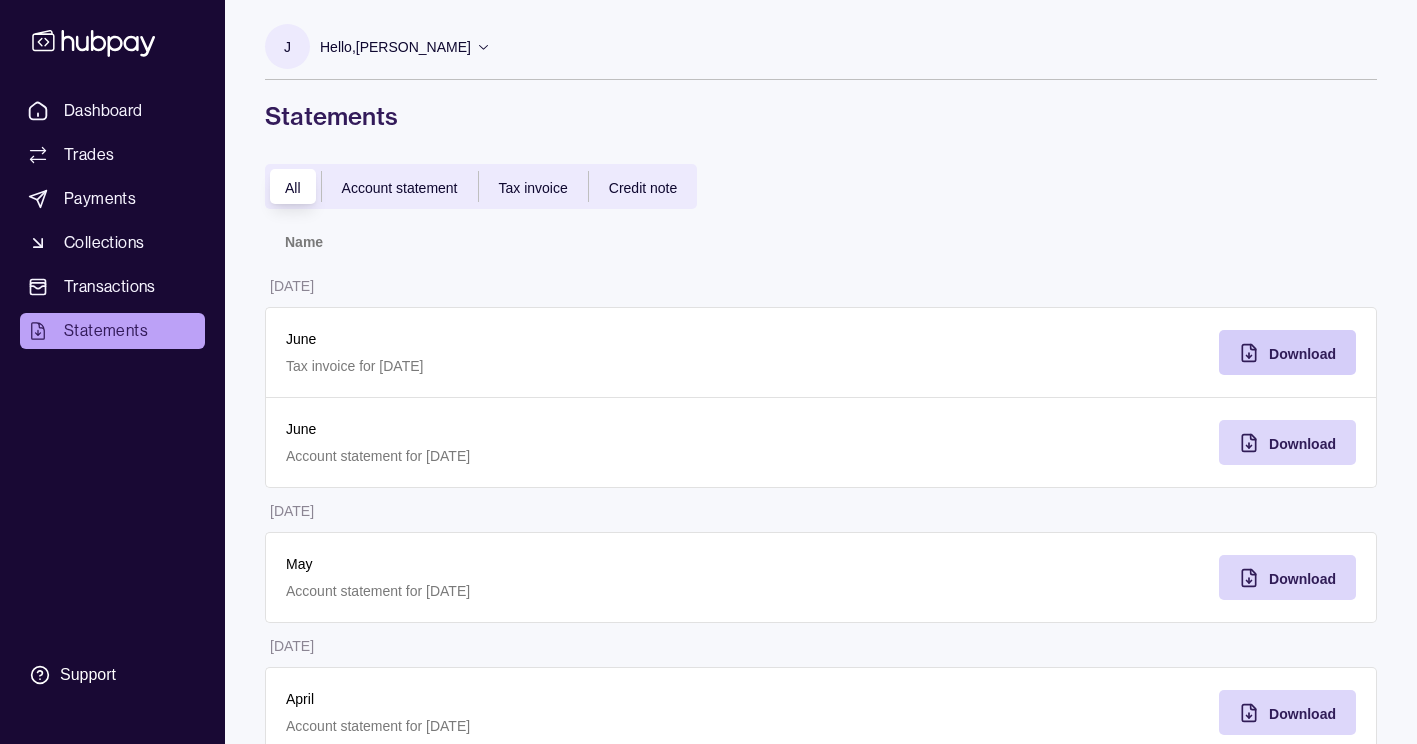 click on "Download" at bounding box center [1302, 354] 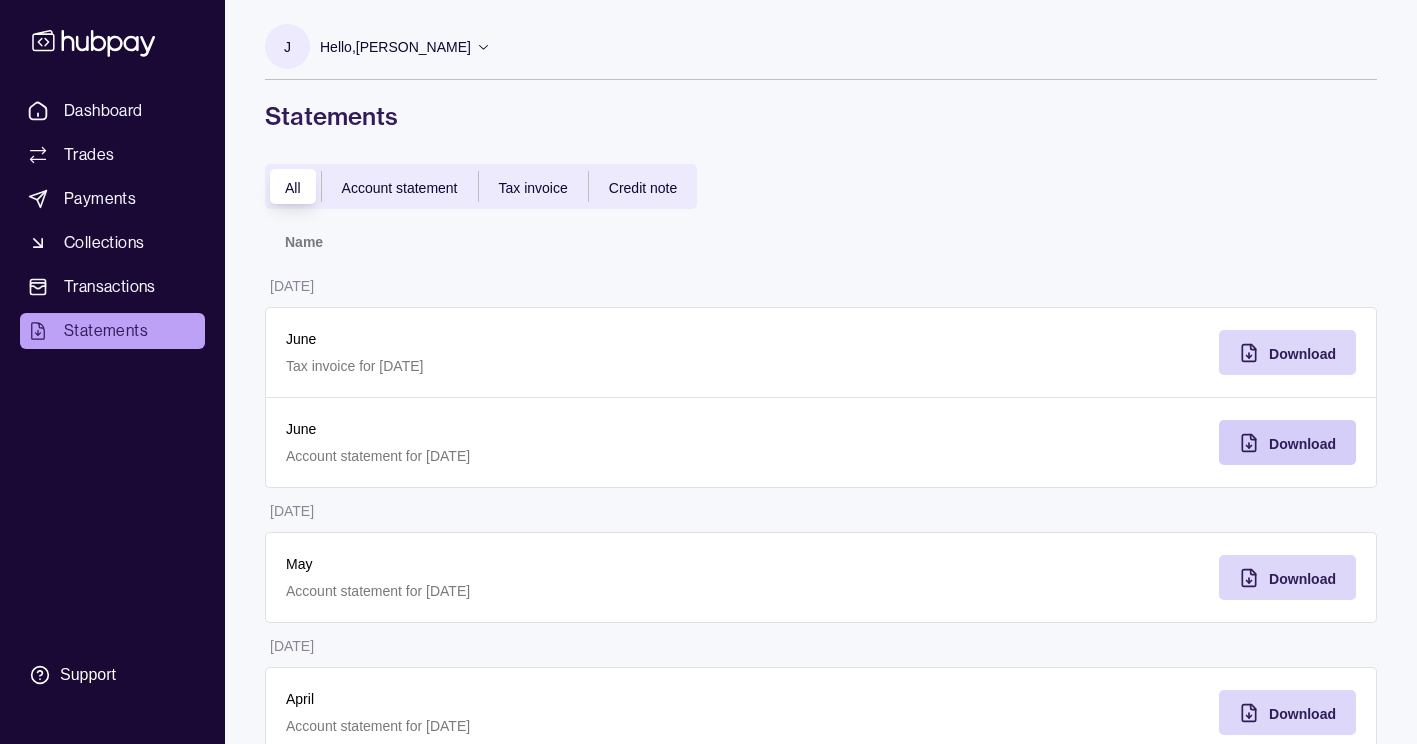 click on "Download" at bounding box center [1302, 443] 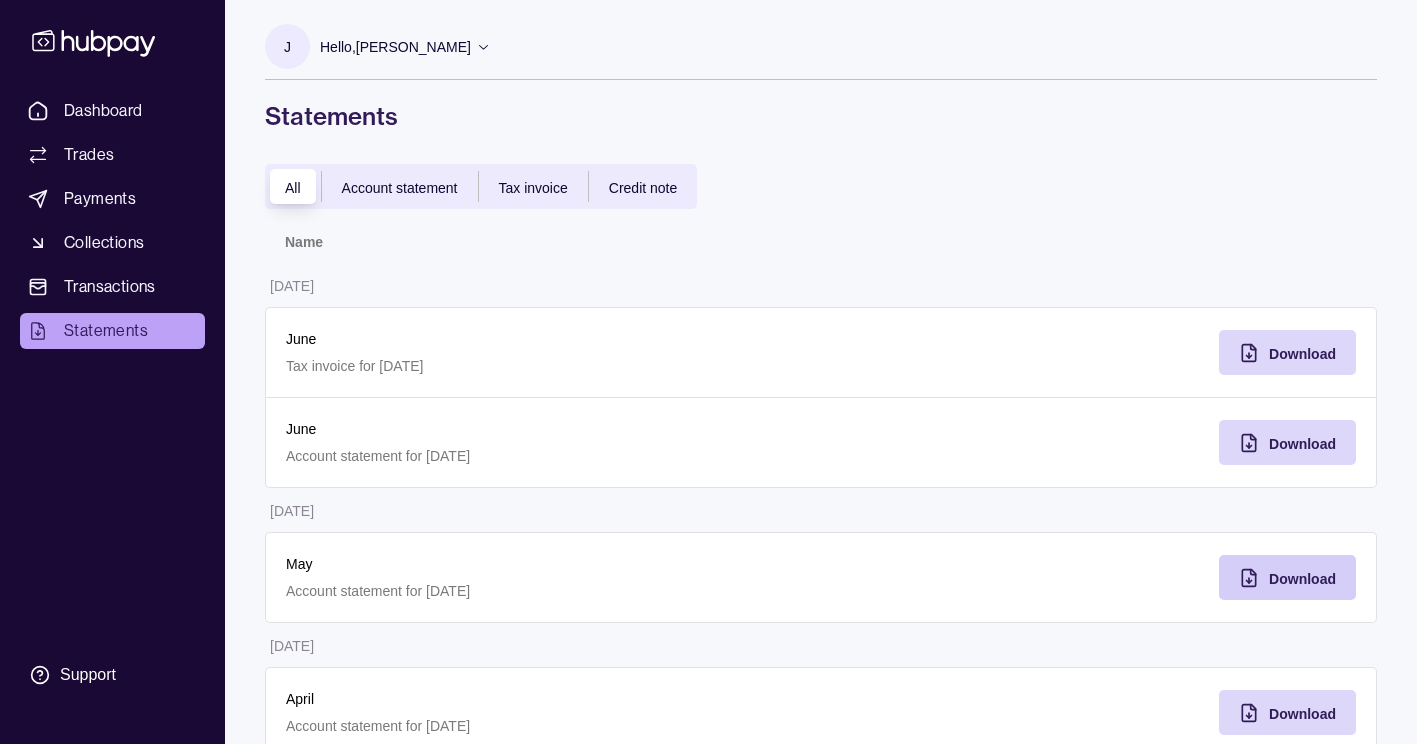 click on "Download" at bounding box center (1302, 578) 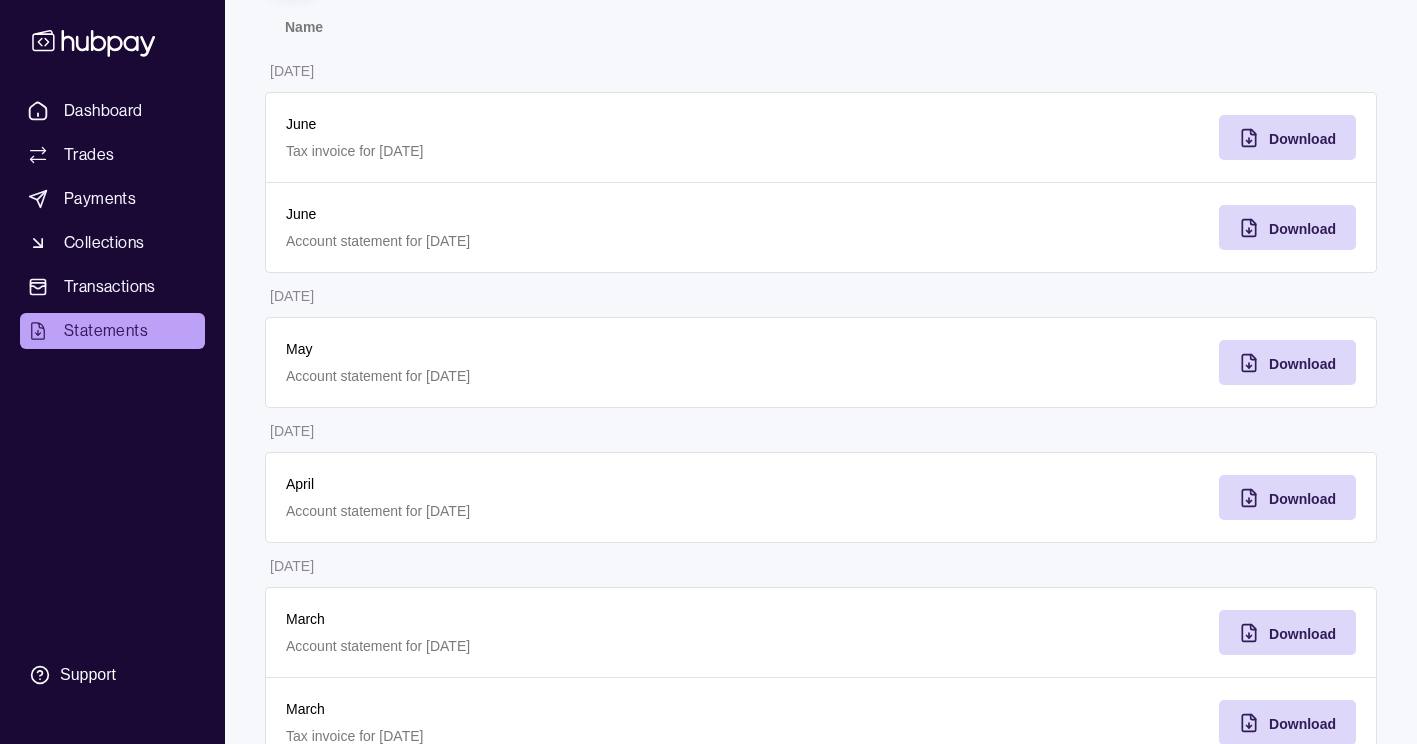 scroll, scrollTop: 216, scrollLeft: 0, axis: vertical 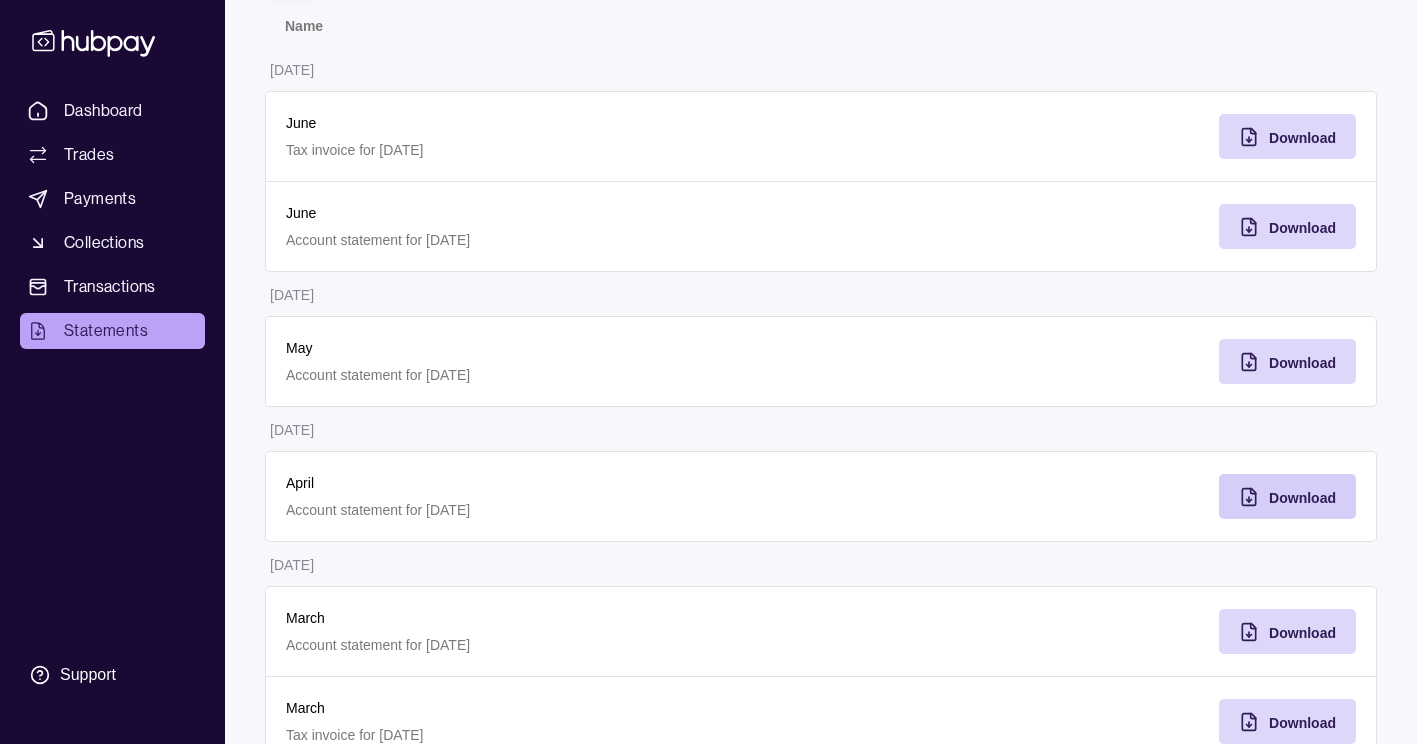 click on "Download" at bounding box center (1302, 497) 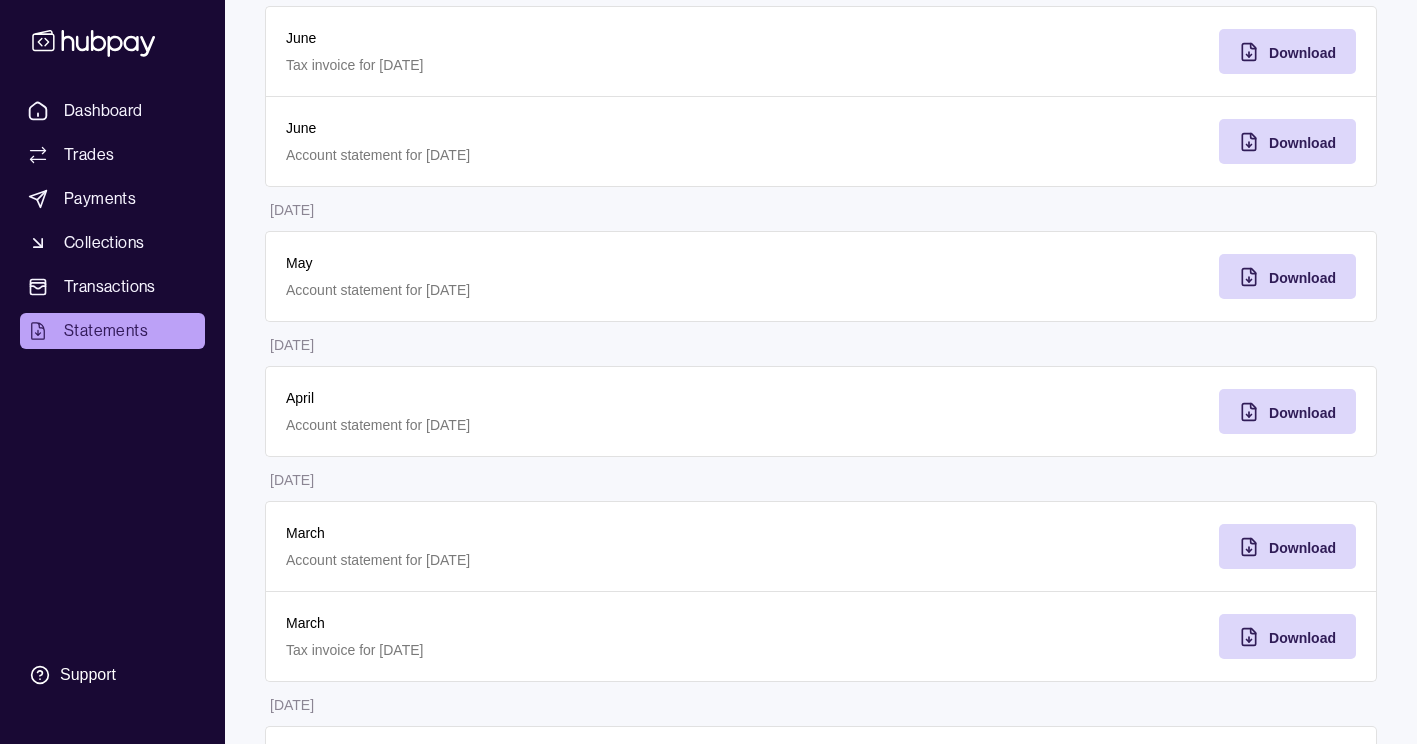 scroll, scrollTop: 302, scrollLeft: 0, axis: vertical 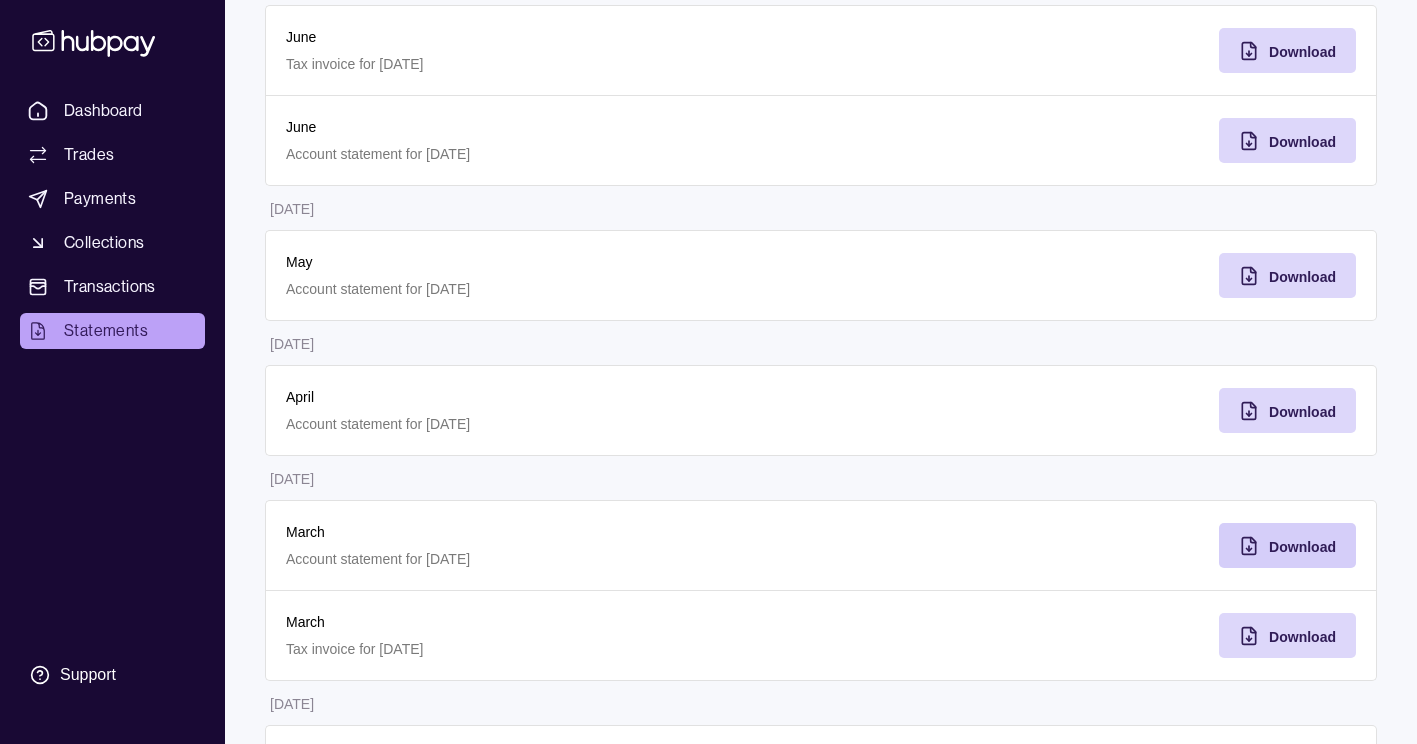 click on "Download" at bounding box center (1272, 545) 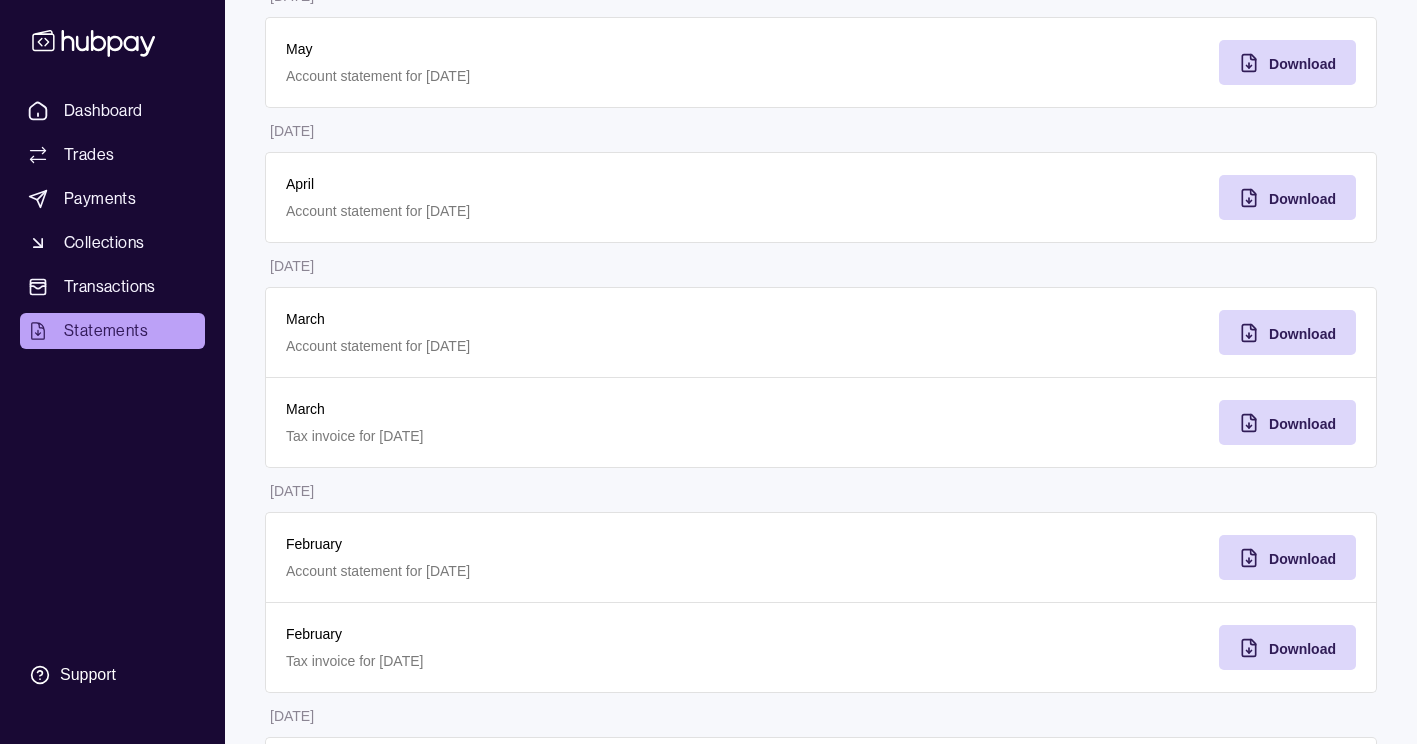 scroll, scrollTop: 525, scrollLeft: 0, axis: vertical 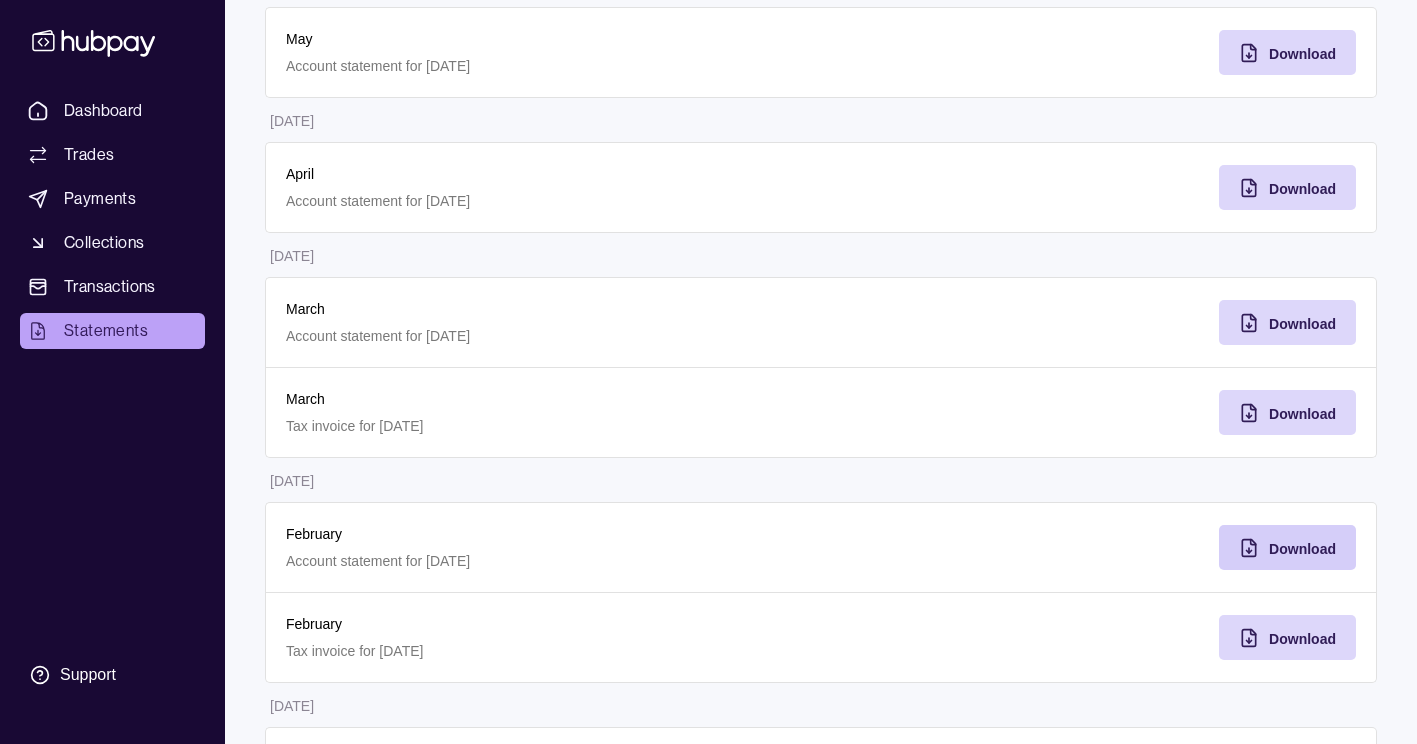 click on "Download" at bounding box center (1302, 549) 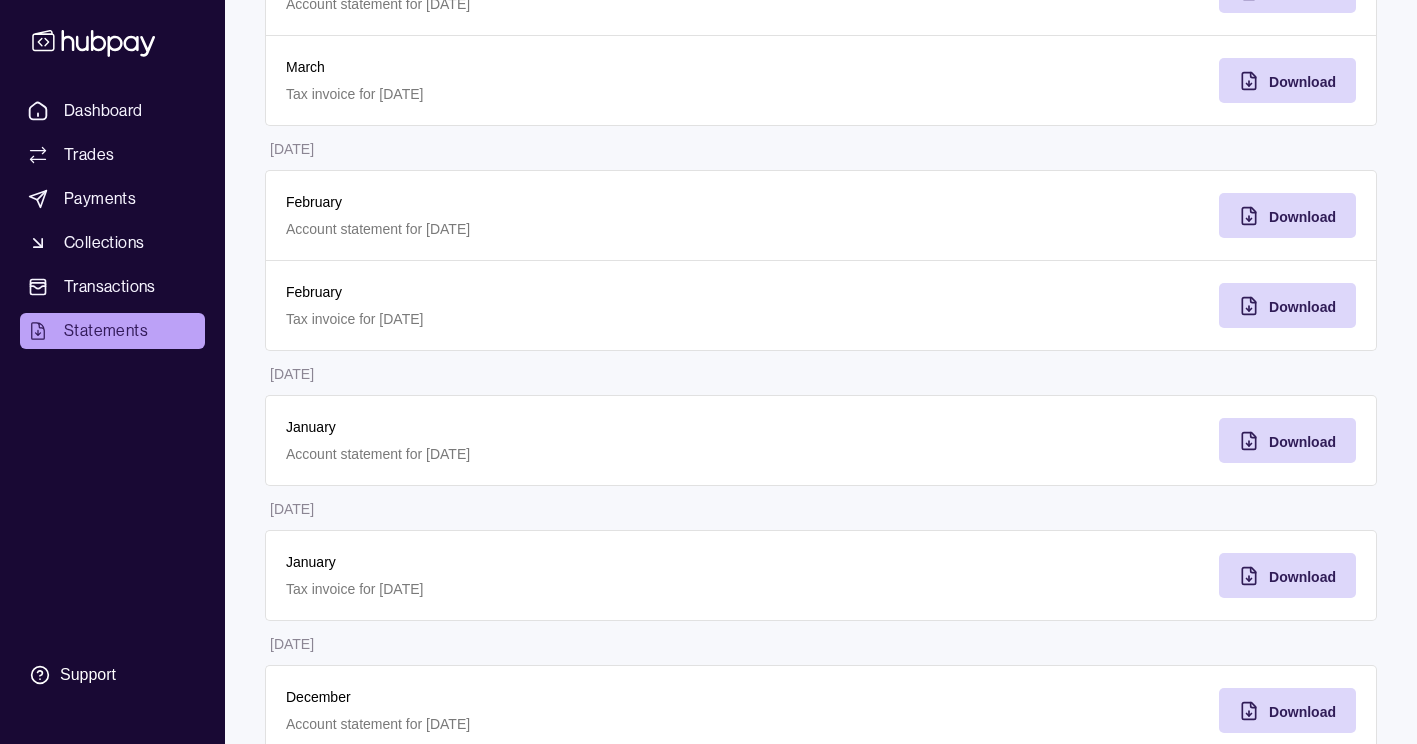 scroll, scrollTop: 853, scrollLeft: 0, axis: vertical 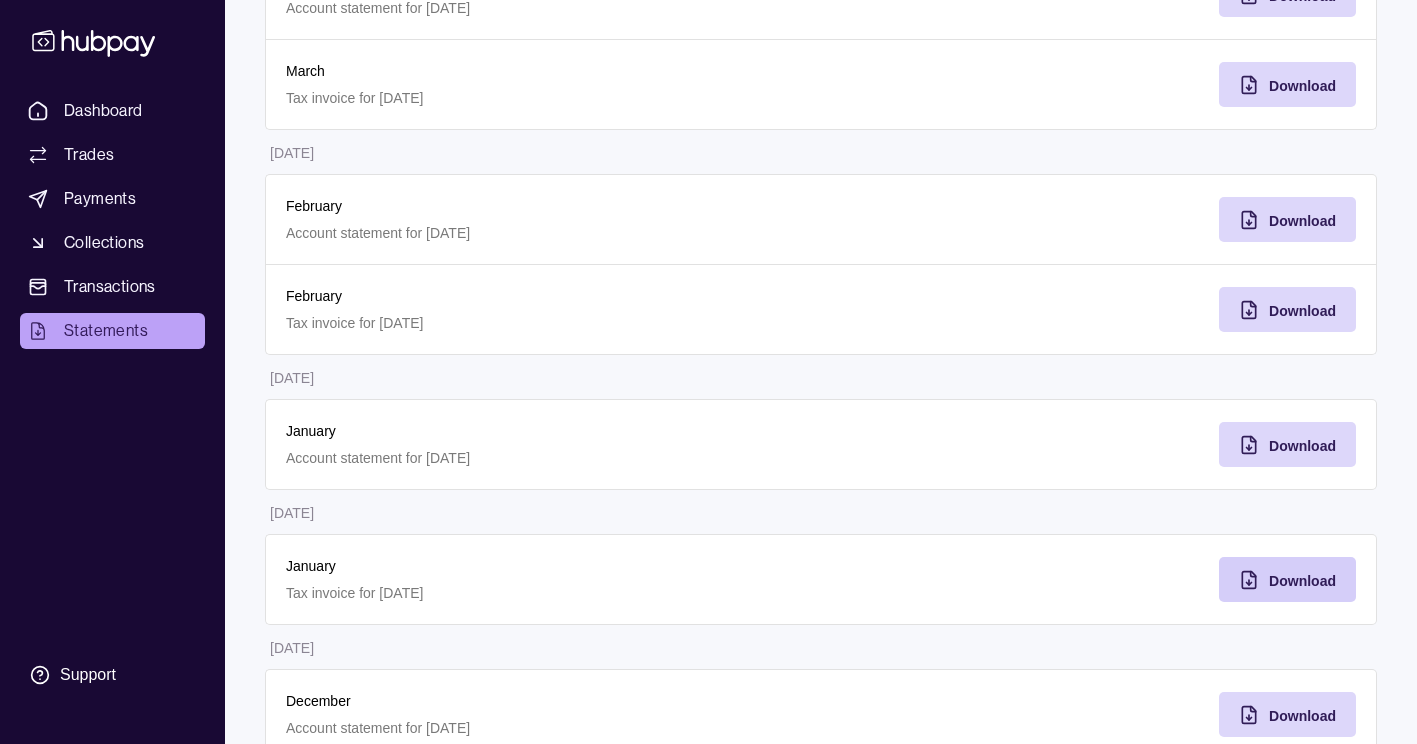 click 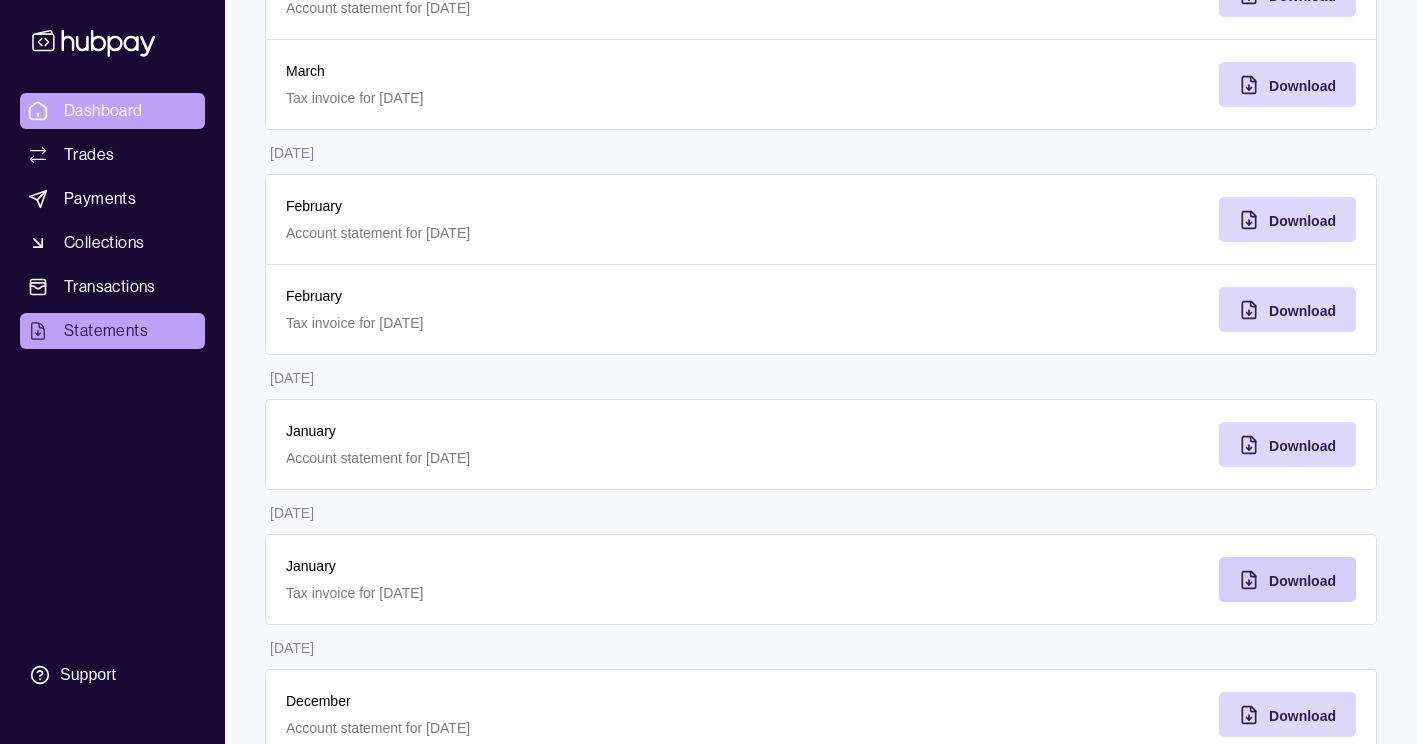 click on "Dashboard" at bounding box center [103, 111] 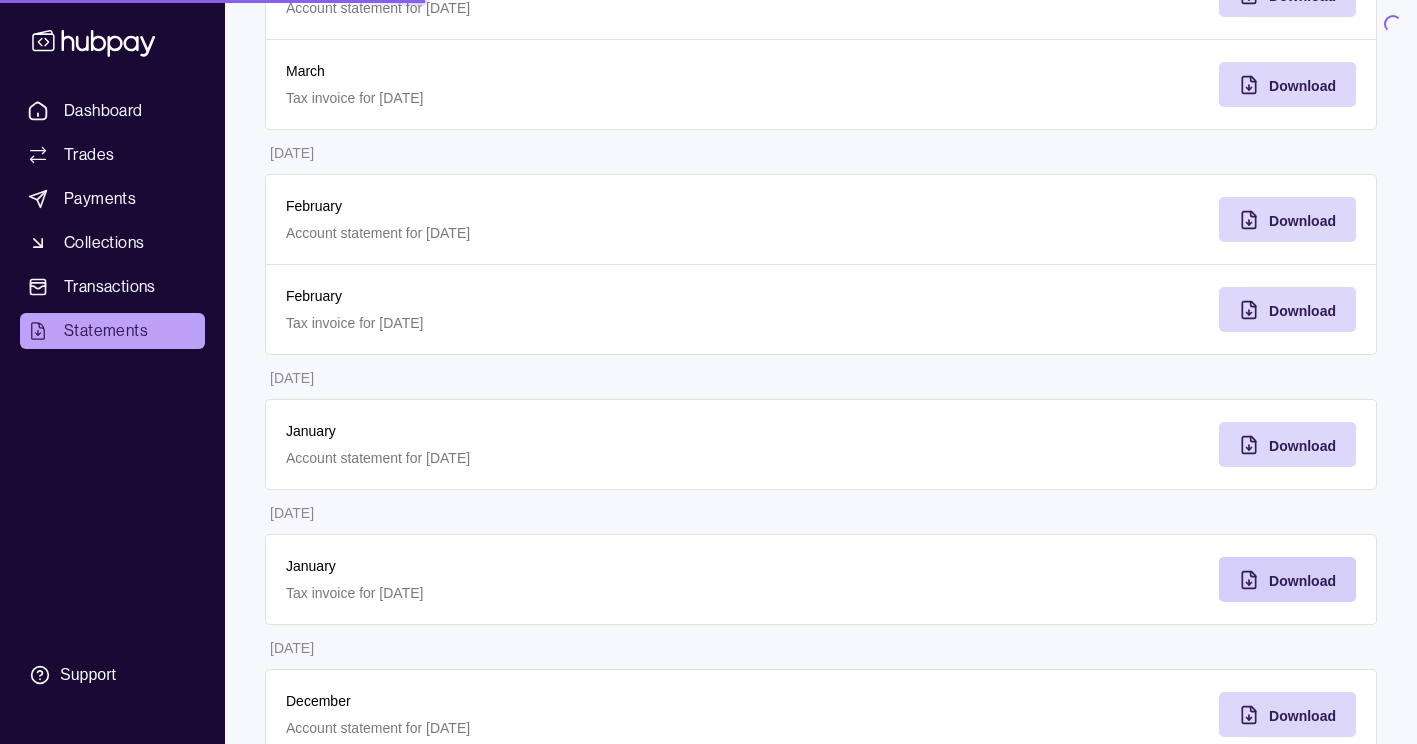 scroll, scrollTop: 0, scrollLeft: 0, axis: both 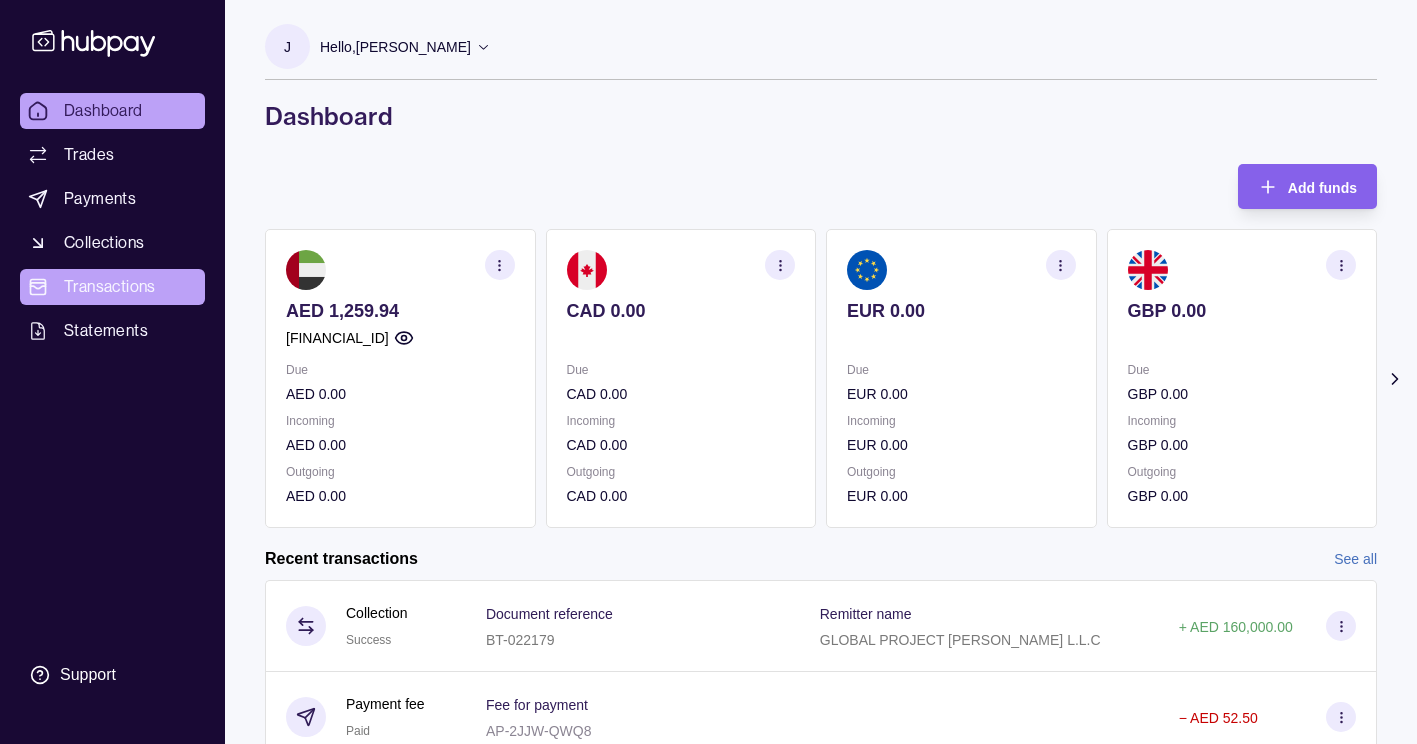 click on "Transactions" at bounding box center (110, 287) 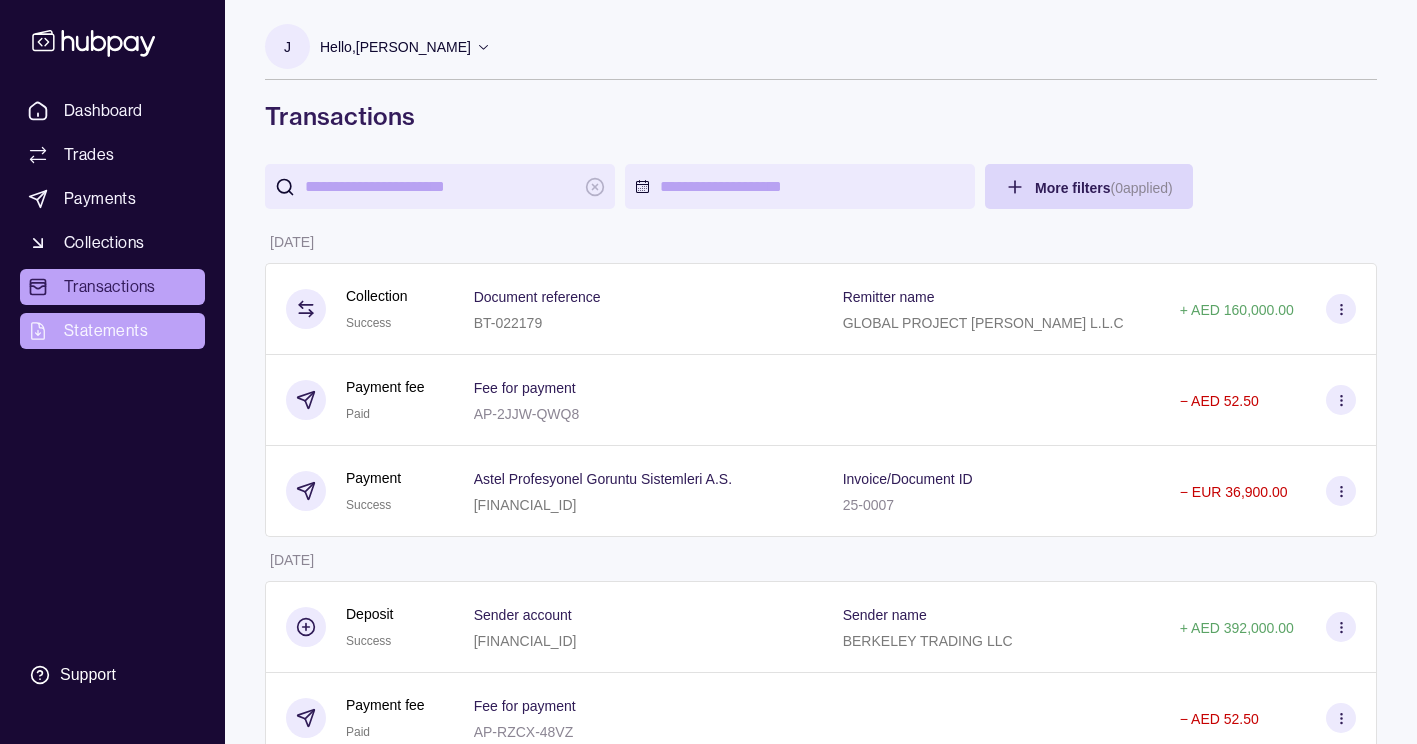 click on "Statements" at bounding box center [112, 331] 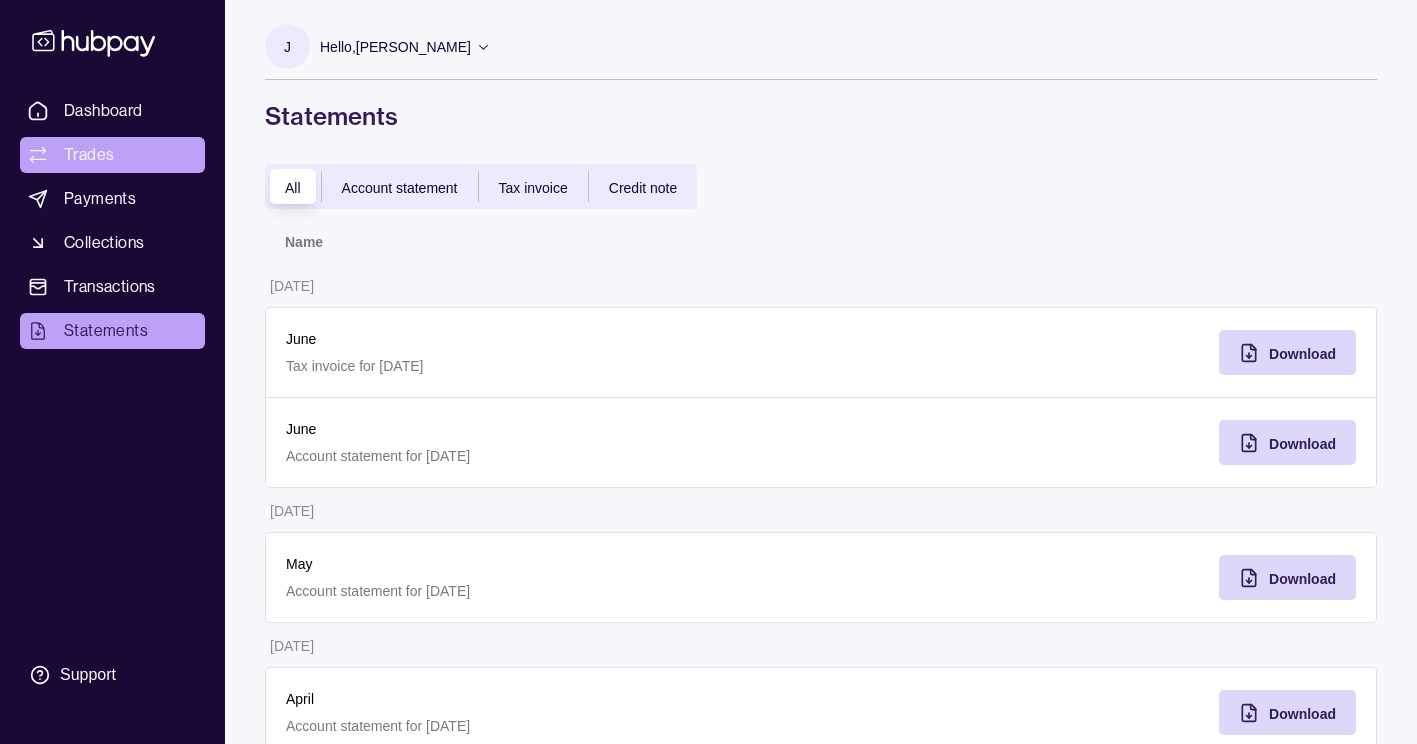 click on "Trades" at bounding box center (112, 155) 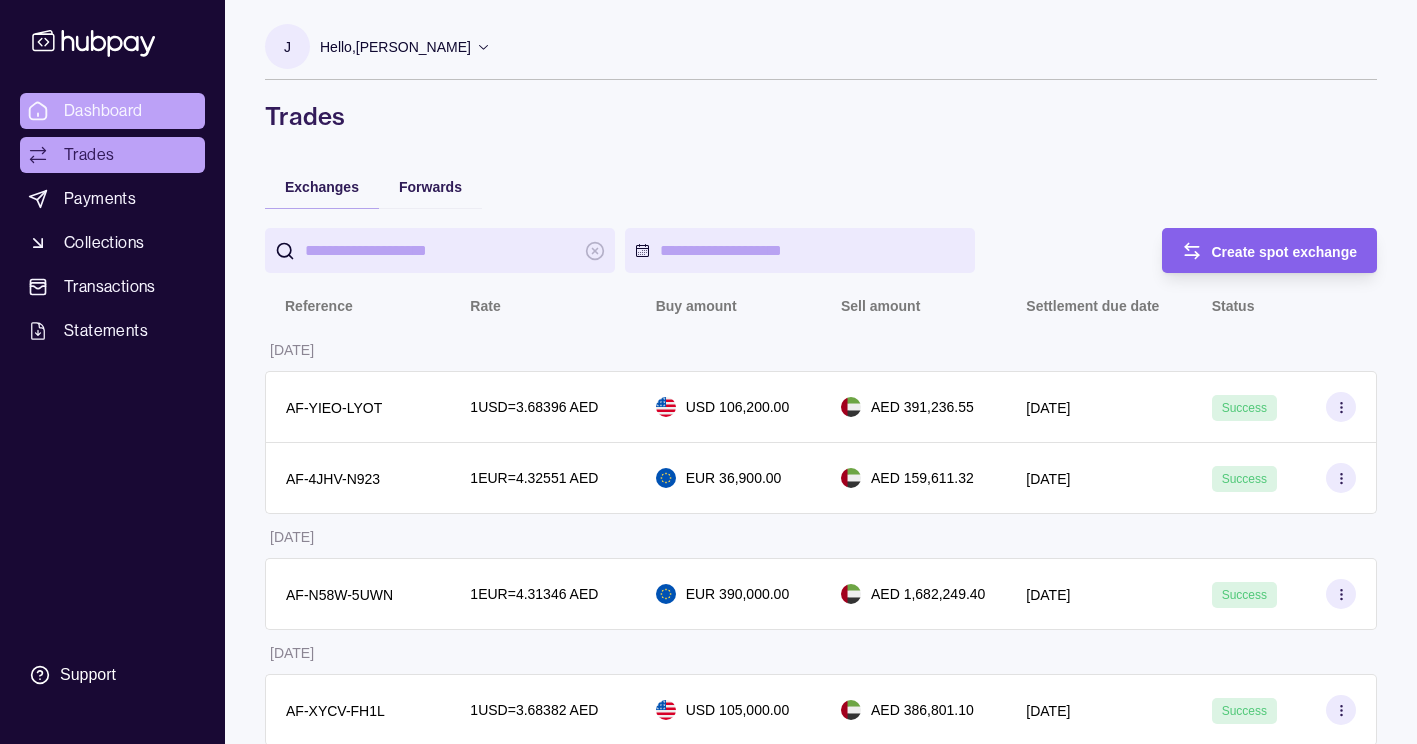 click on "Dashboard" at bounding box center (103, 111) 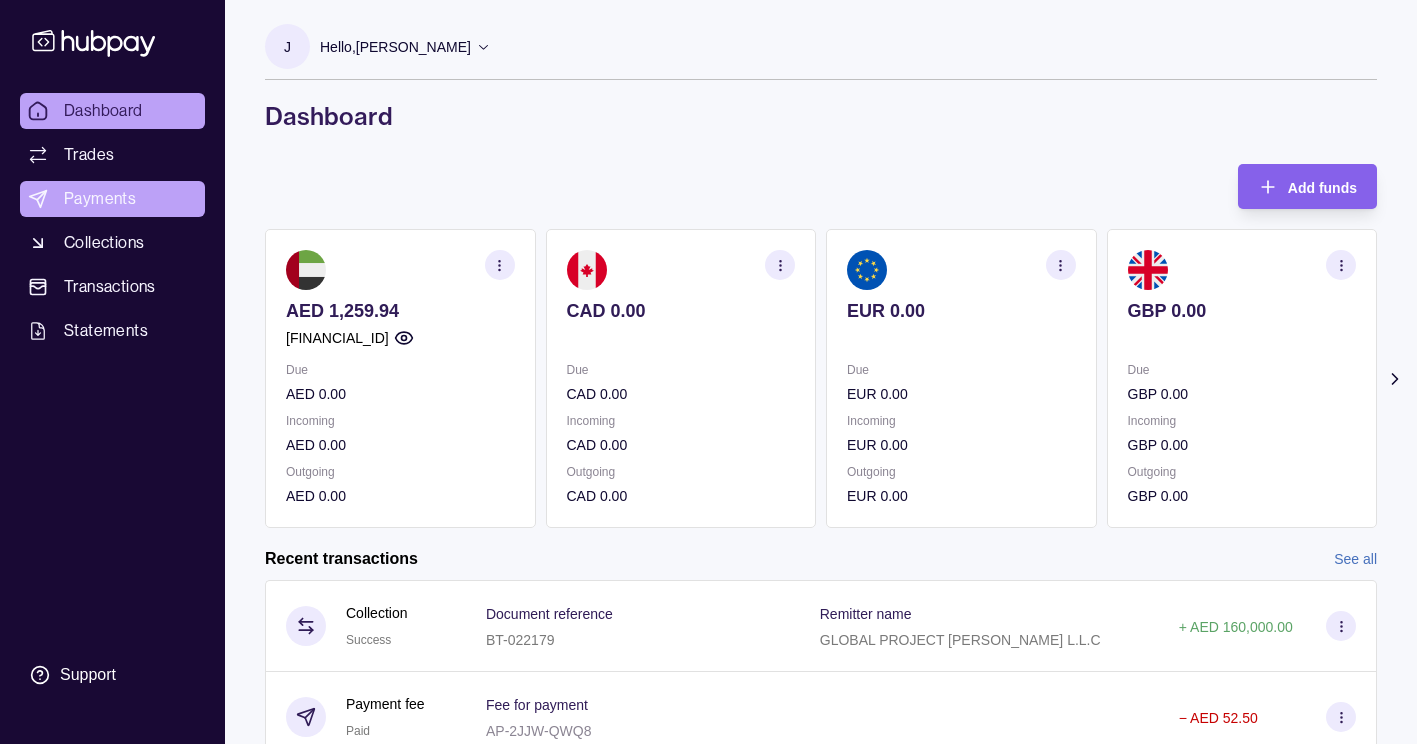 click on "Payments" at bounding box center [100, 199] 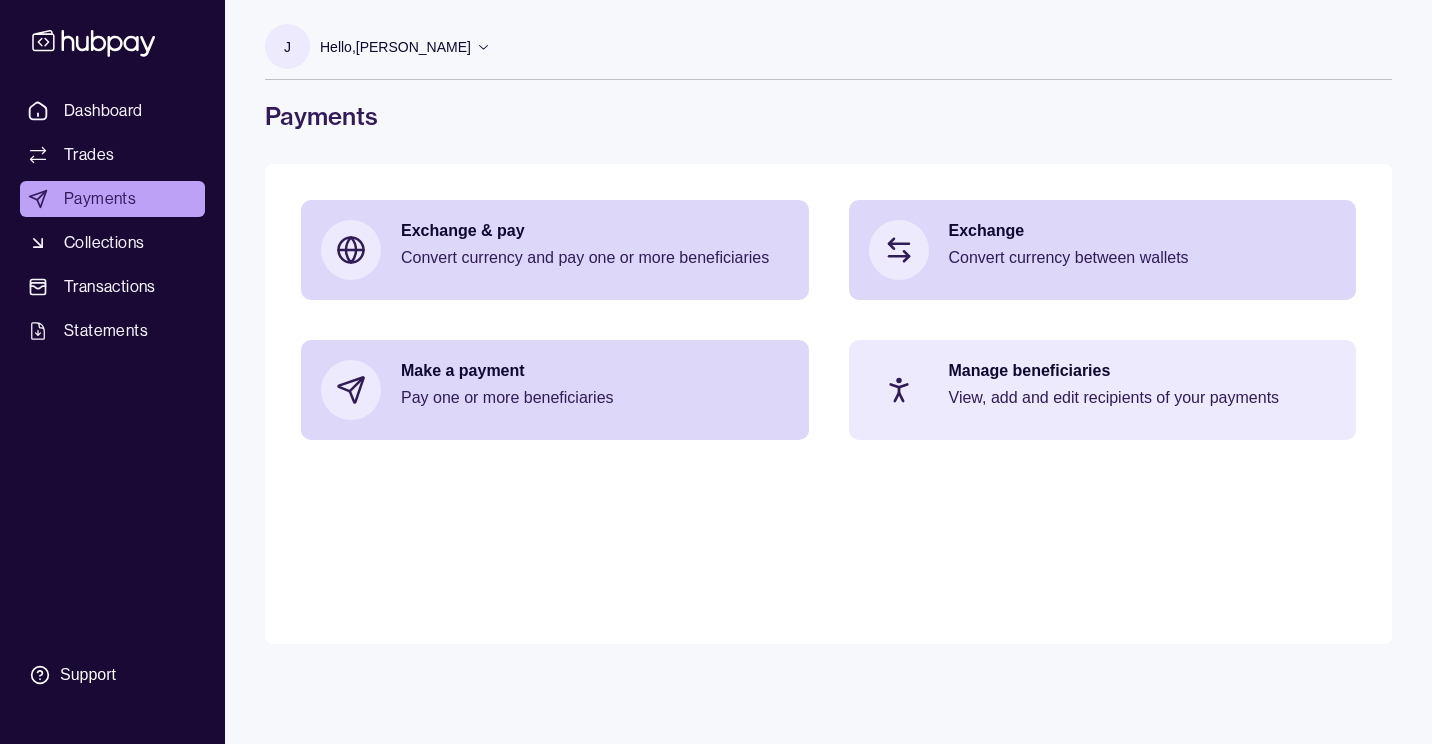 click on "View, add and edit recipients of your payments" at bounding box center [1143, 398] 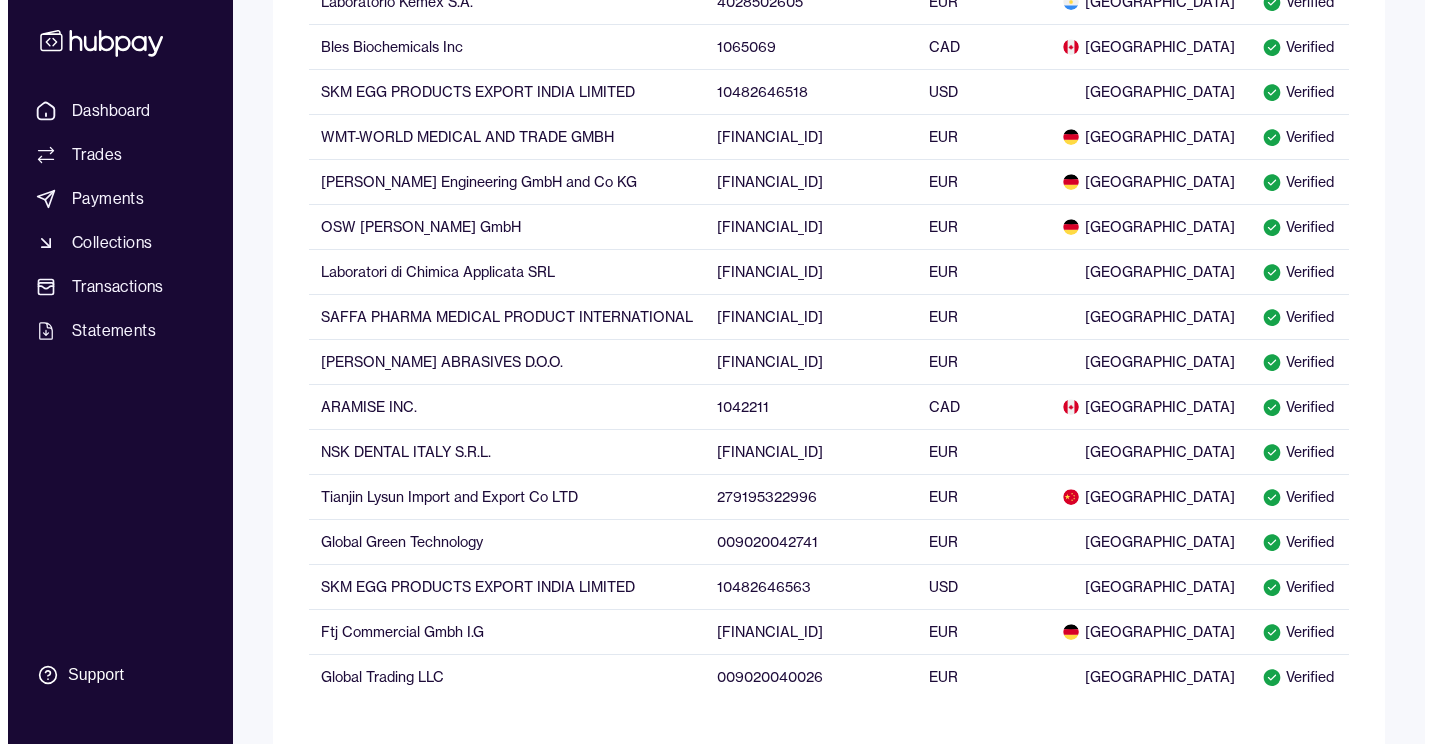 scroll, scrollTop: 545, scrollLeft: 0, axis: vertical 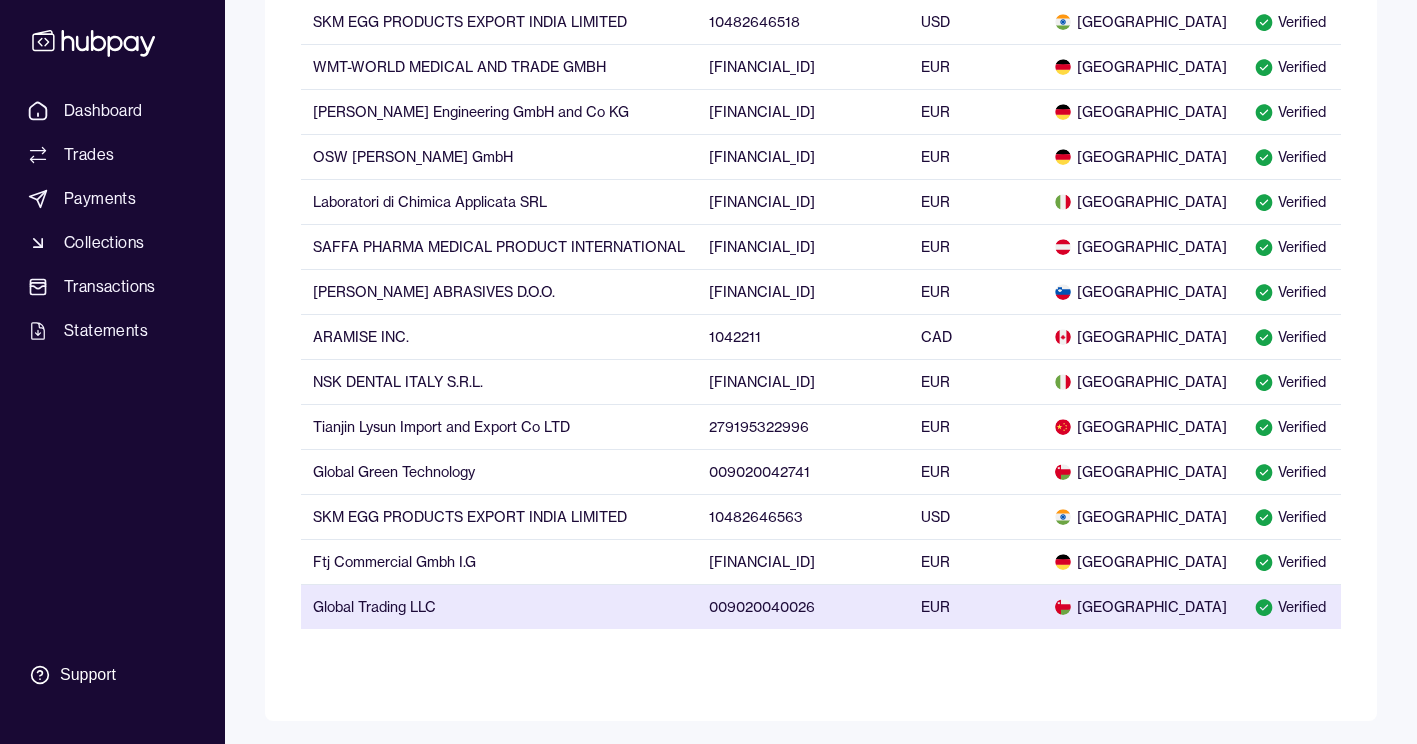 click on "009020040026" at bounding box center (803, 606) 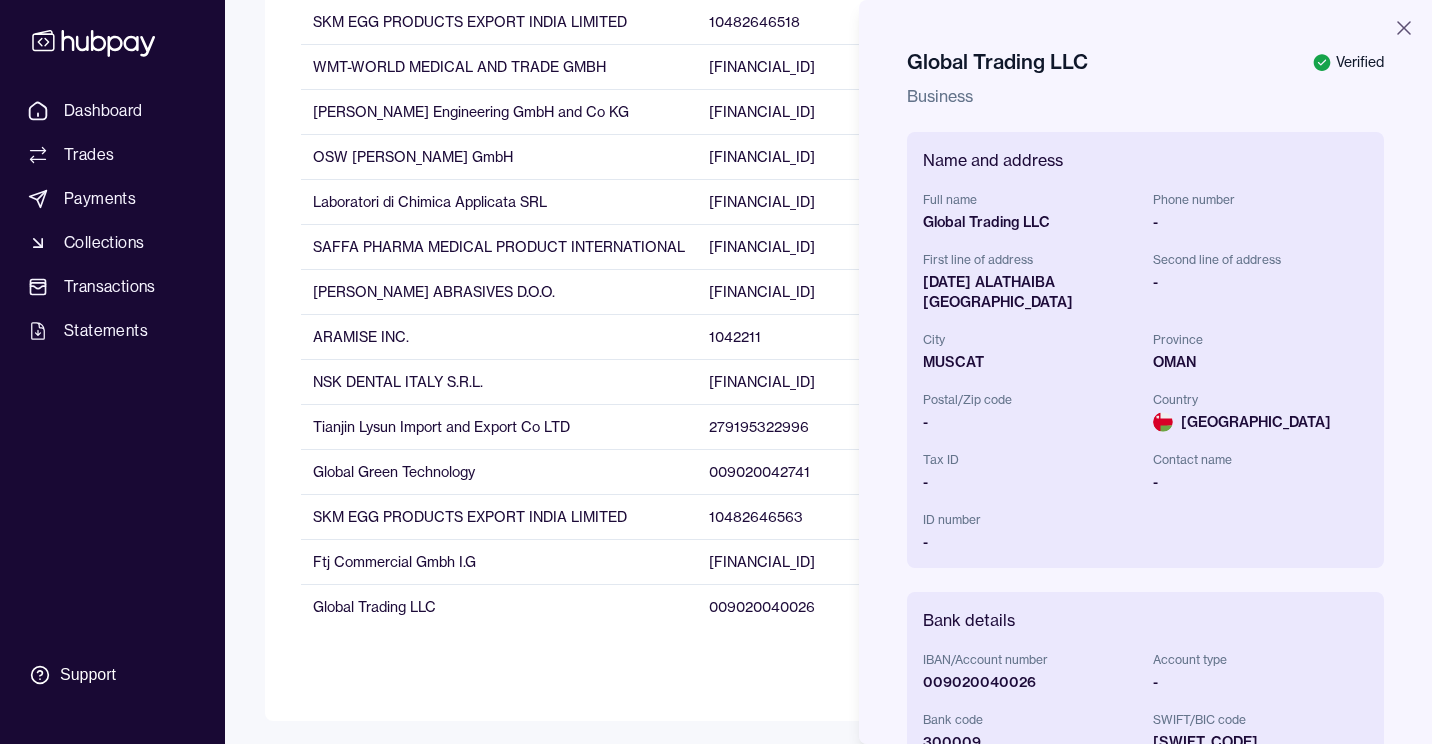 scroll, scrollTop: 400, scrollLeft: 0, axis: vertical 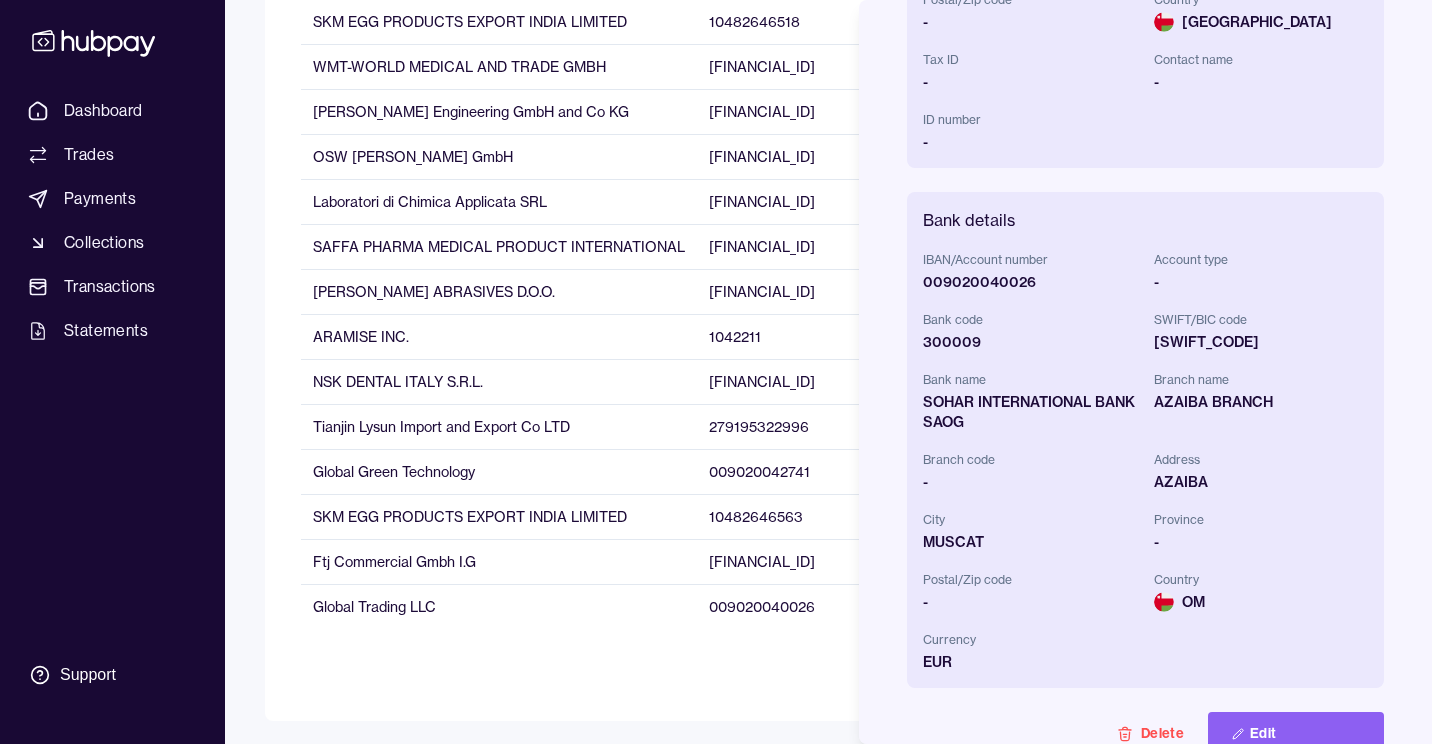 click on "009020040026" at bounding box center (1030, 282) 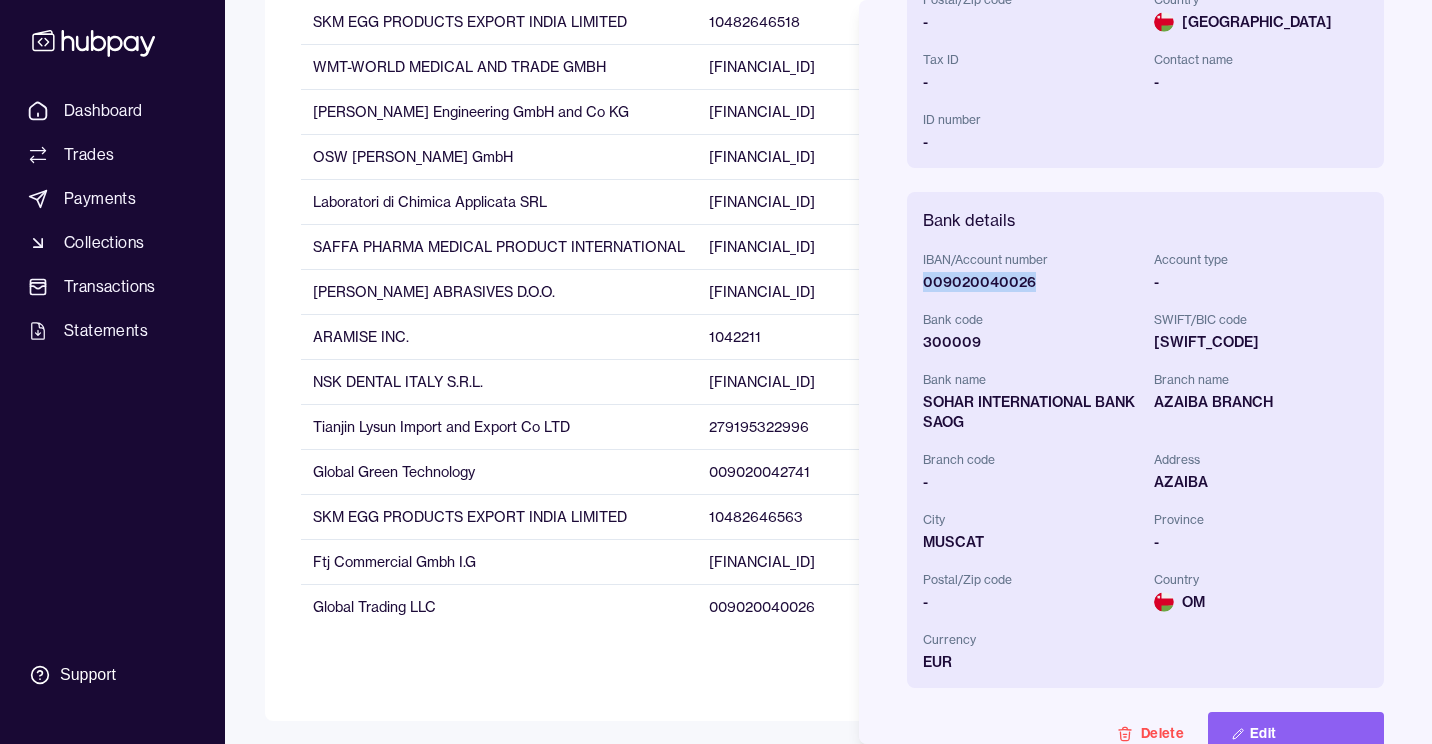 click on "009020040026" at bounding box center [1030, 282] 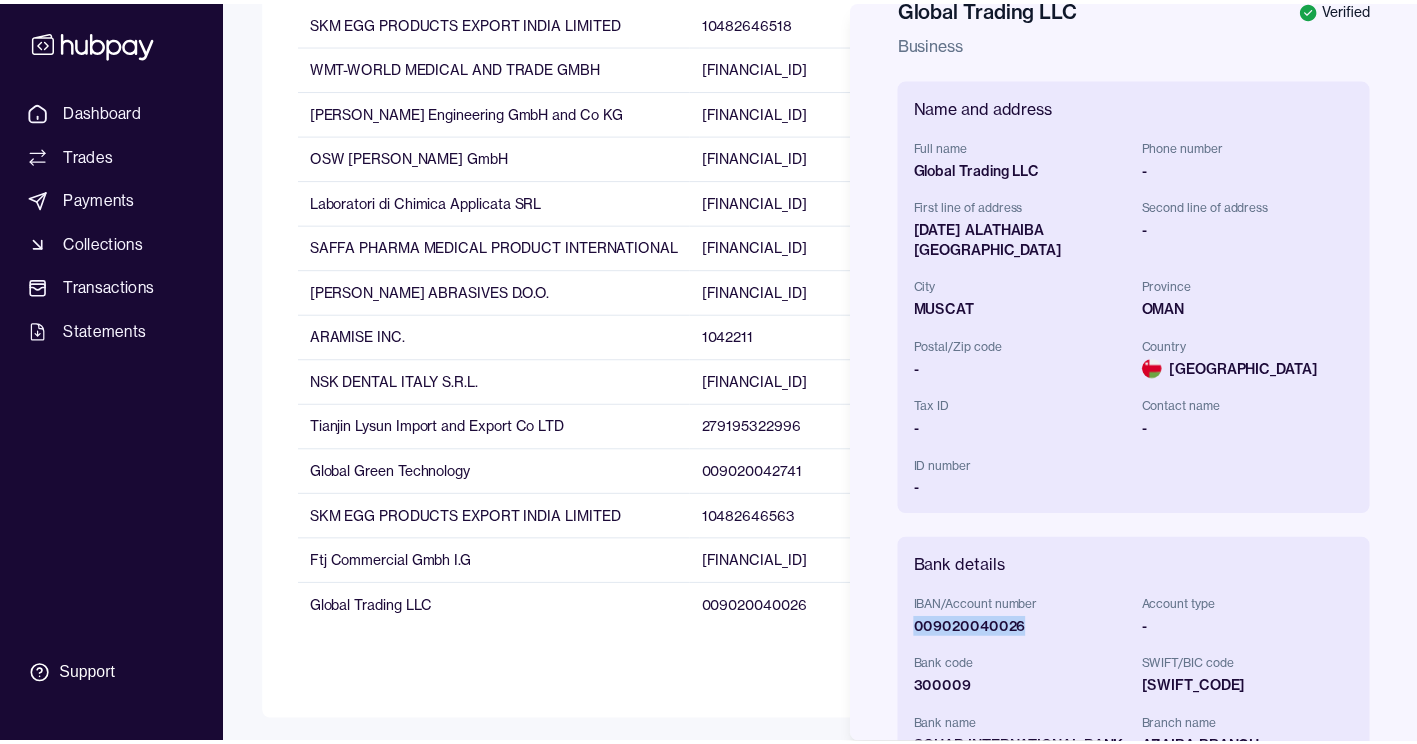 scroll, scrollTop: 0, scrollLeft: 0, axis: both 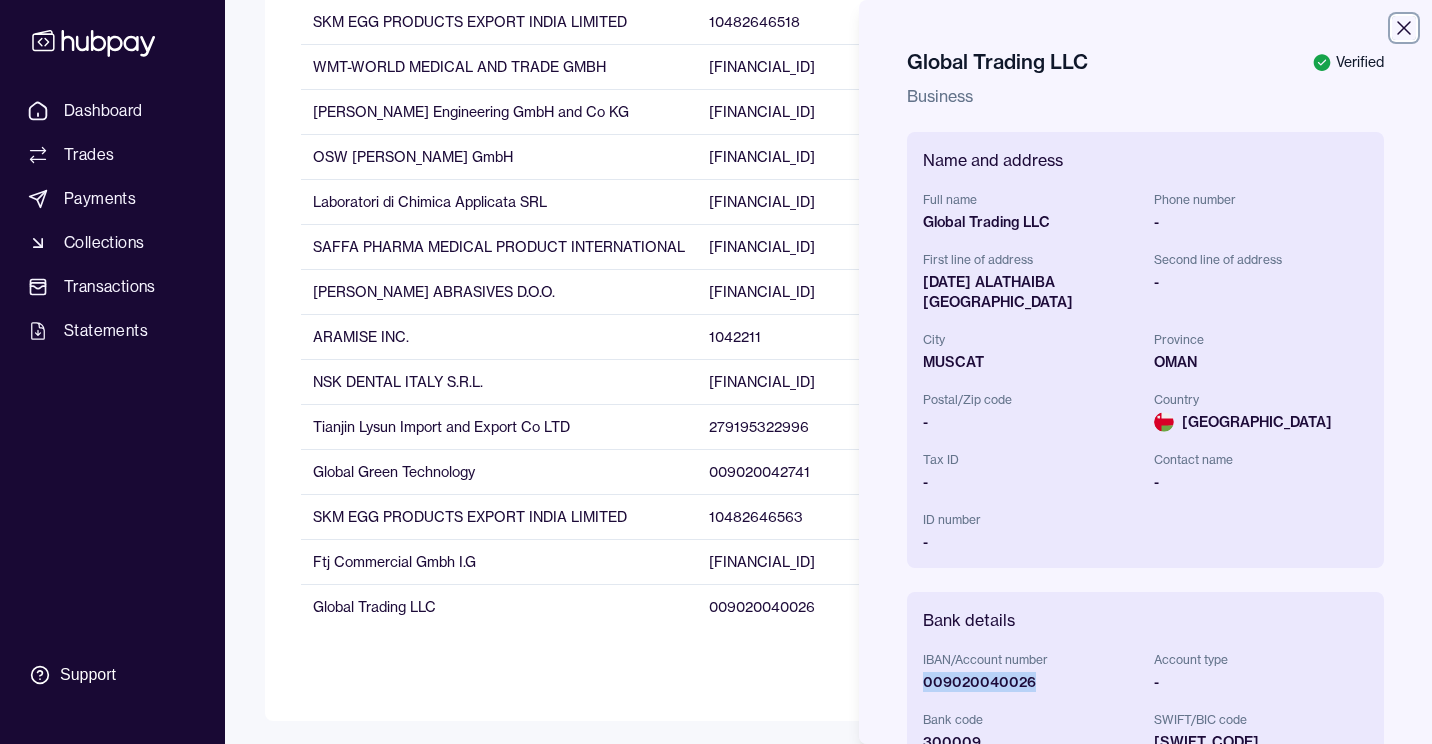 click 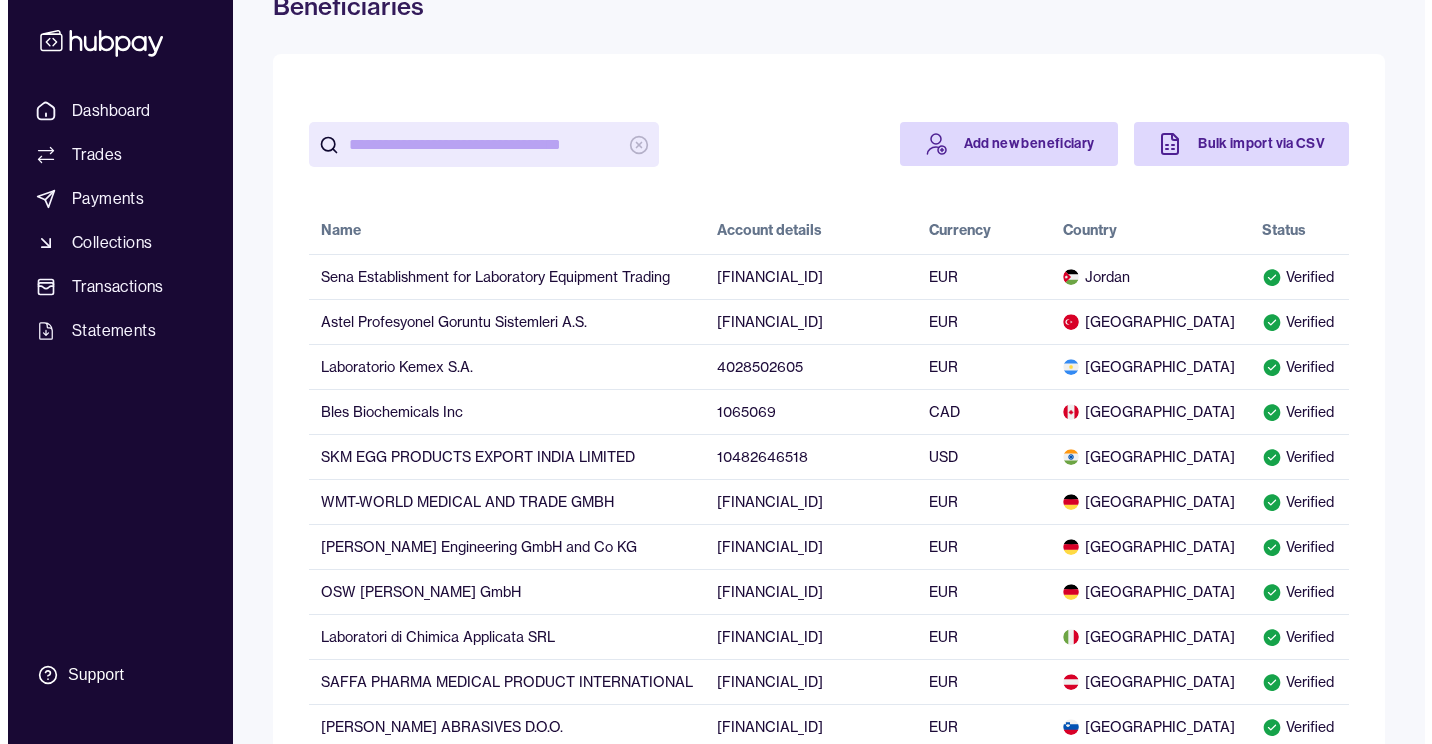 scroll, scrollTop: 0, scrollLeft: 0, axis: both 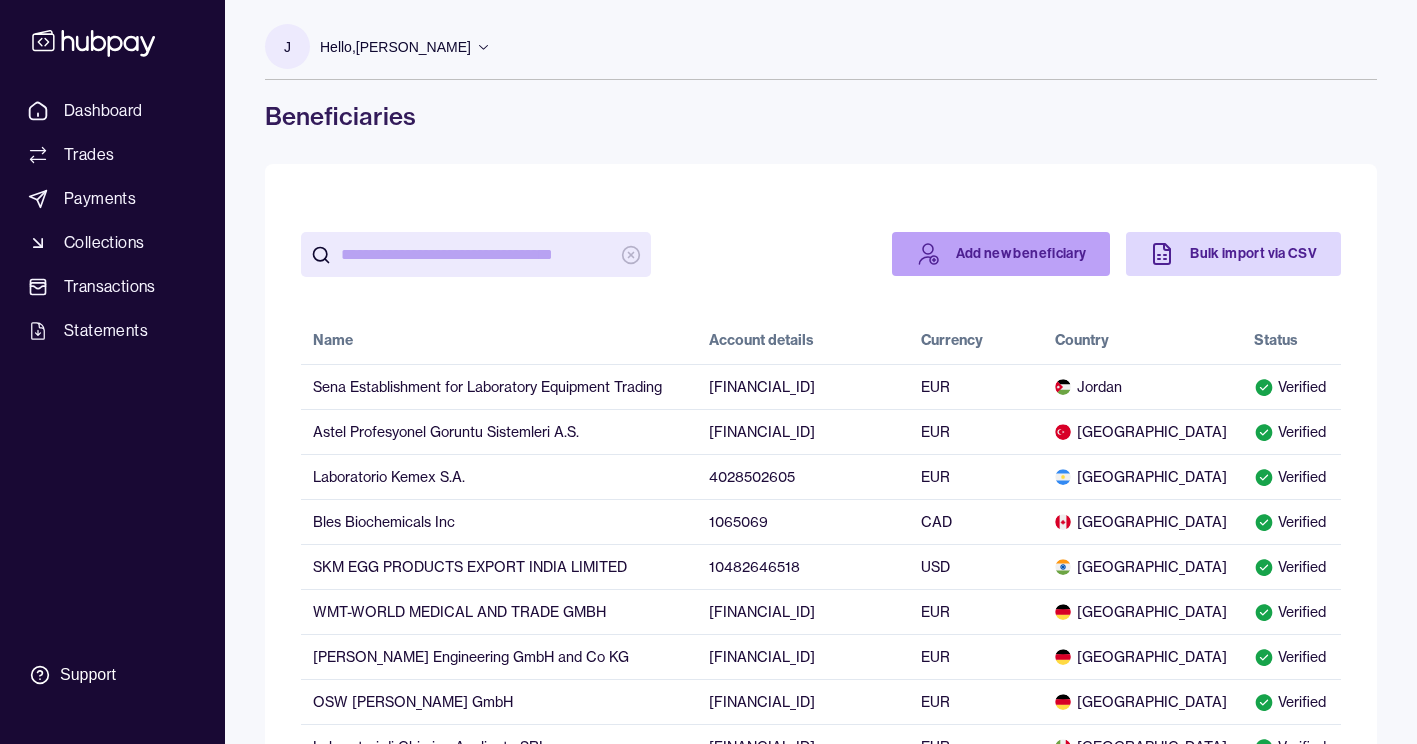 click on "Add new beneficiary" at bounding box center (1001, 254) 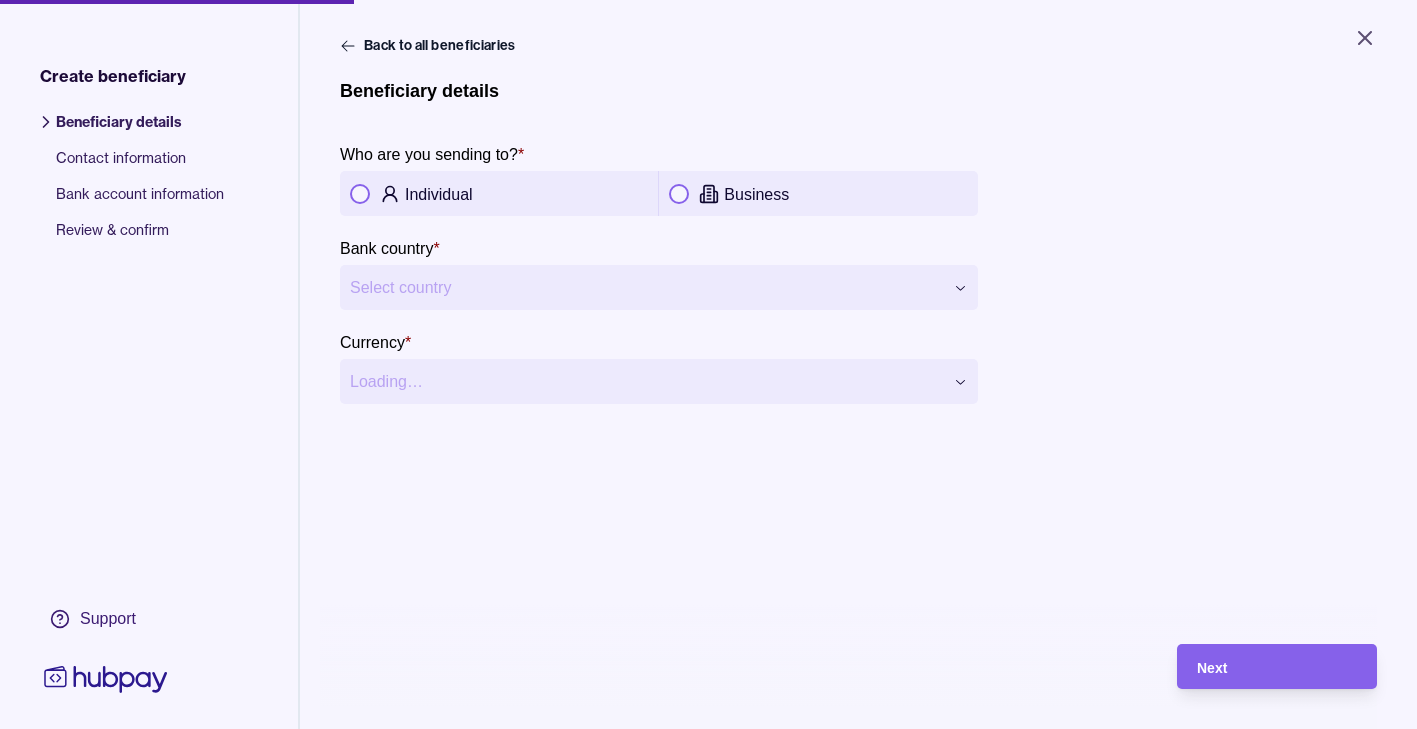 click on "Business" at bounding box center [818, 194] 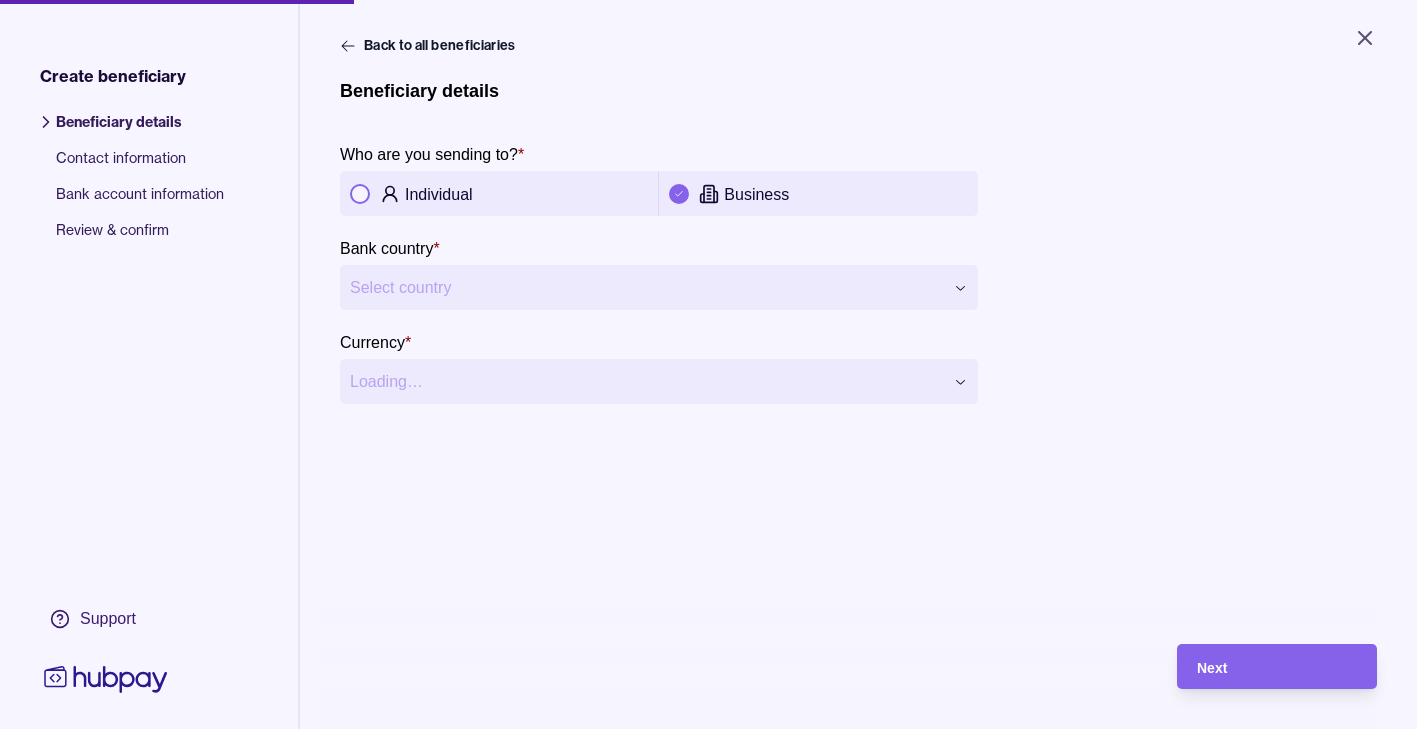 click on "**********" at bounding box center [708, 364] 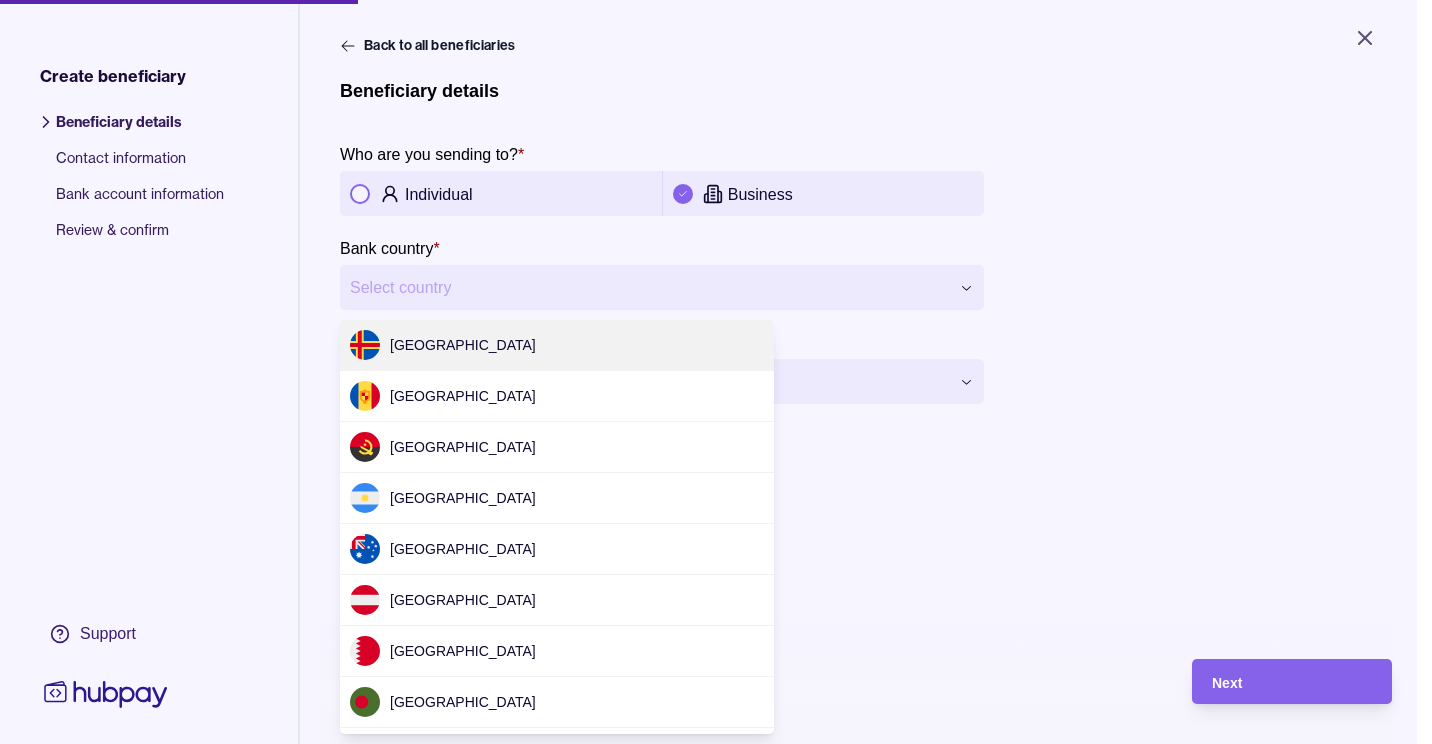 click on "**********" at bounding box center [716, 372] 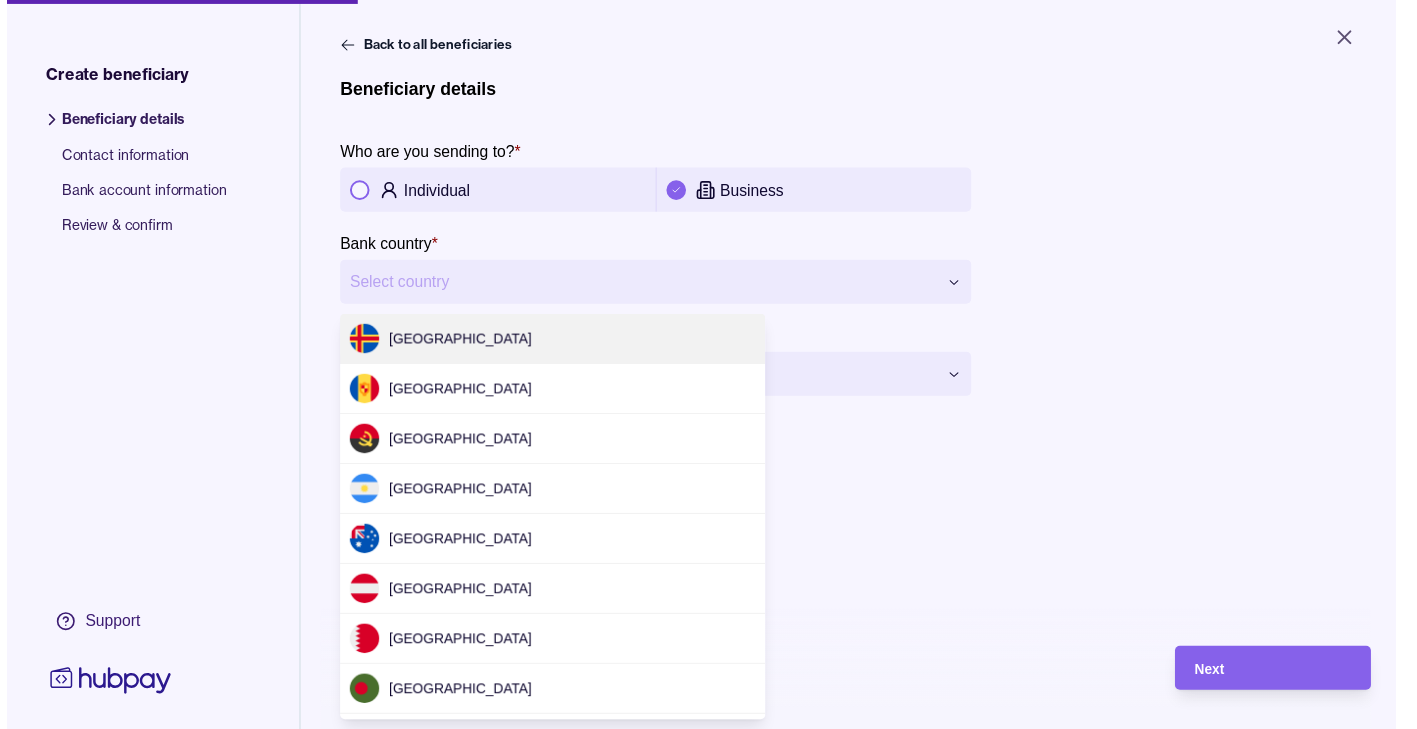 scroll, scrollTop: 1756, scrollLeft: 0, axis: vertical 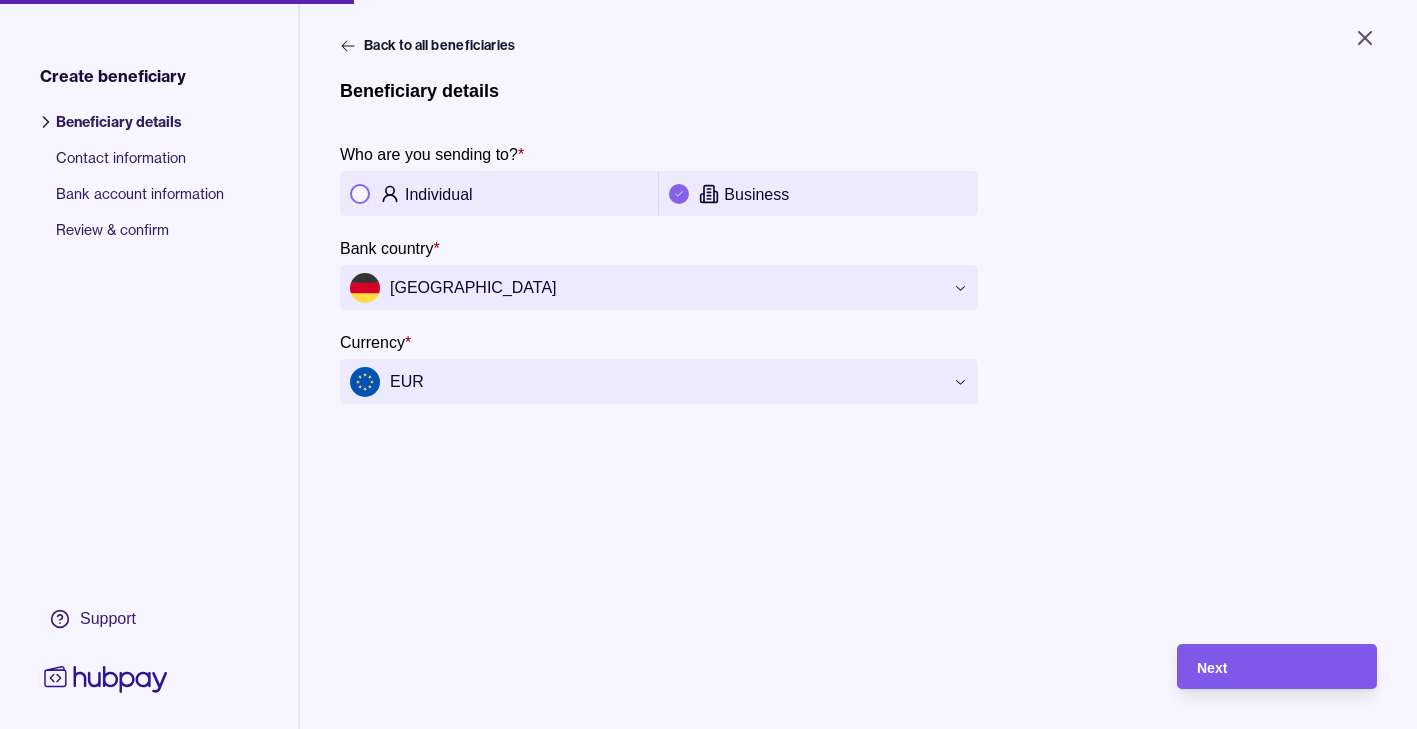 click on "Next" at bounding box center [1277, 667] 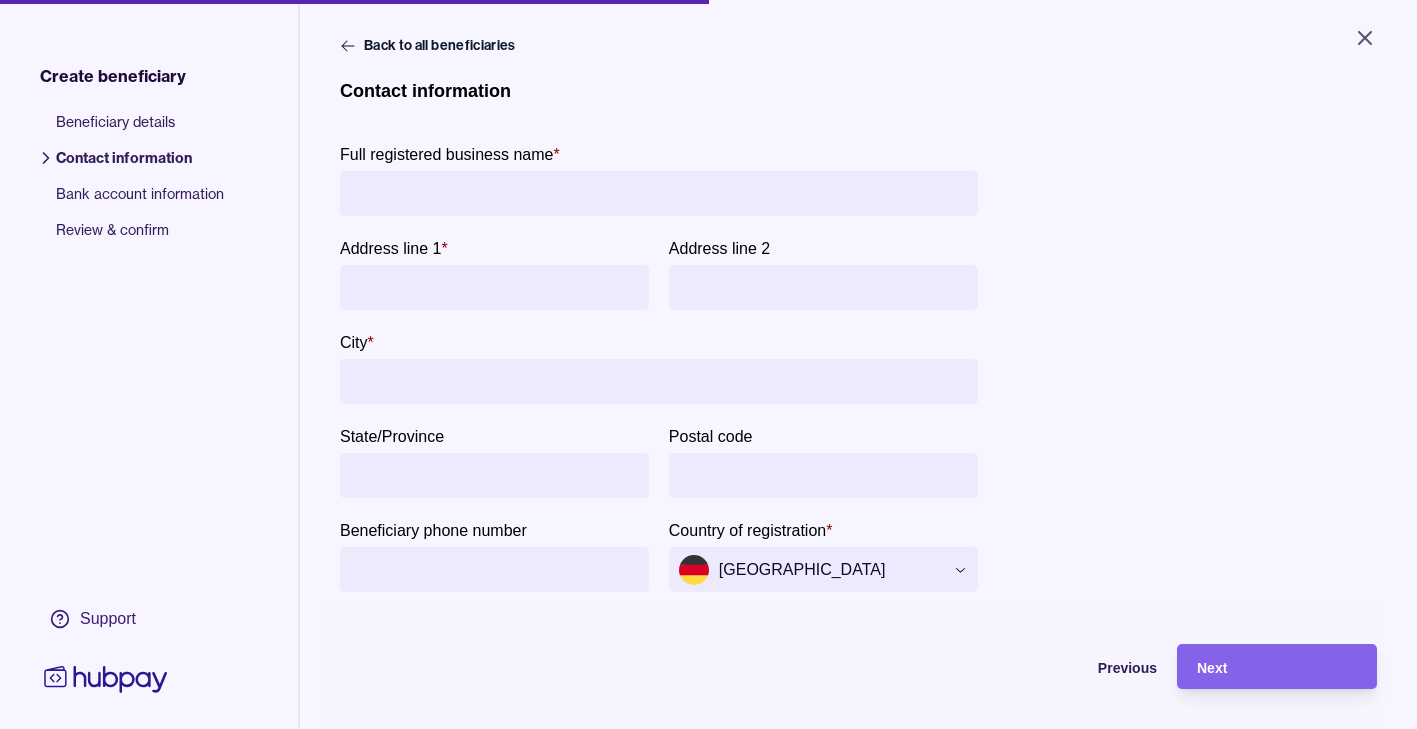 click on "Full registered business name  *" at bounding box center (659, 193) 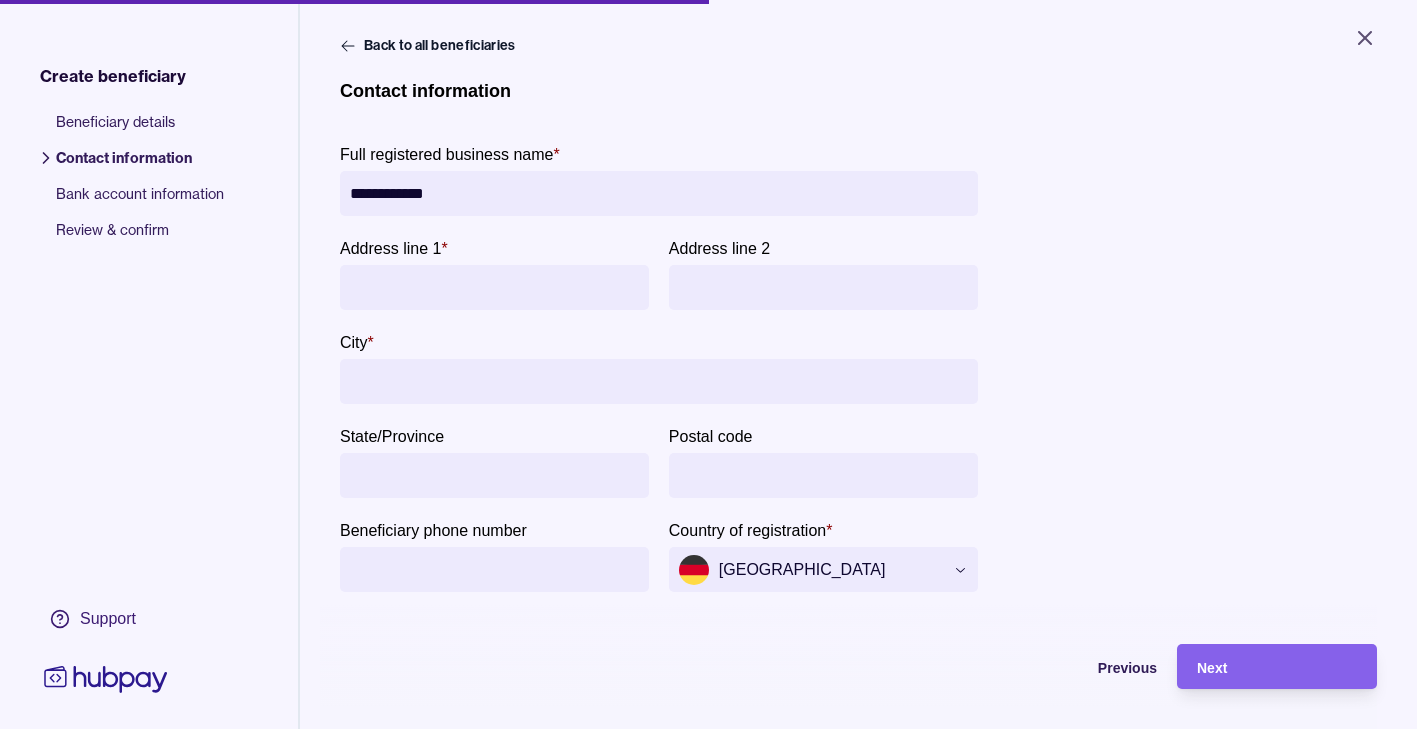 type on "**********" 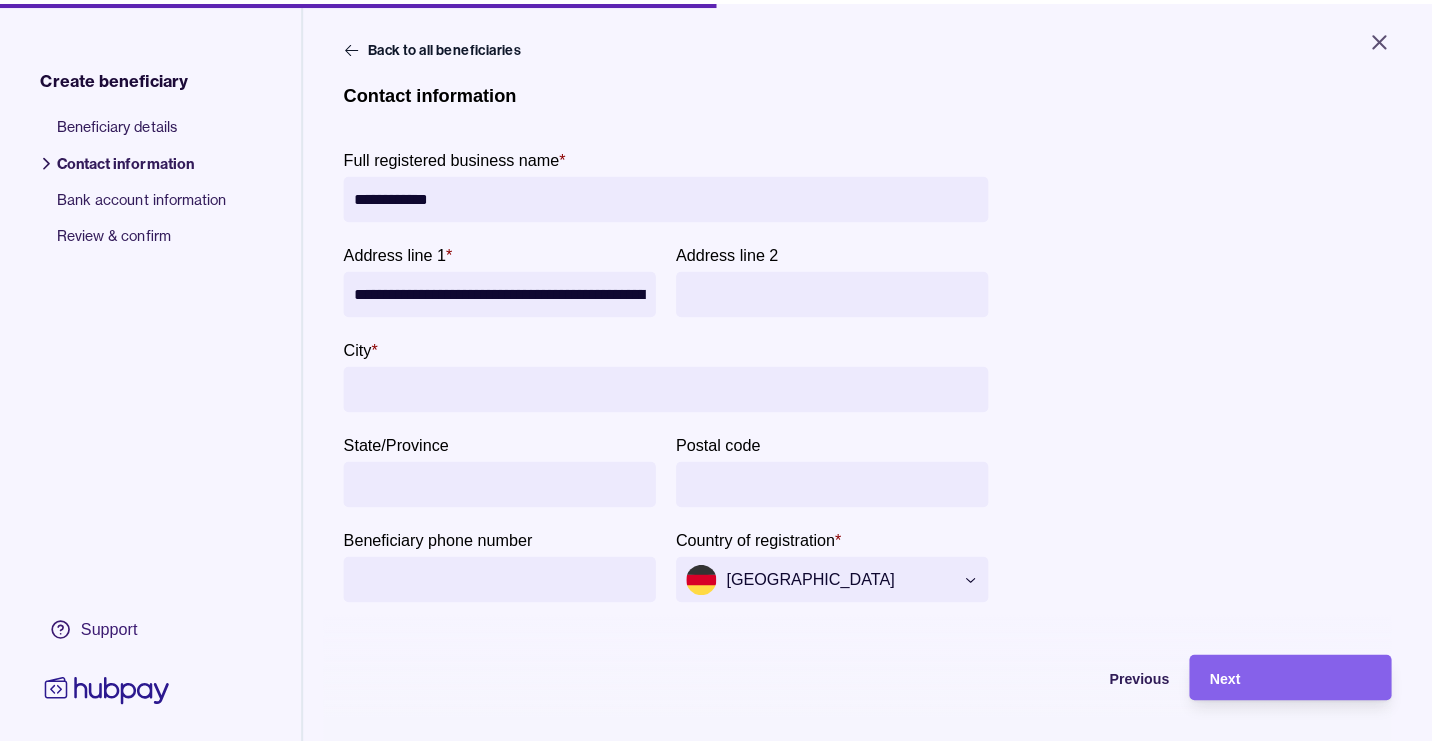 scroll, scrollTop: 0, scrollLeft: 193, axis: horizontal 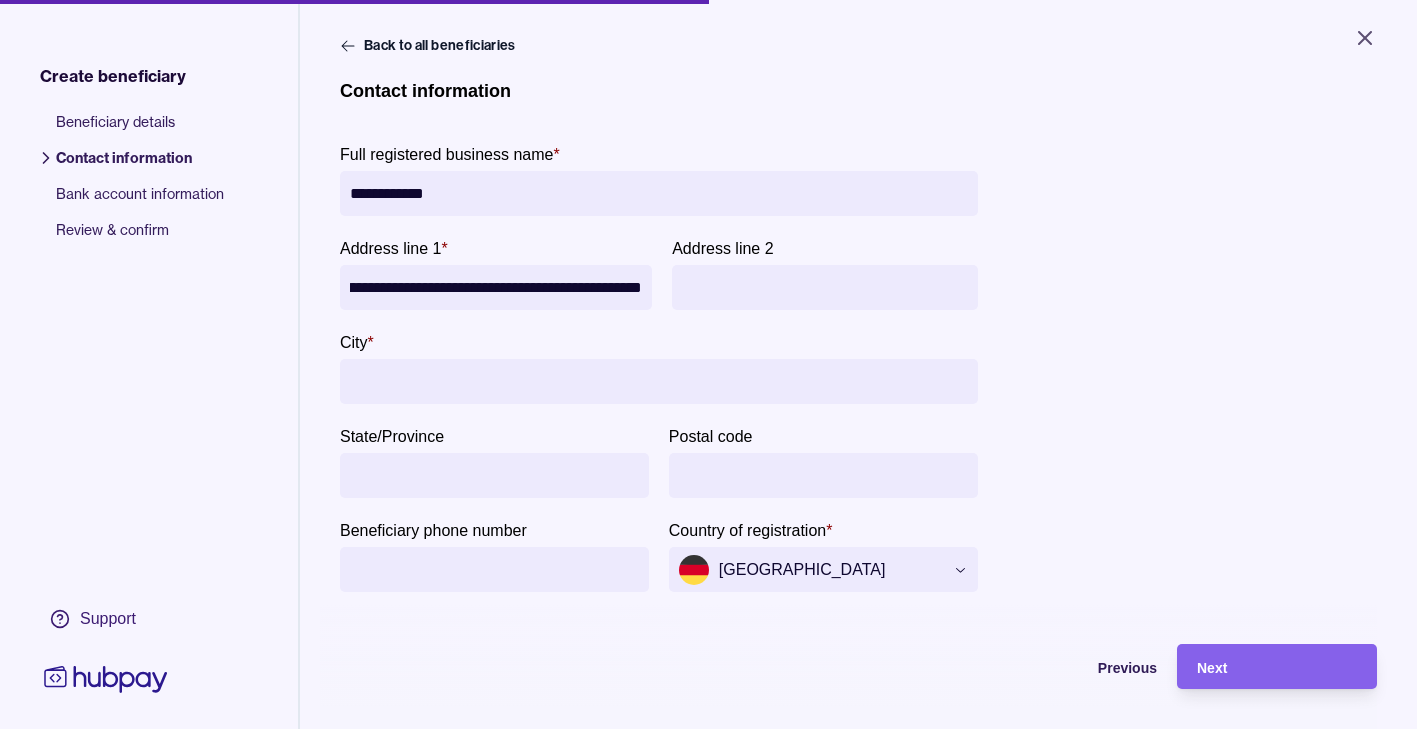 click on "**********" at bounding box center [708, 364] 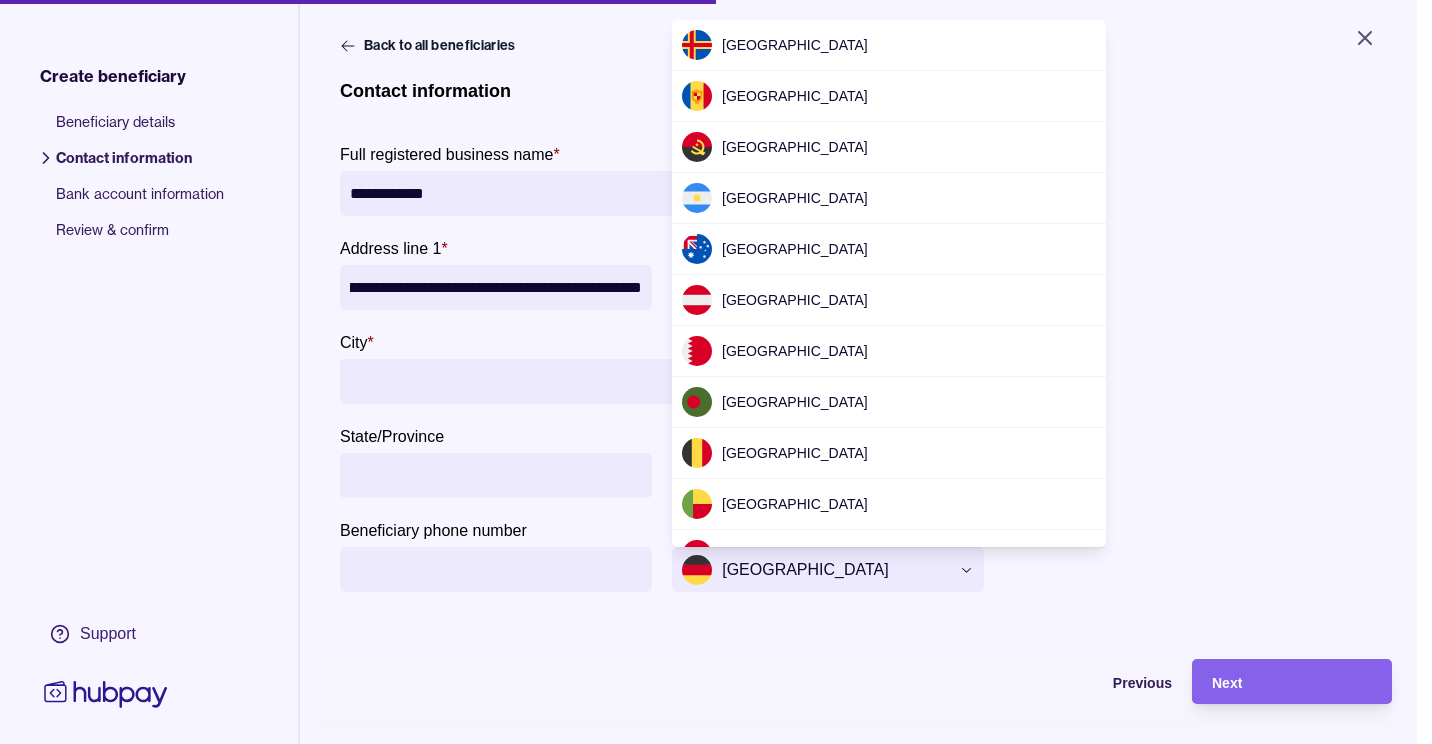 scroll, scrollTop: 0, scrollLeft: 0, axis: both 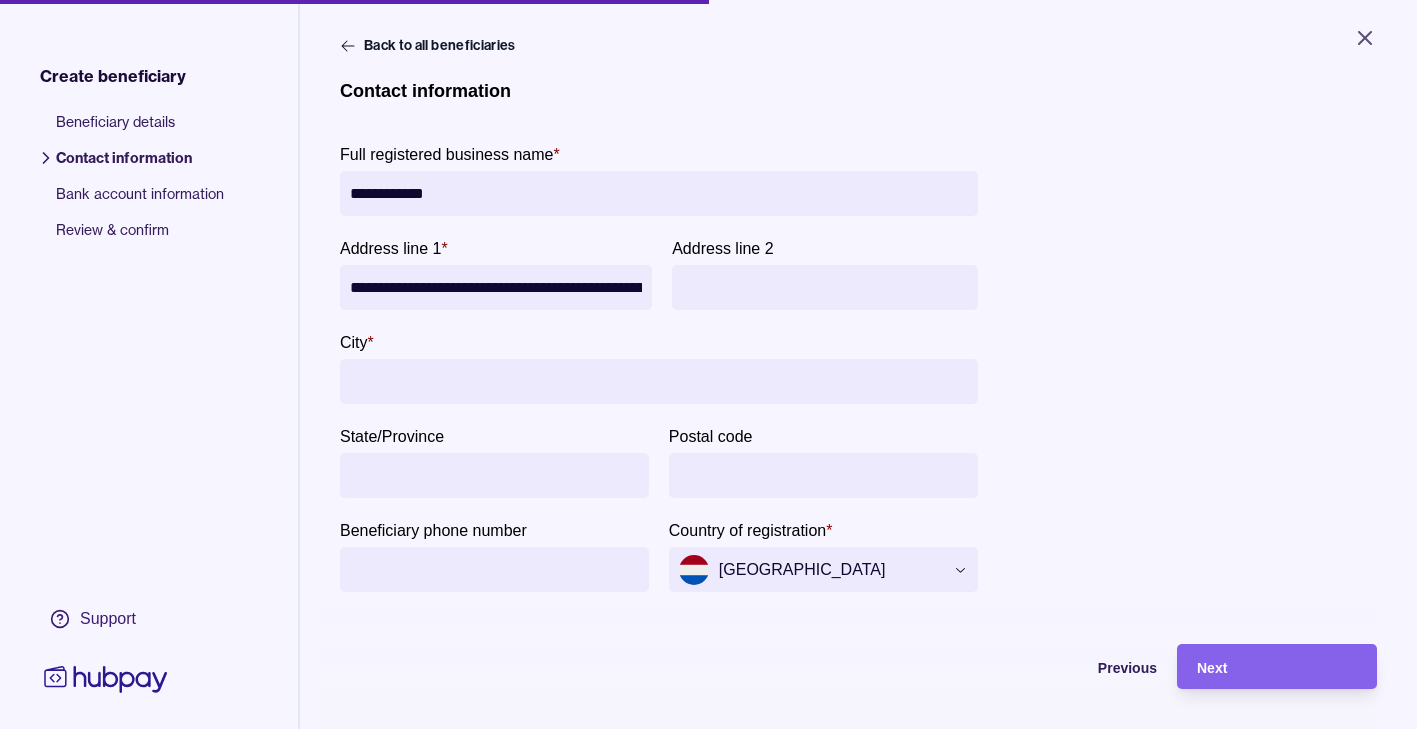 click on "**********" at bounding box center (496, 287) 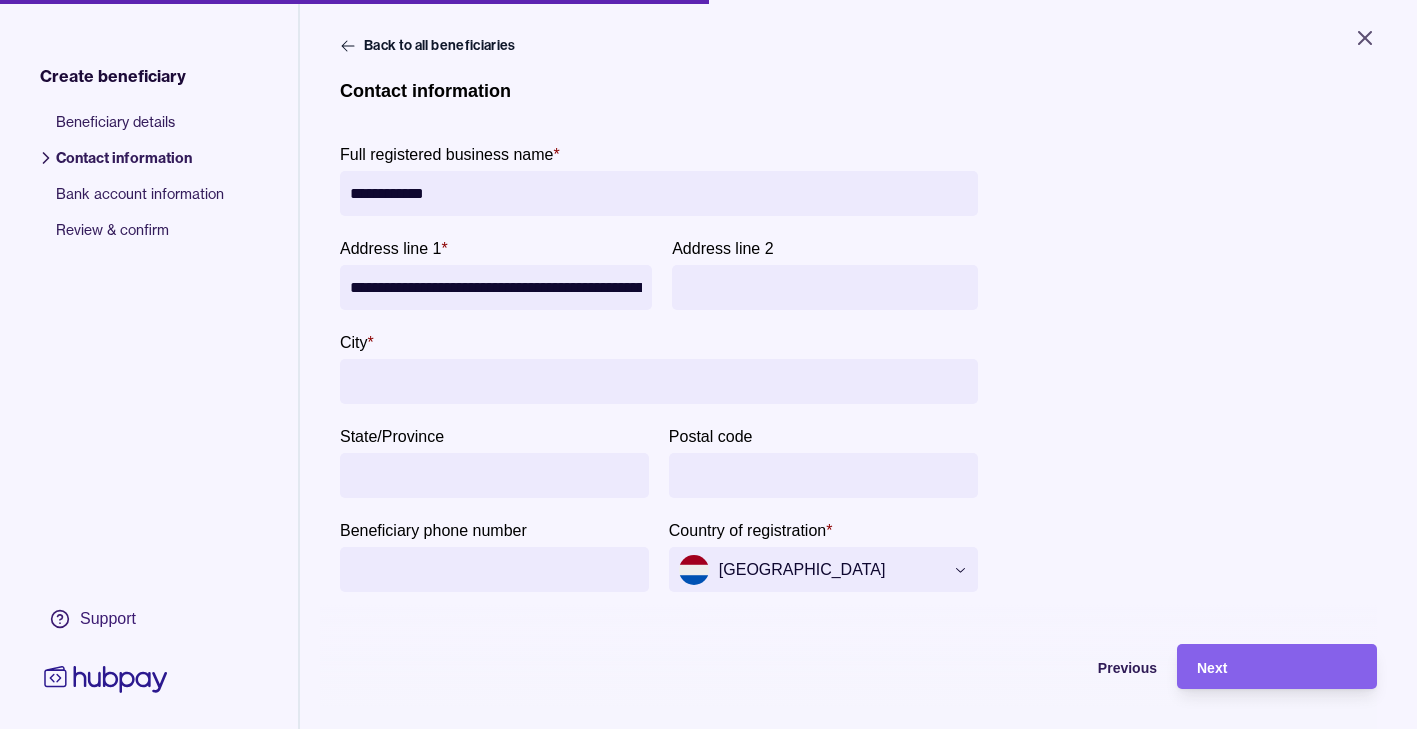 type on "**********" 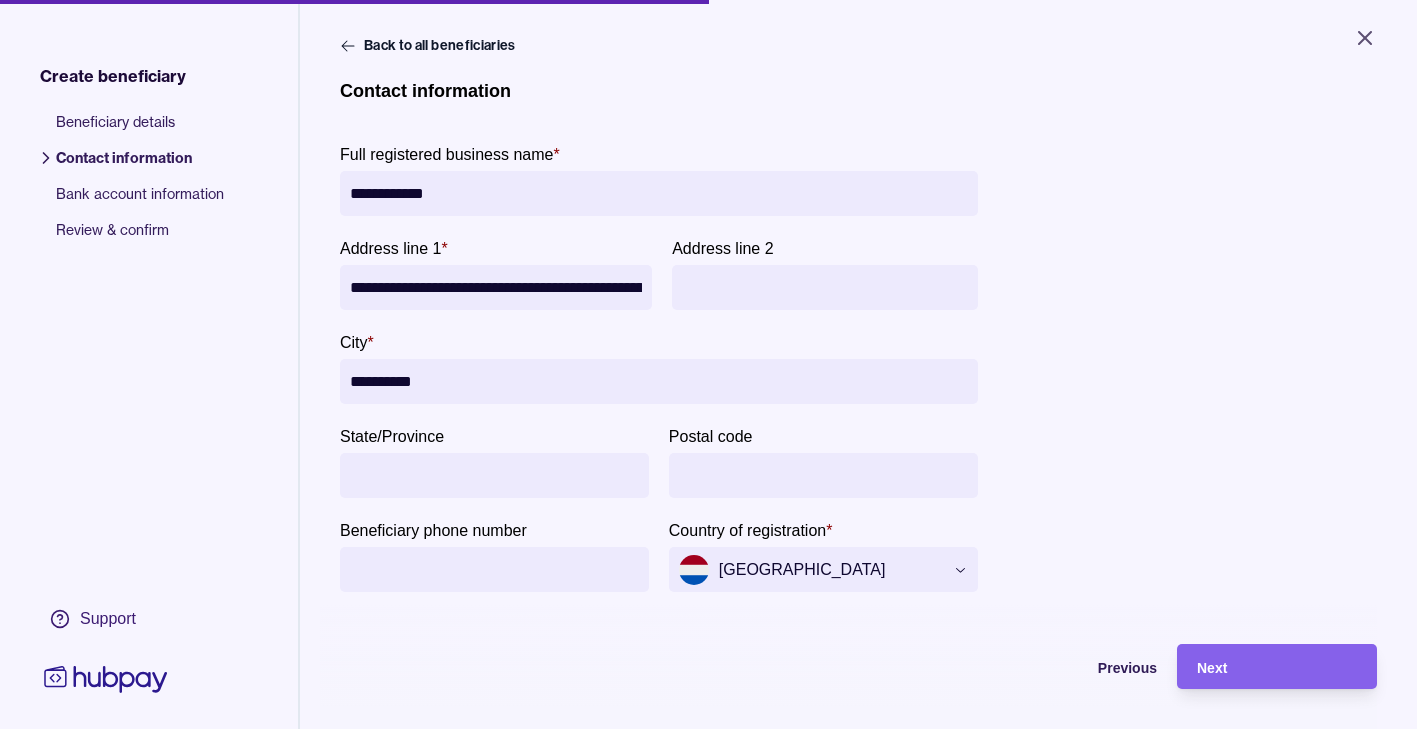 type on "*********" 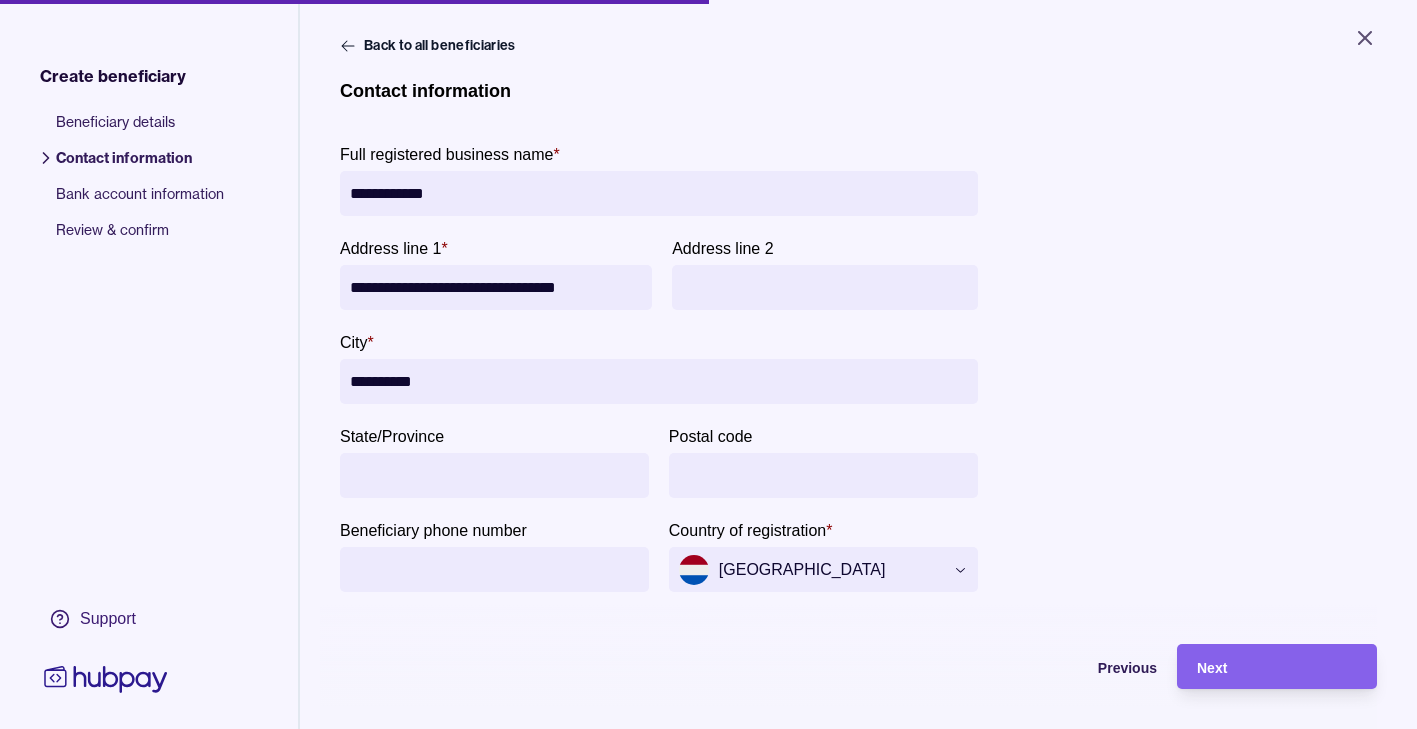 click on "**********" at bounding box center (496, 287) 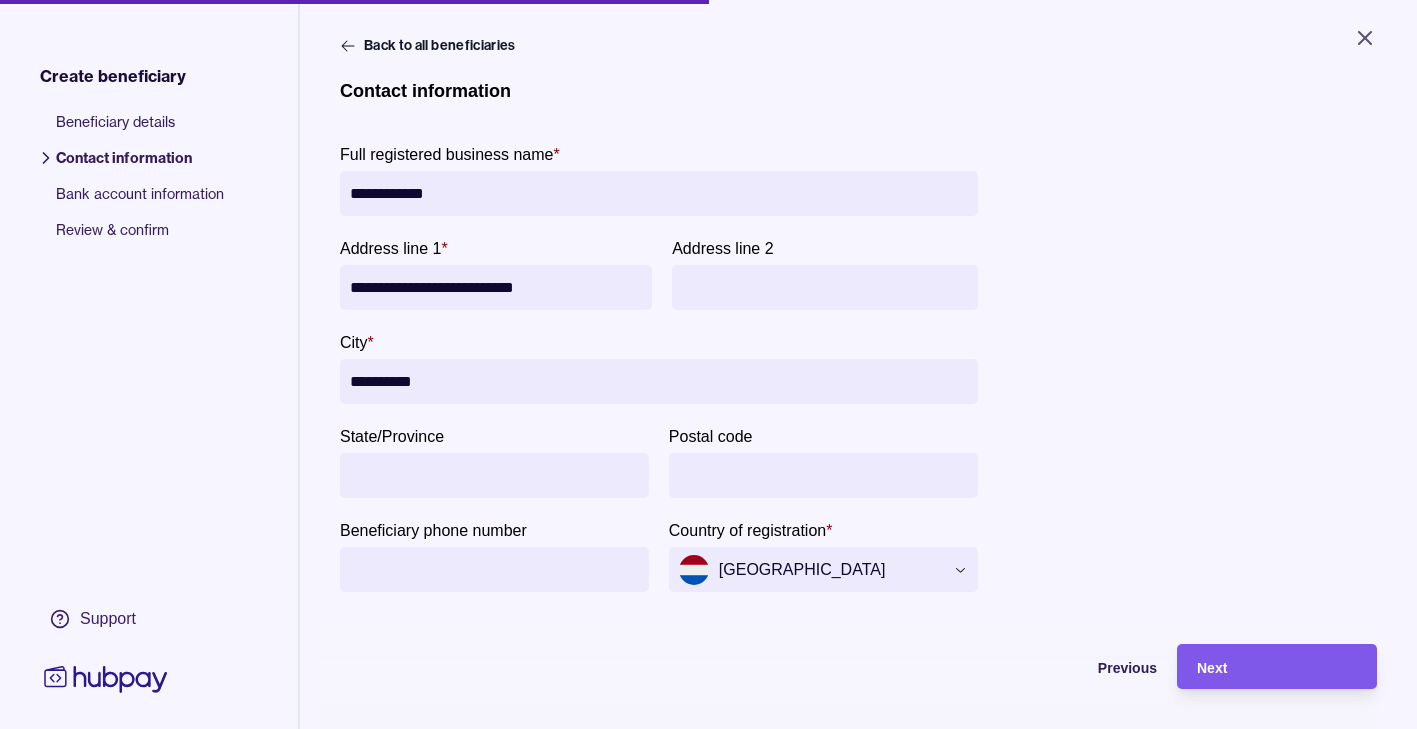 type on "**********" 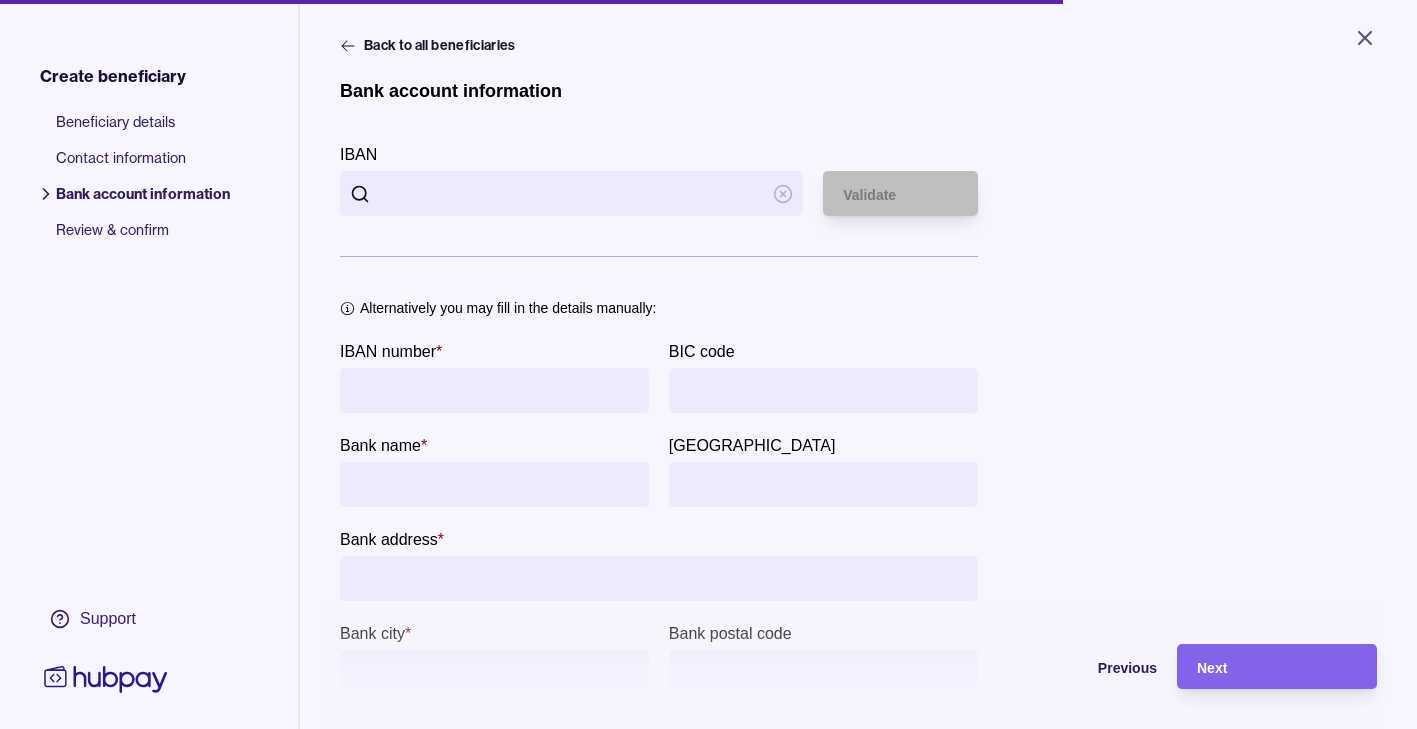 click on "IBAN" at bounding box center (571, 193) 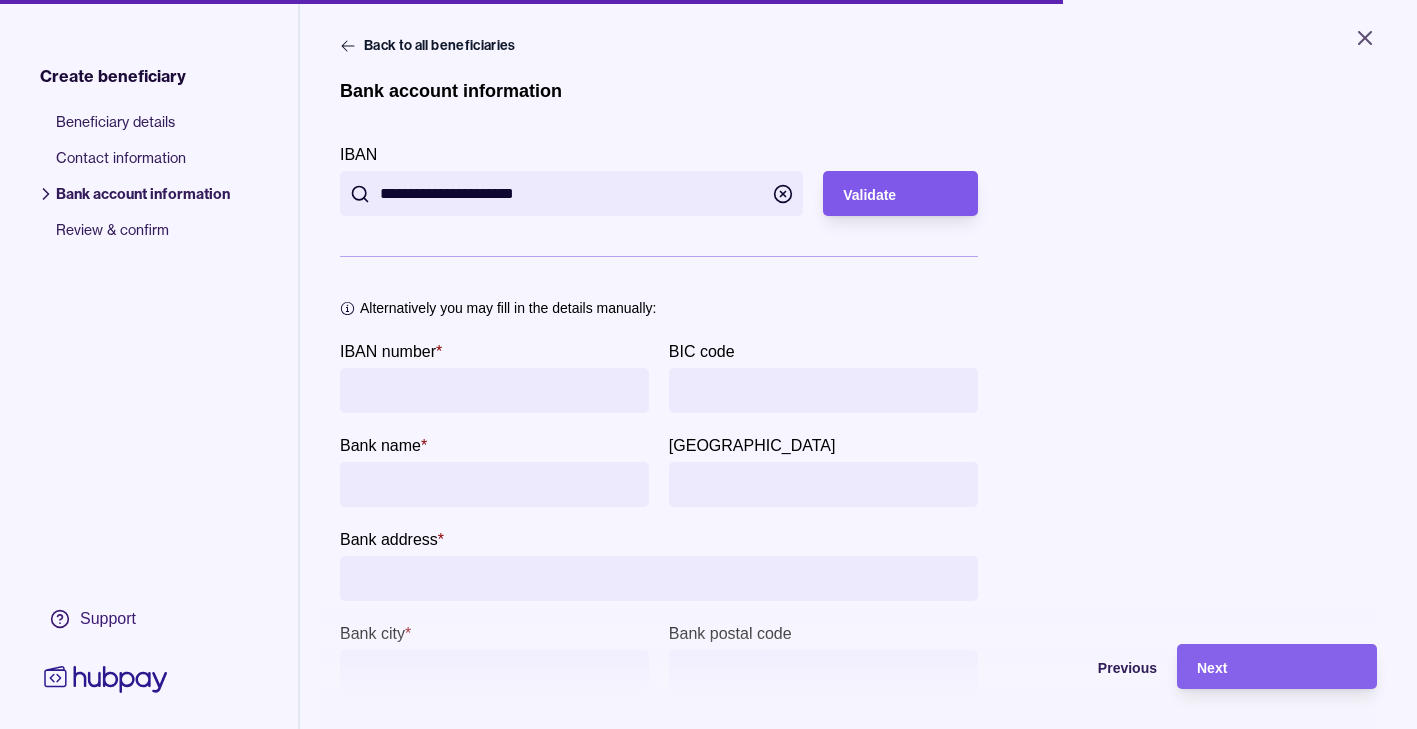 type on "**********" 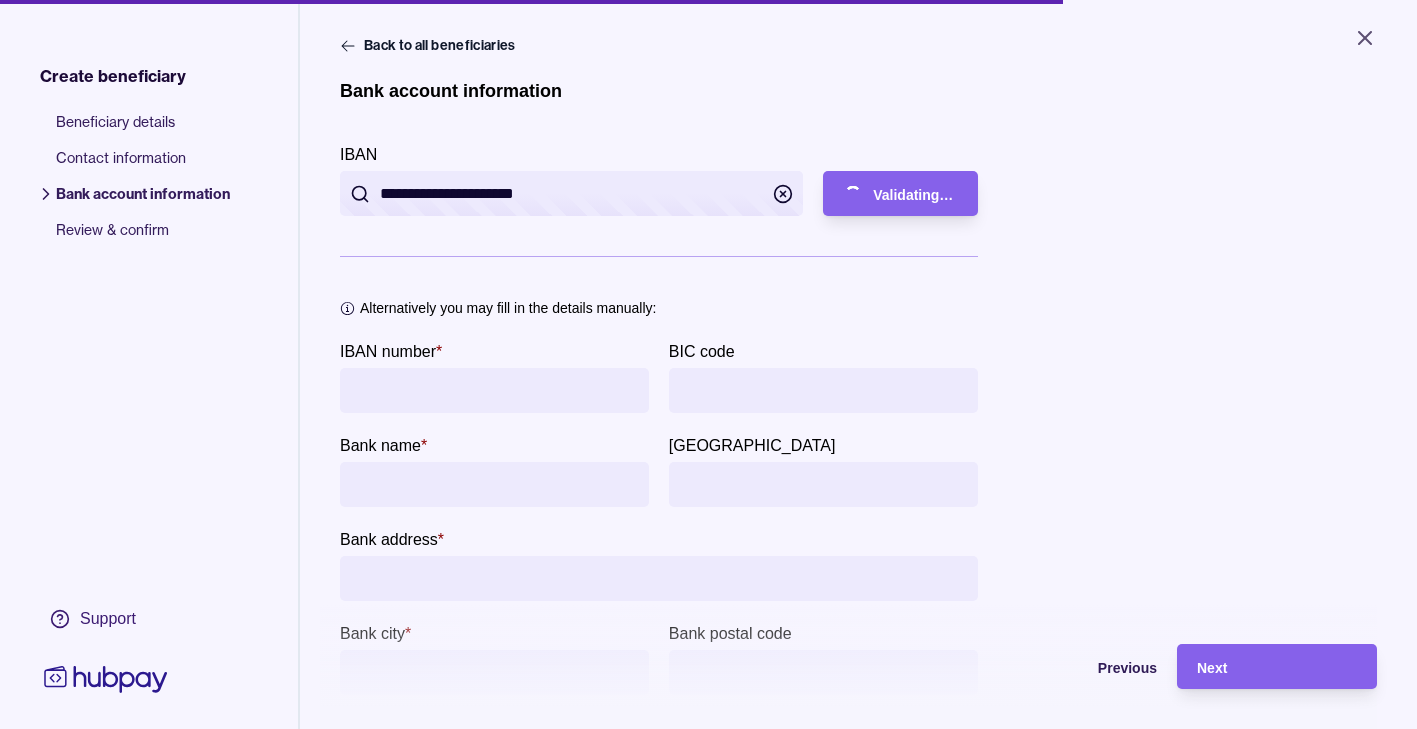 type on "**********" 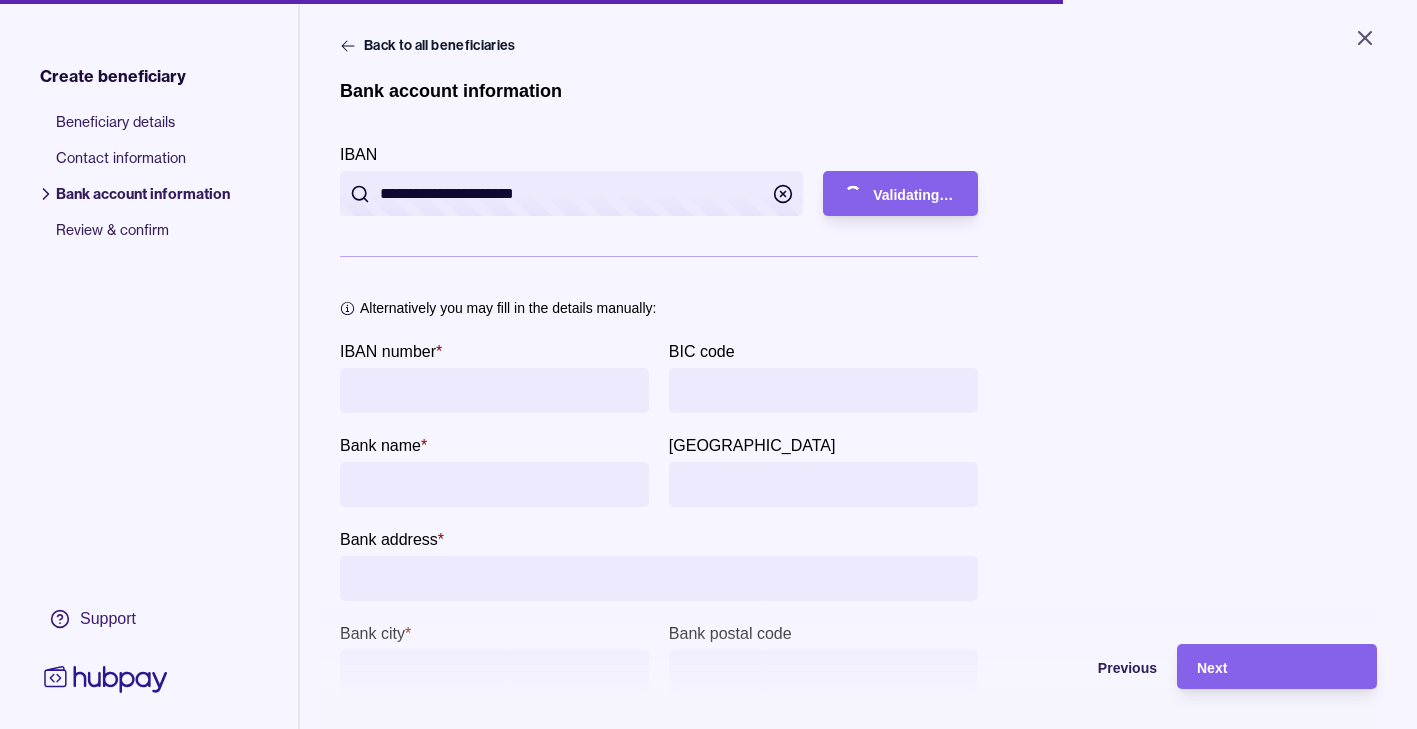 type on "**********" 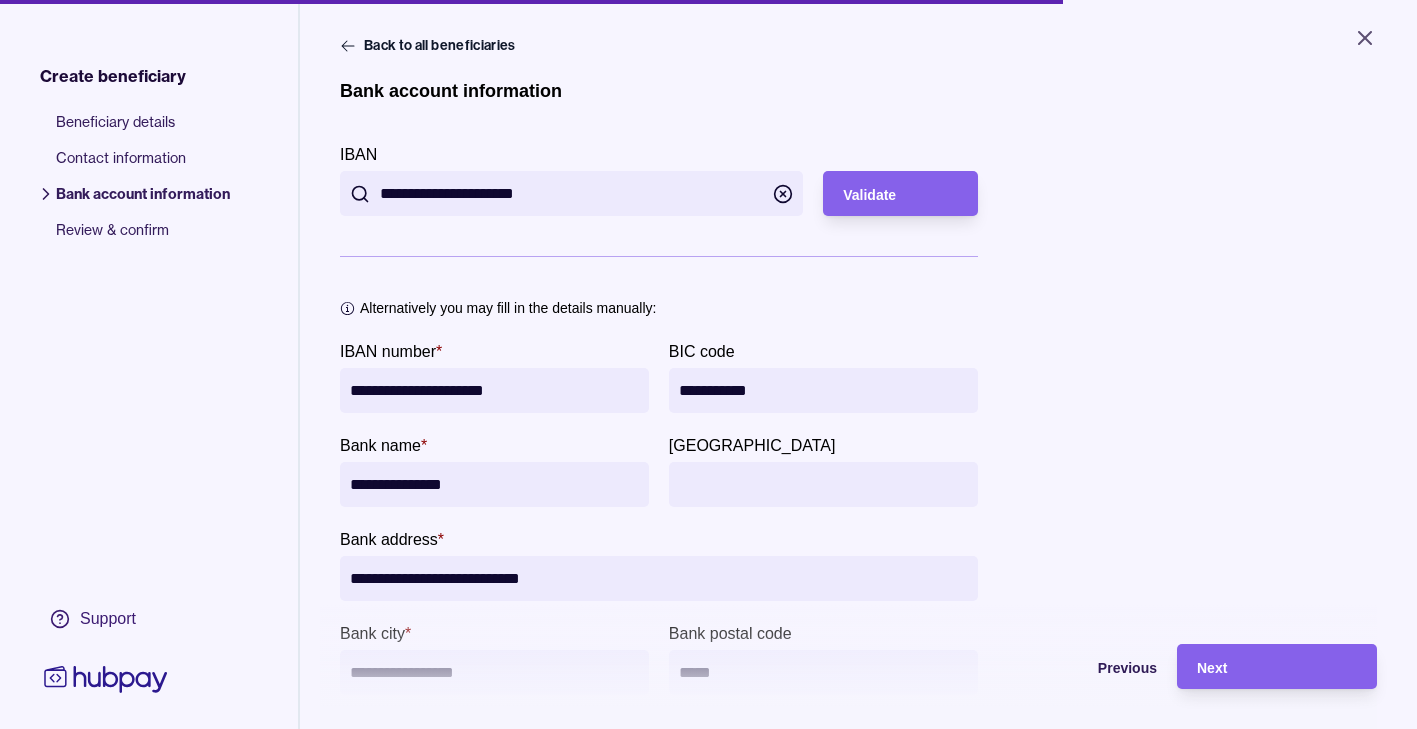 scroll, scrollTop: 213, scrollLeft: 0, axis: vertical 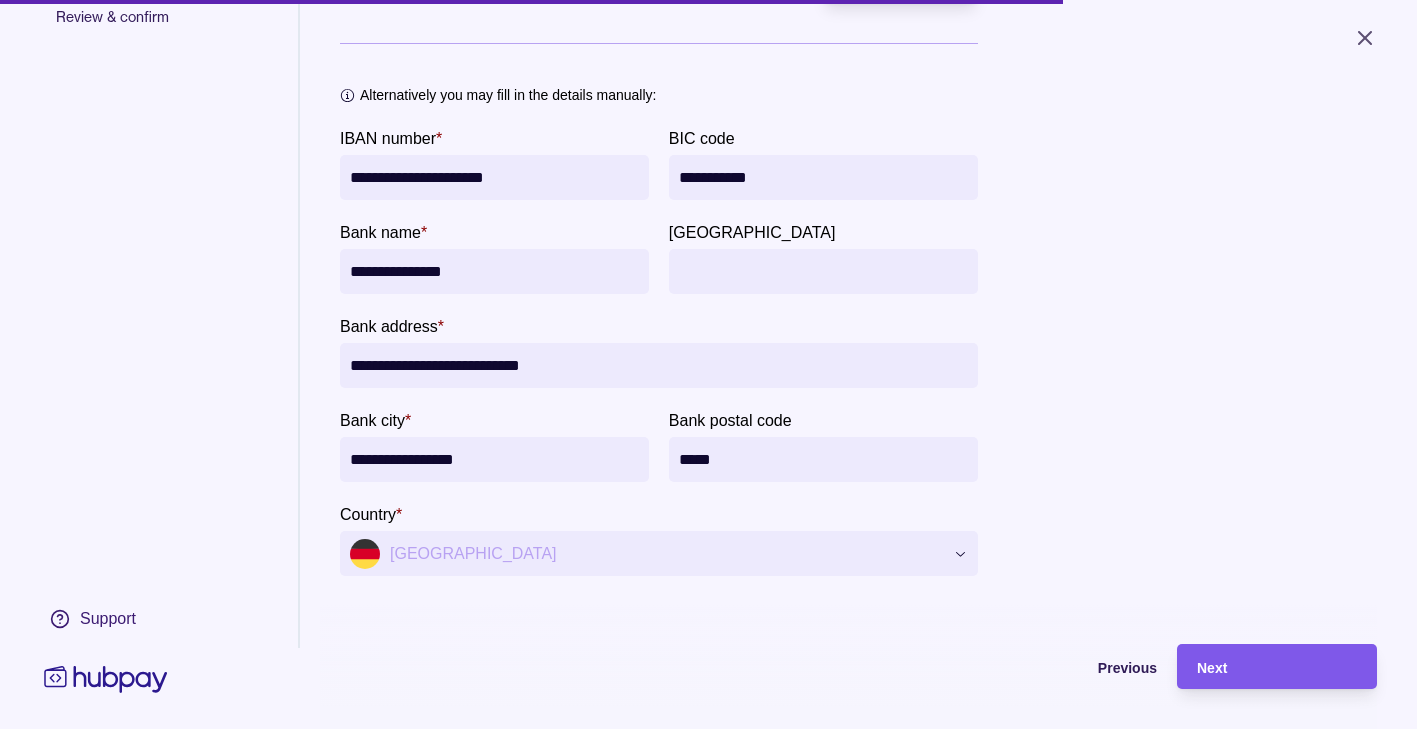 click on "Next" at bounding box center (1277, 667) 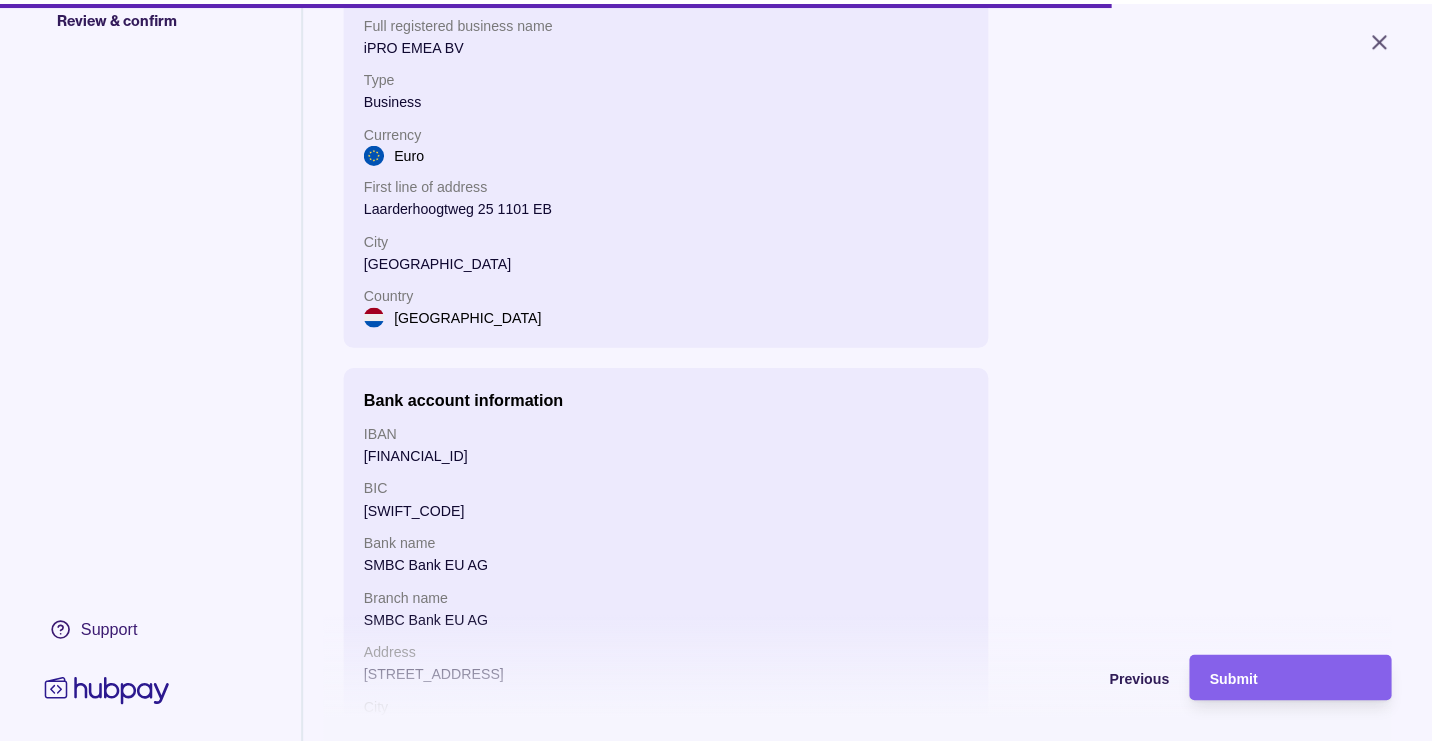 scroll, scrollTop: 156, scrollLeft: 0, axis: vertical 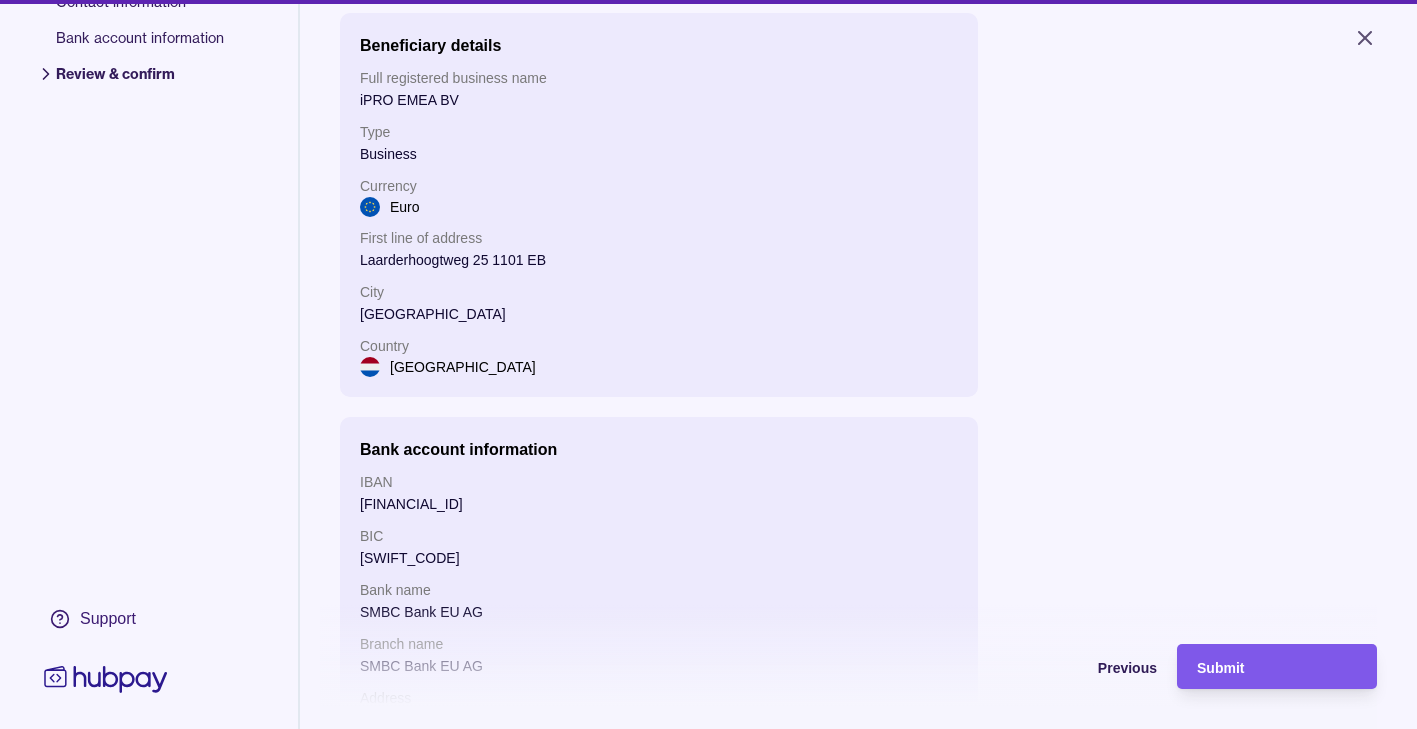 click on "Submit" at bounding box center [1277, 667] 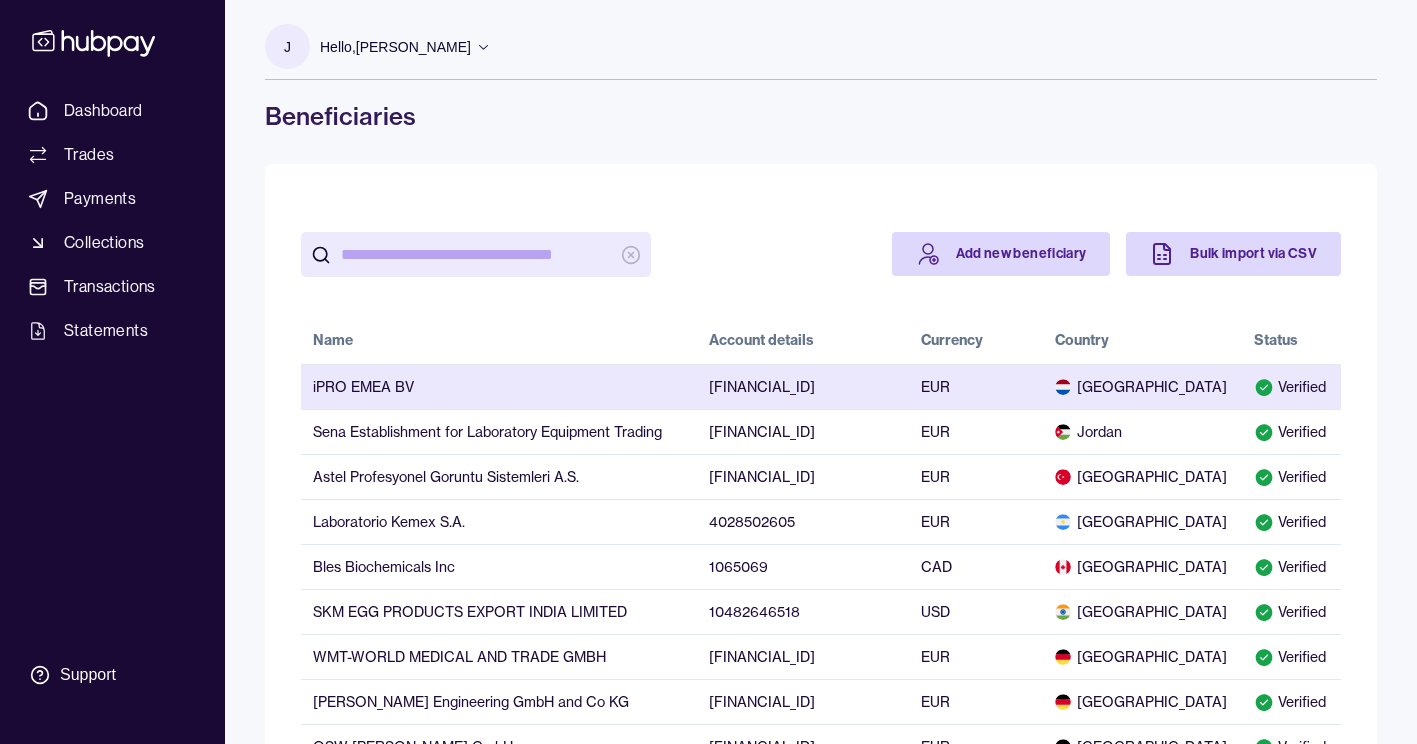 click on "iPRO EMEA BV" at bounding box center (499, 386) 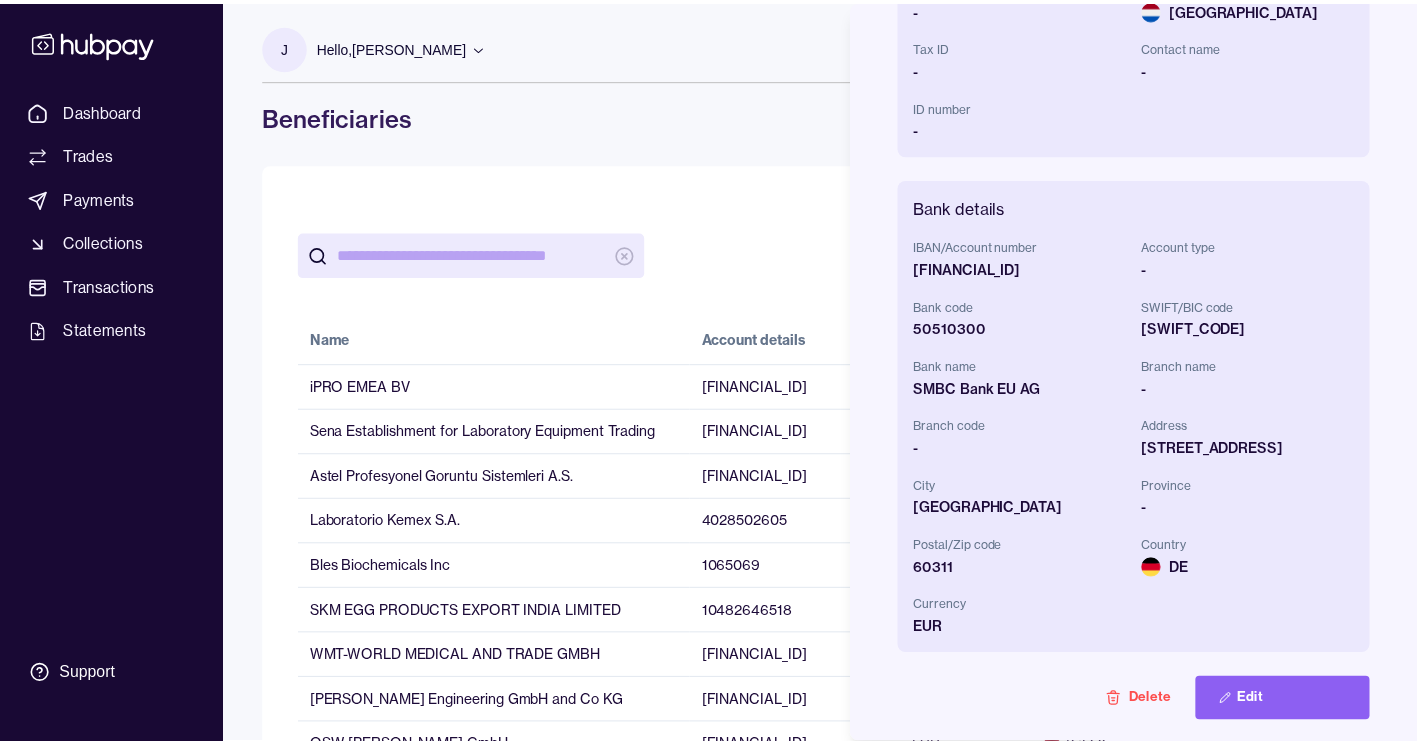 scroll, scrollTop: 400, scrollLeft: 0, axis: vertical 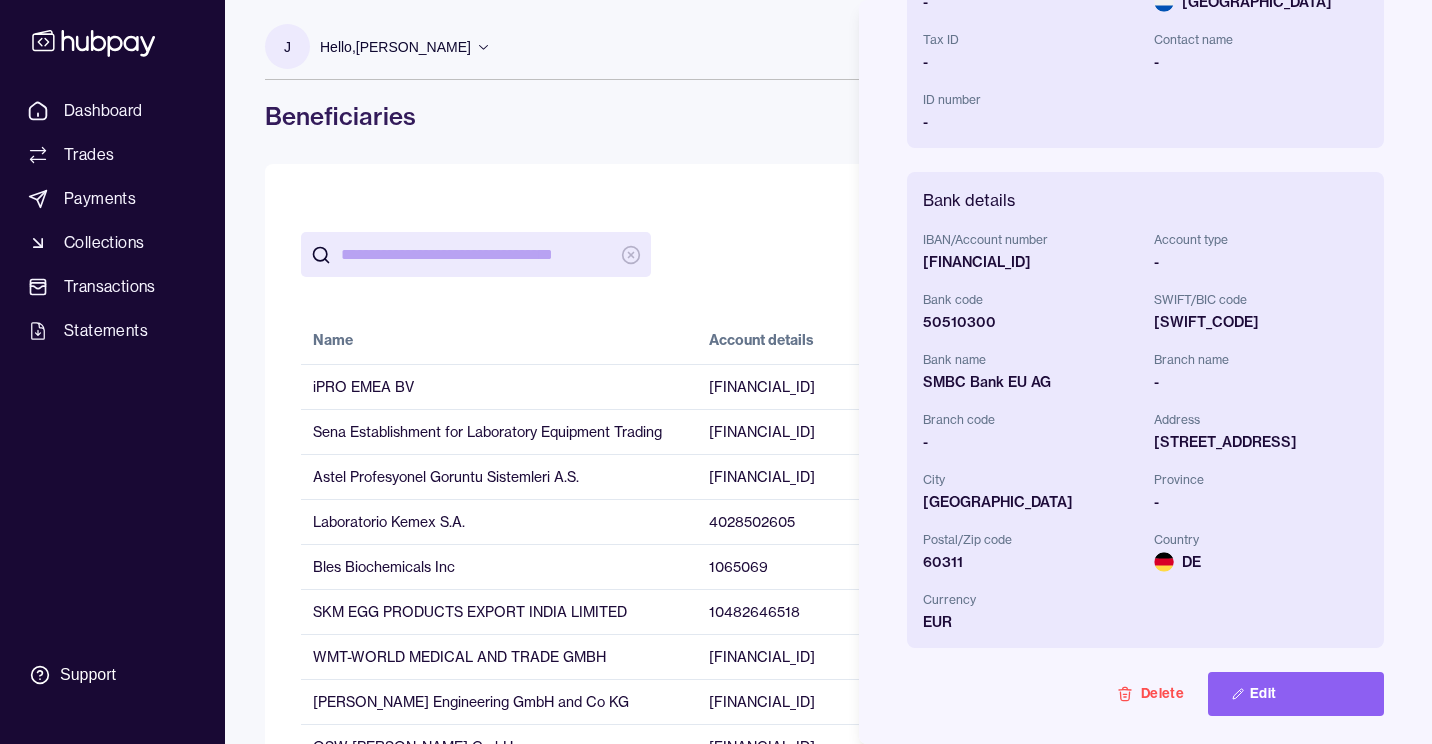 click on "[SWIFT_CODE]" at bounding box center [1261, 322] 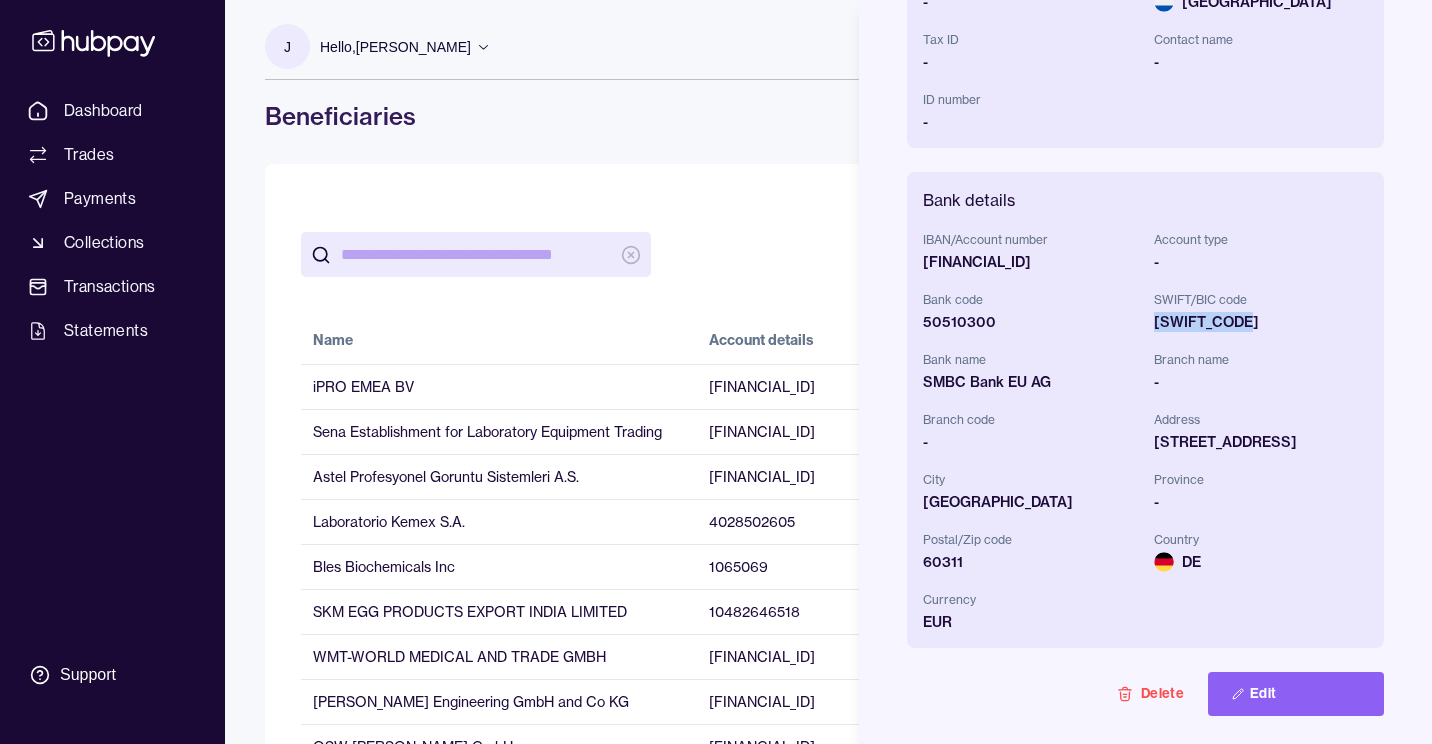 click on "[SWIFT_CODE]" at bounding box center [1261, 322] 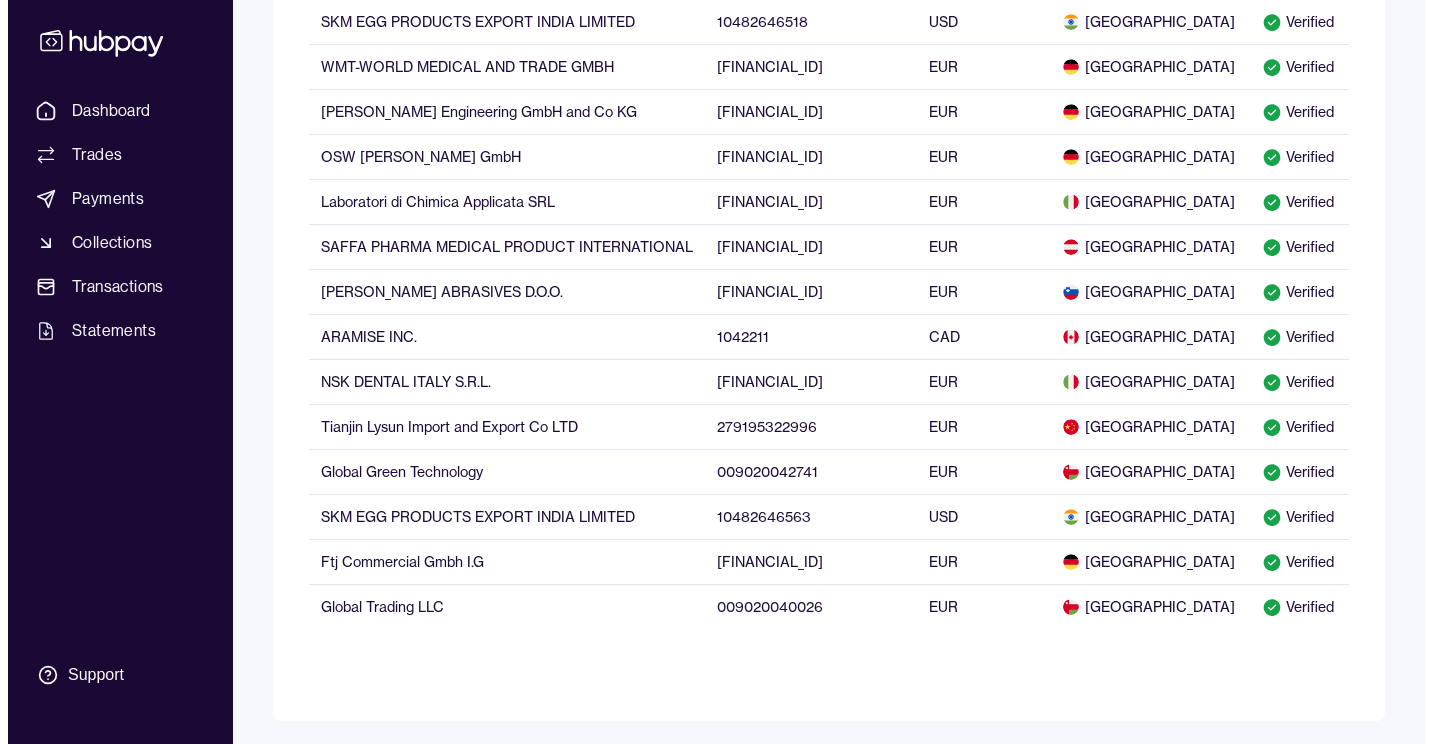 scroll, scrollTop: 0, scrollLeft: 0, axis: both 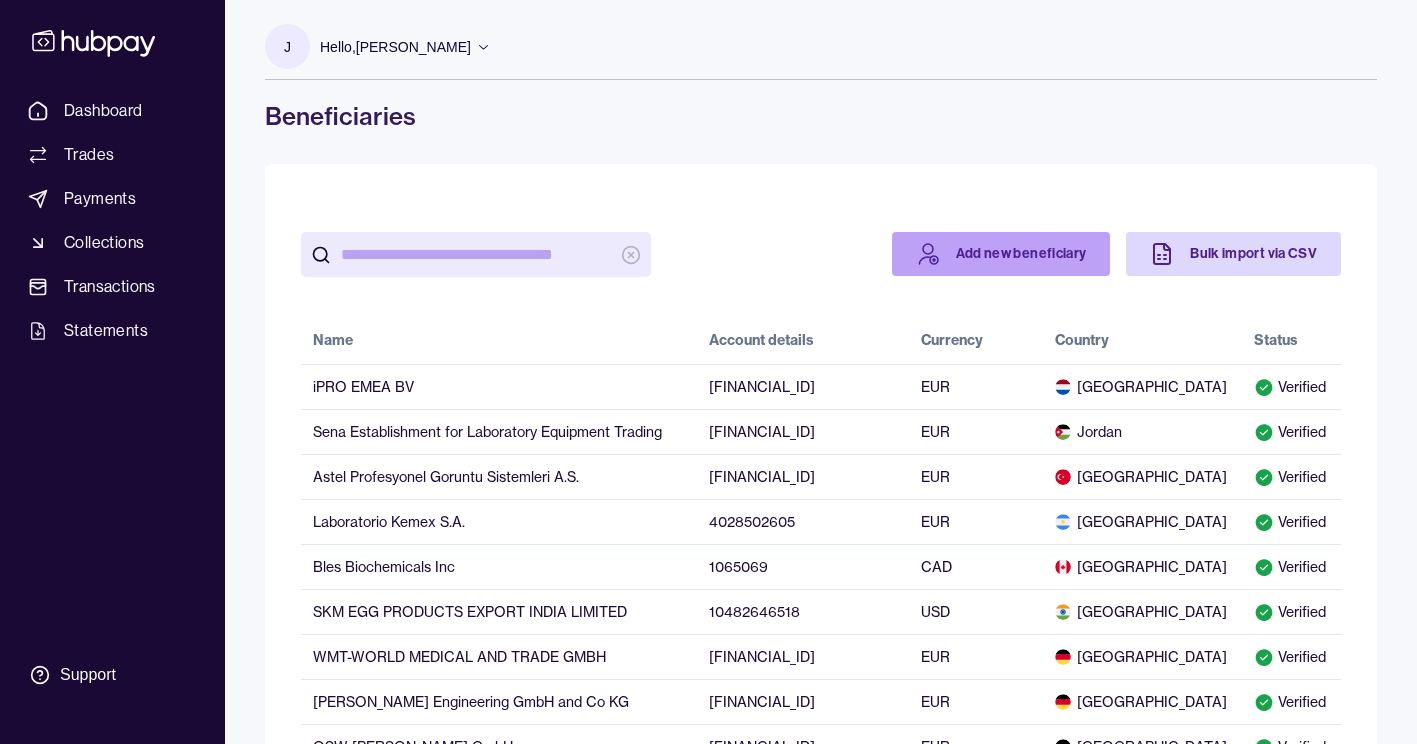 click on "Add new beneficiary" at bounding box center (1001, 254) 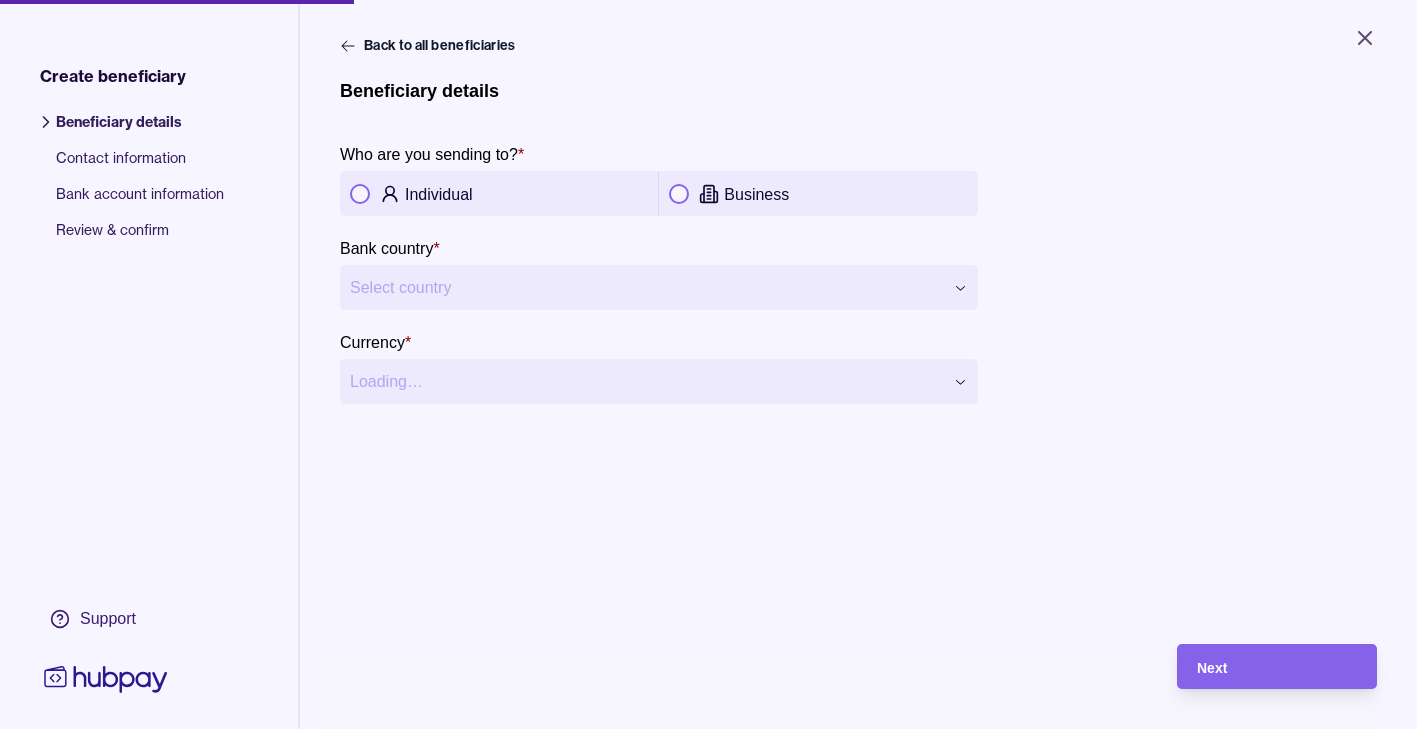 click on "Business" at bounding box center [818, 194] 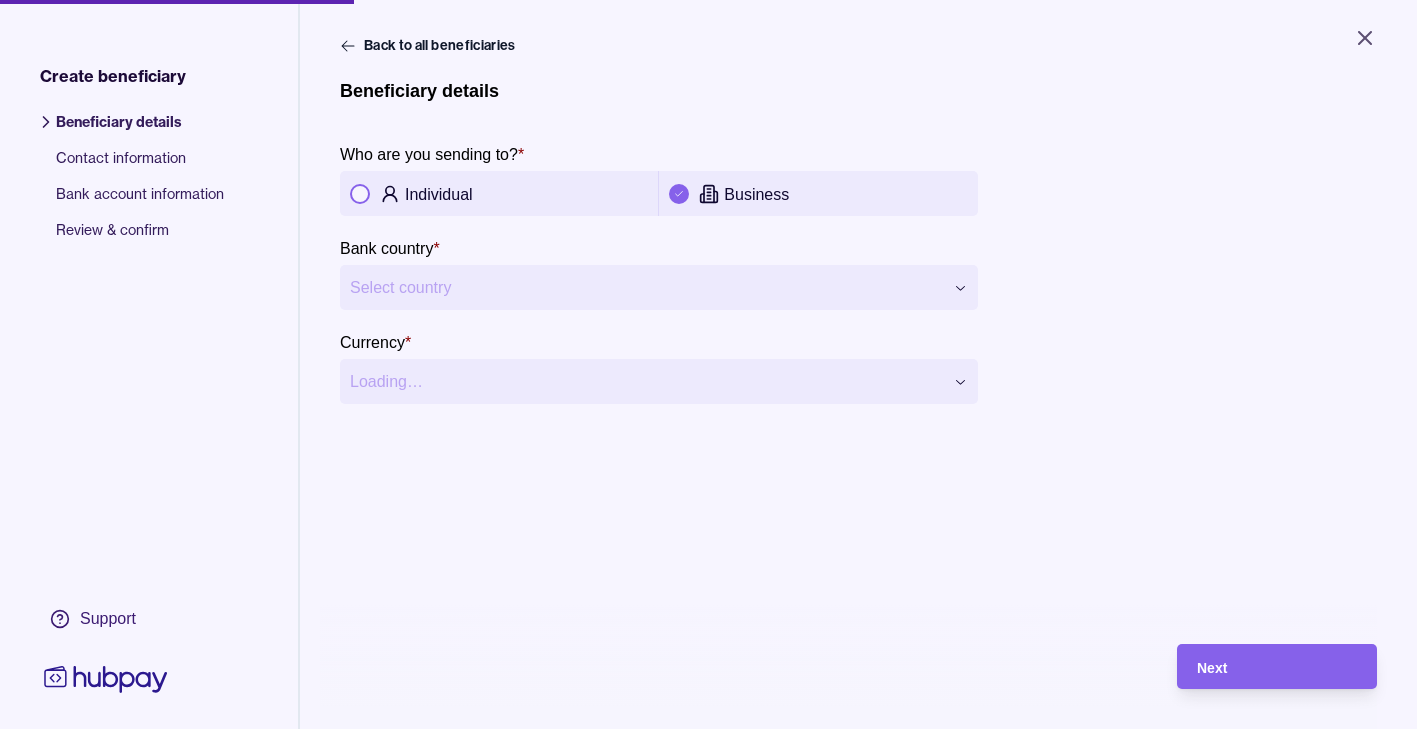 click on "**********" at bounding box center (659, 273) 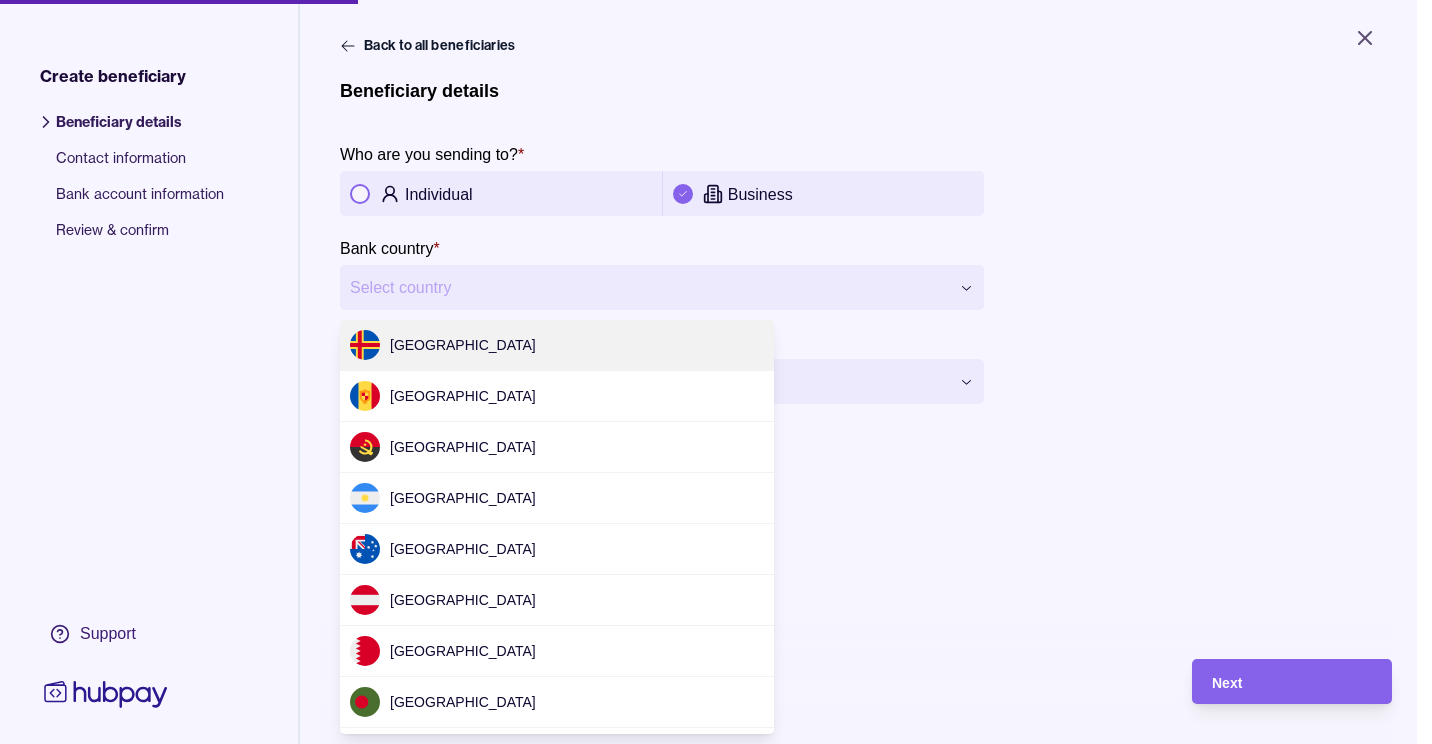 scroll, scrollTop: 5938, scrollLeft: 0, axis: vertical 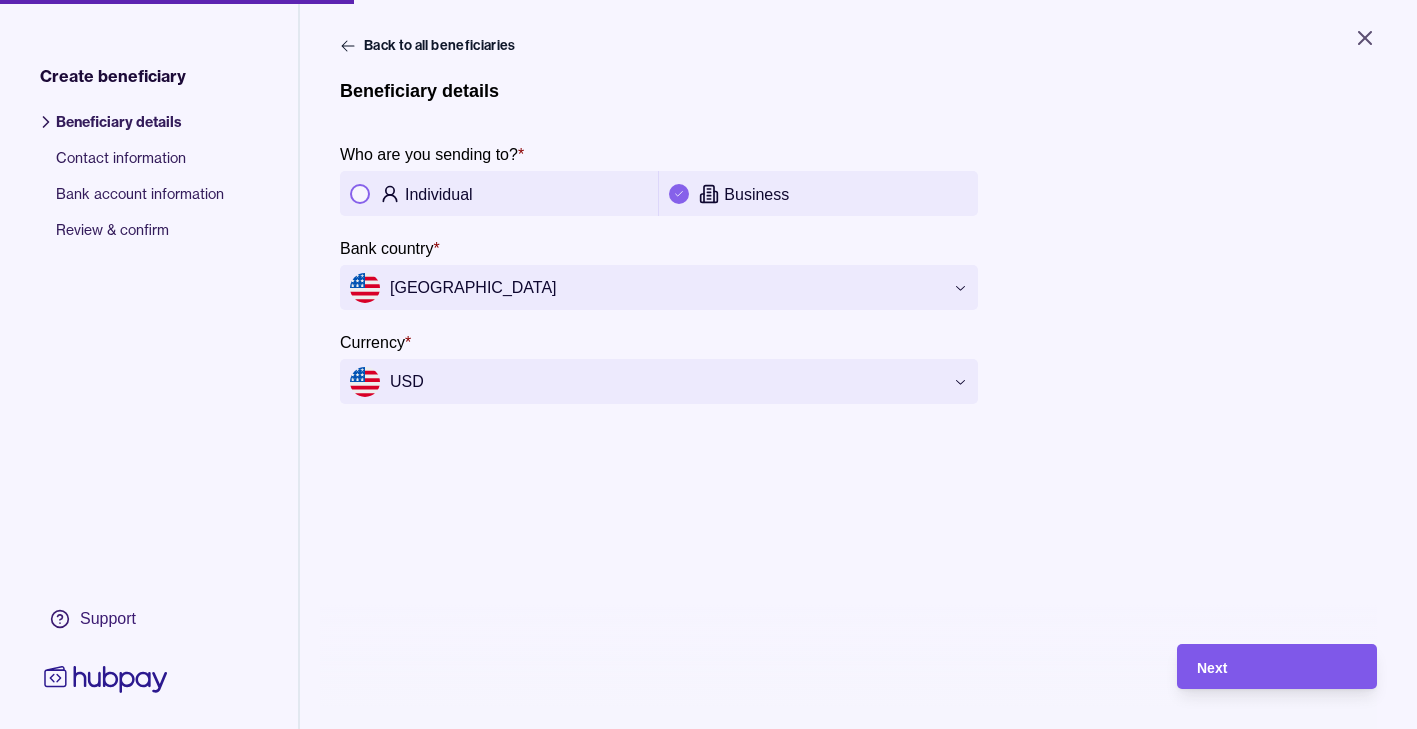 click on "Next" at bounding box center [1277, 667] 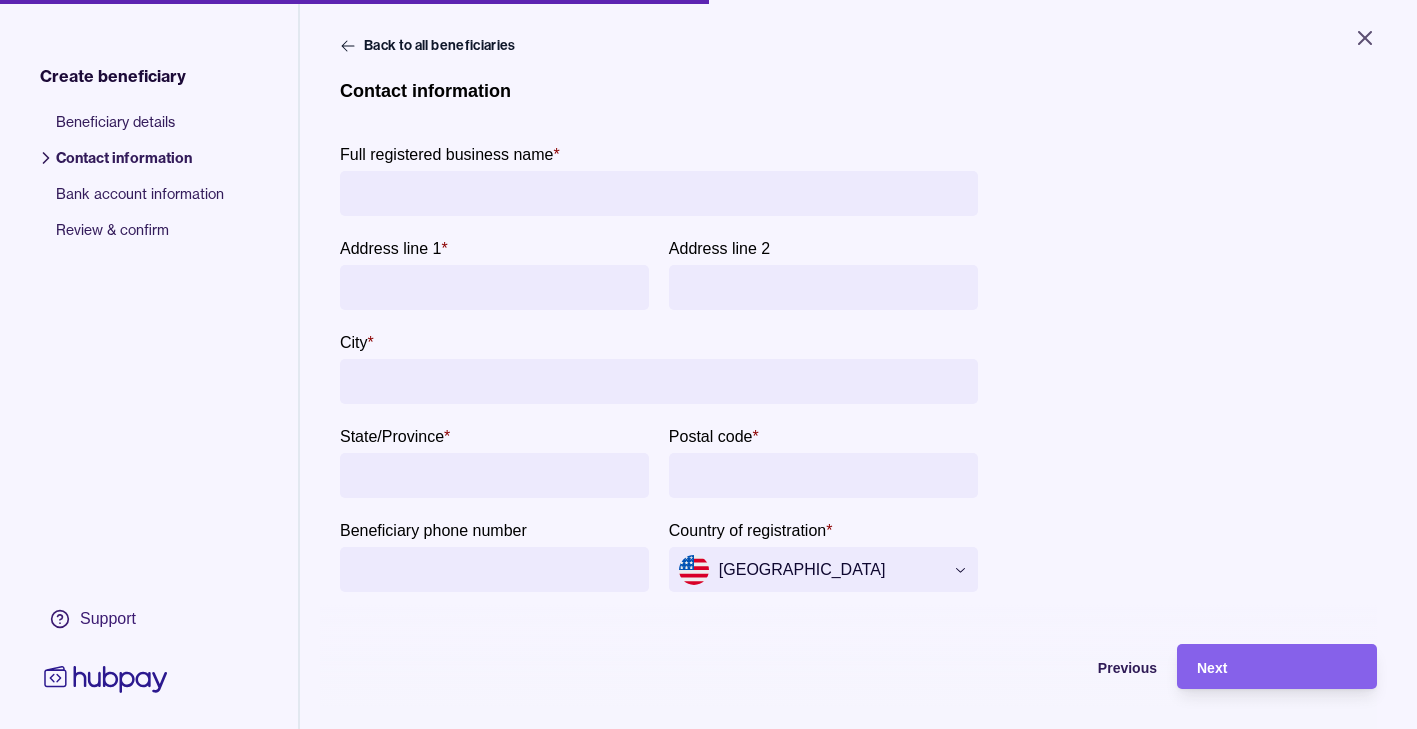 click on "Full registered business name  *" at bounding box center (659, 193) 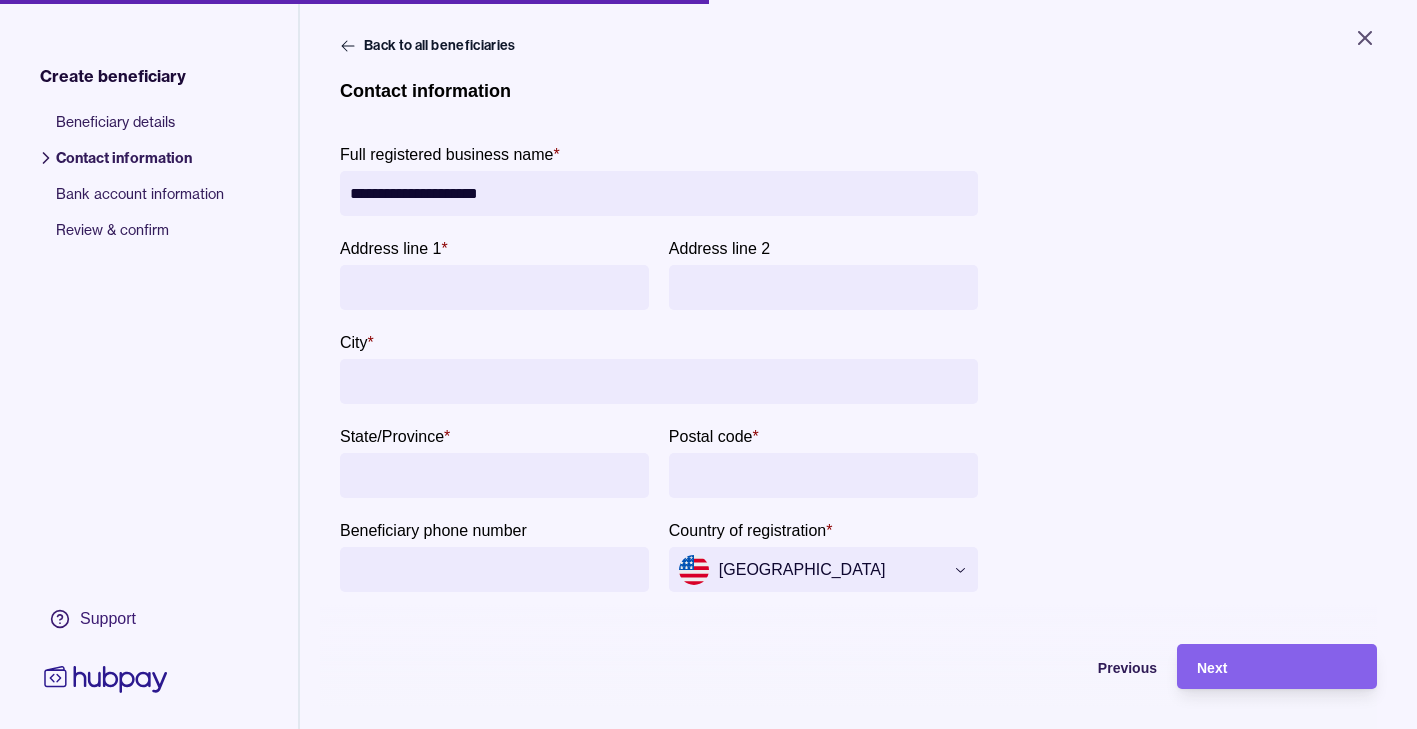 type on "**********" 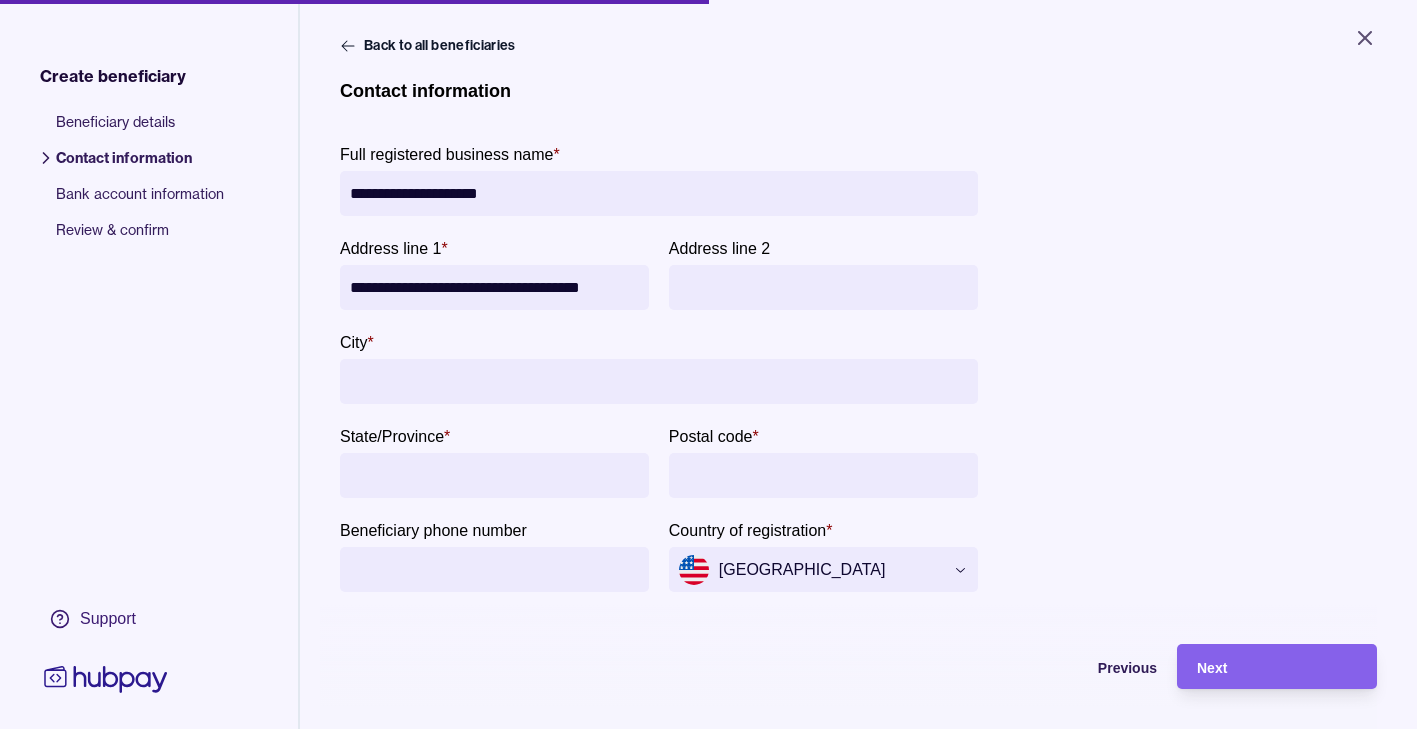 scroll, scrollTop: 0, scrollLeft: 7, axis: horizontal 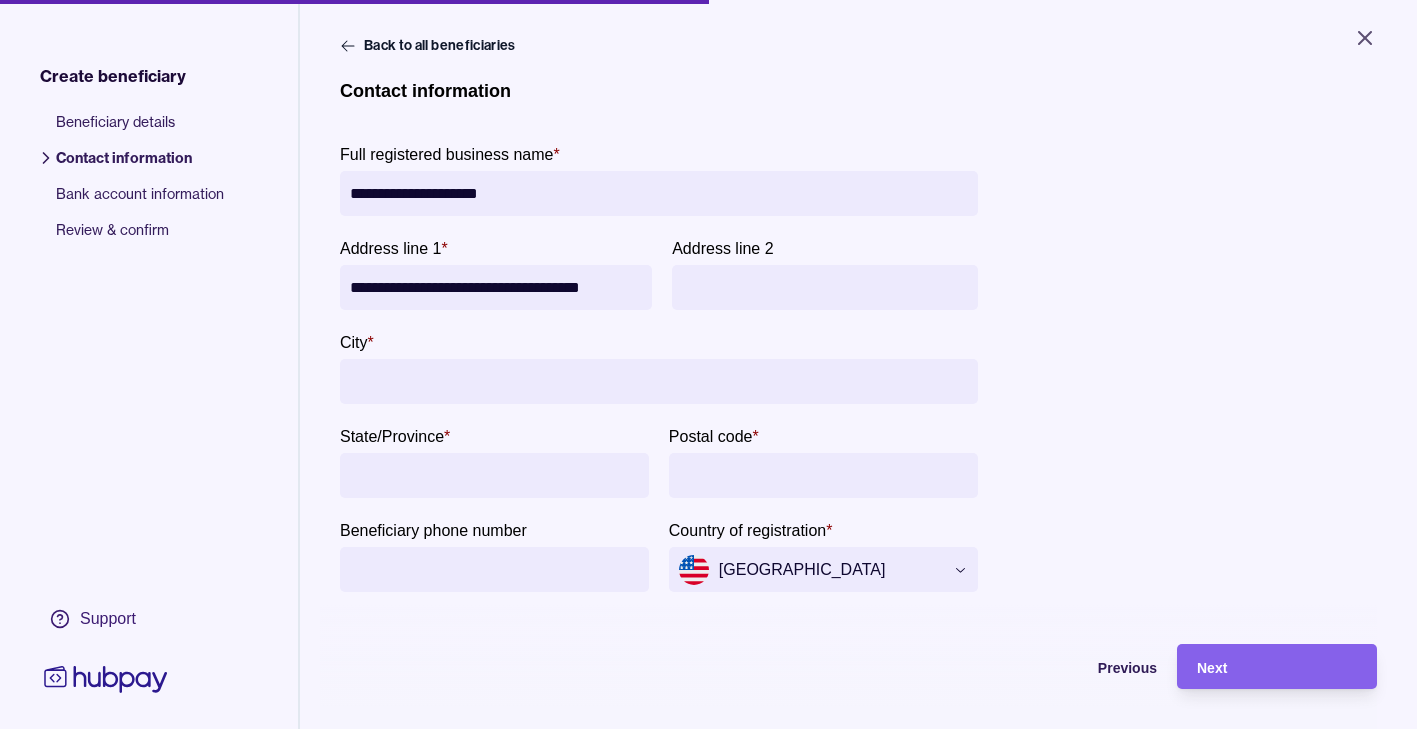 click on "**********" at bounding box center (496, 287) 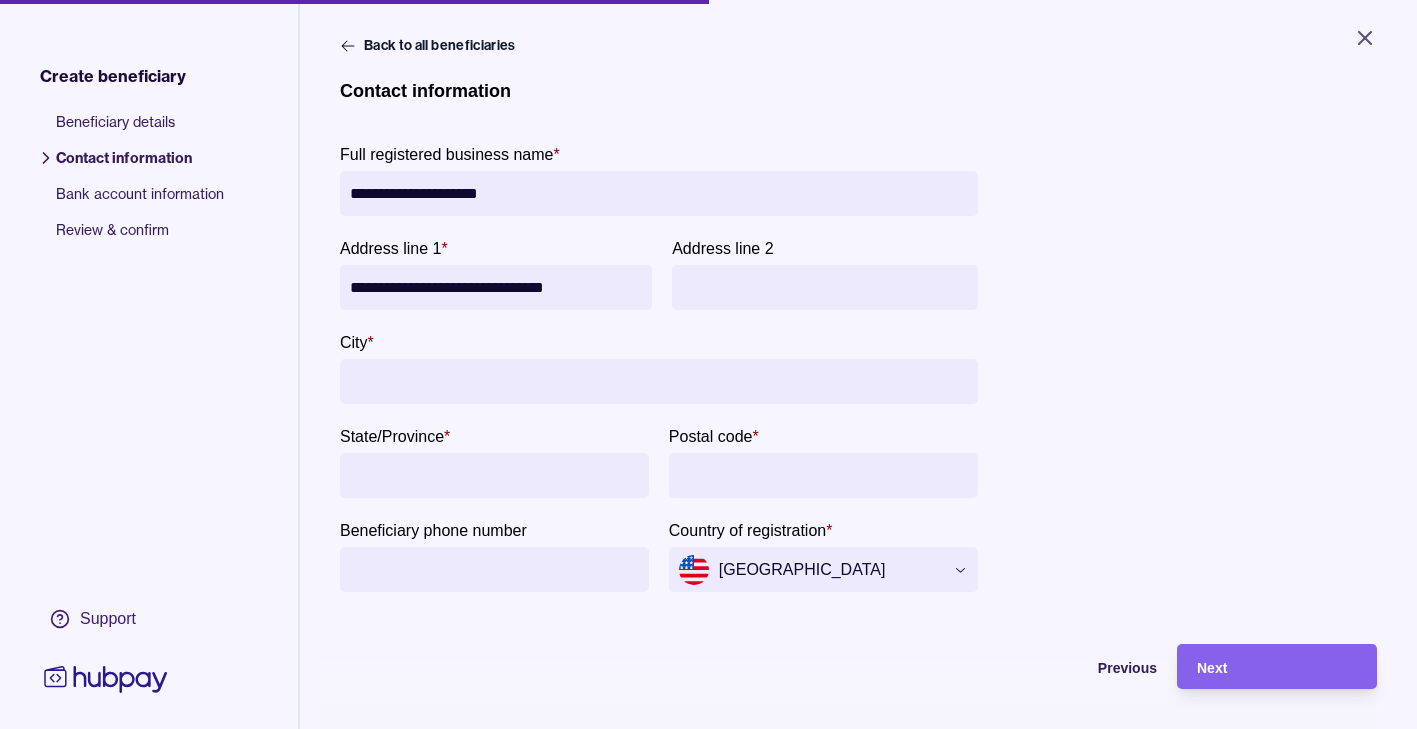 scroll, scrollTop: 0, scrollLeft: 0, axis: both 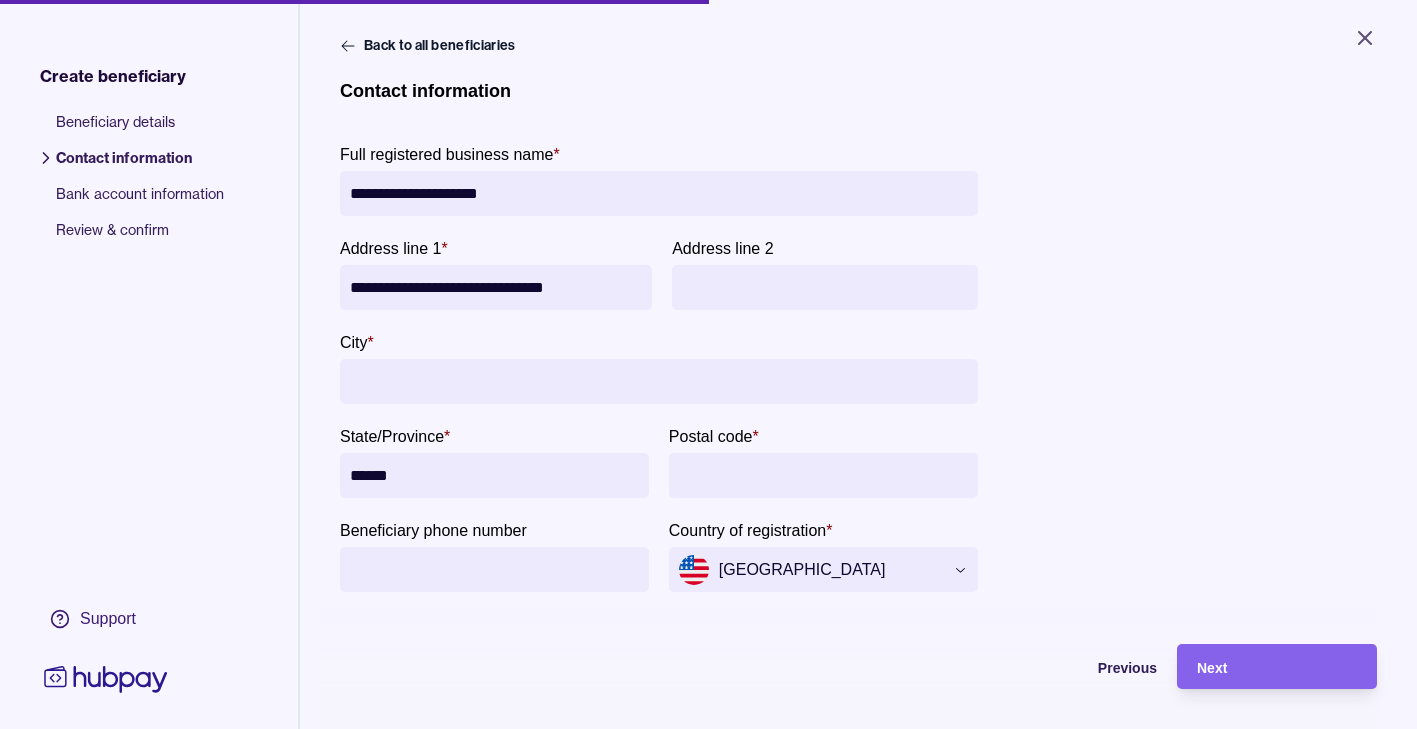 type on "******" 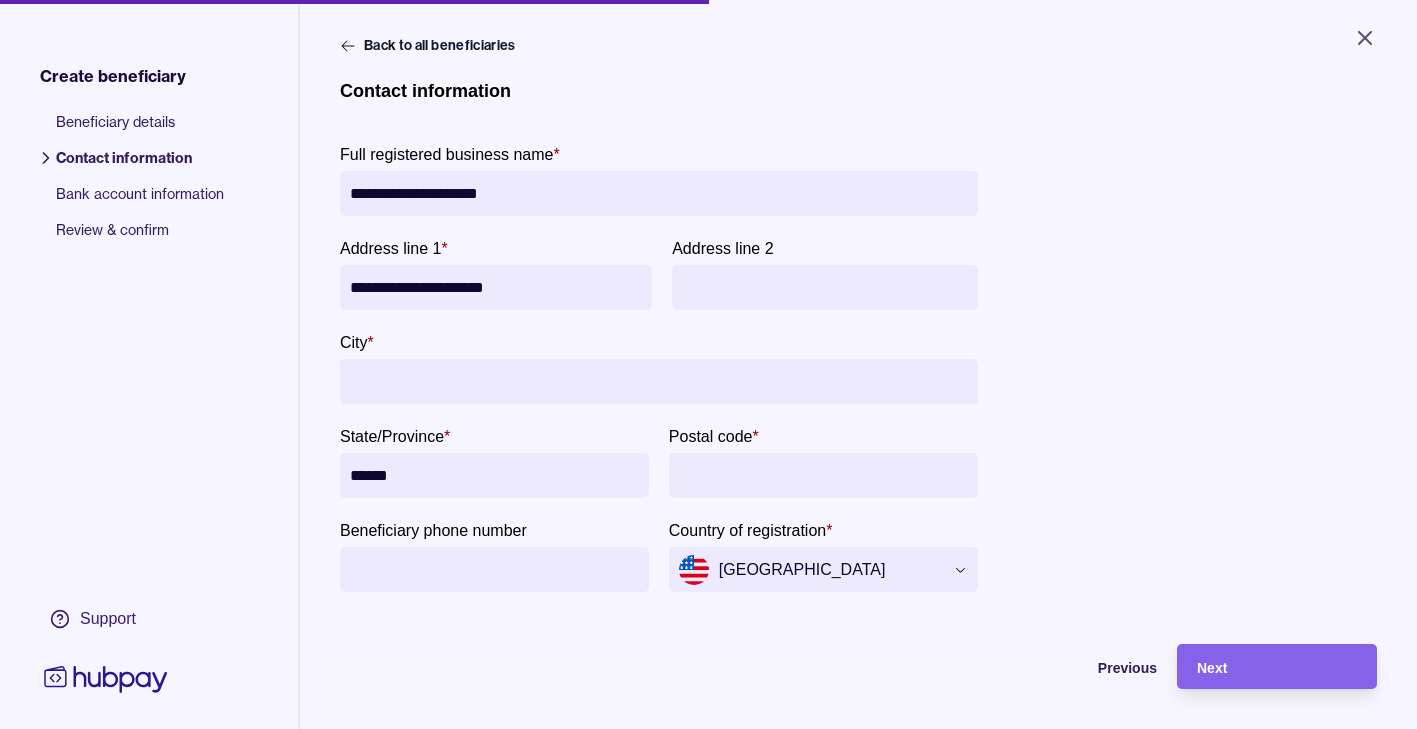 type on "**********" 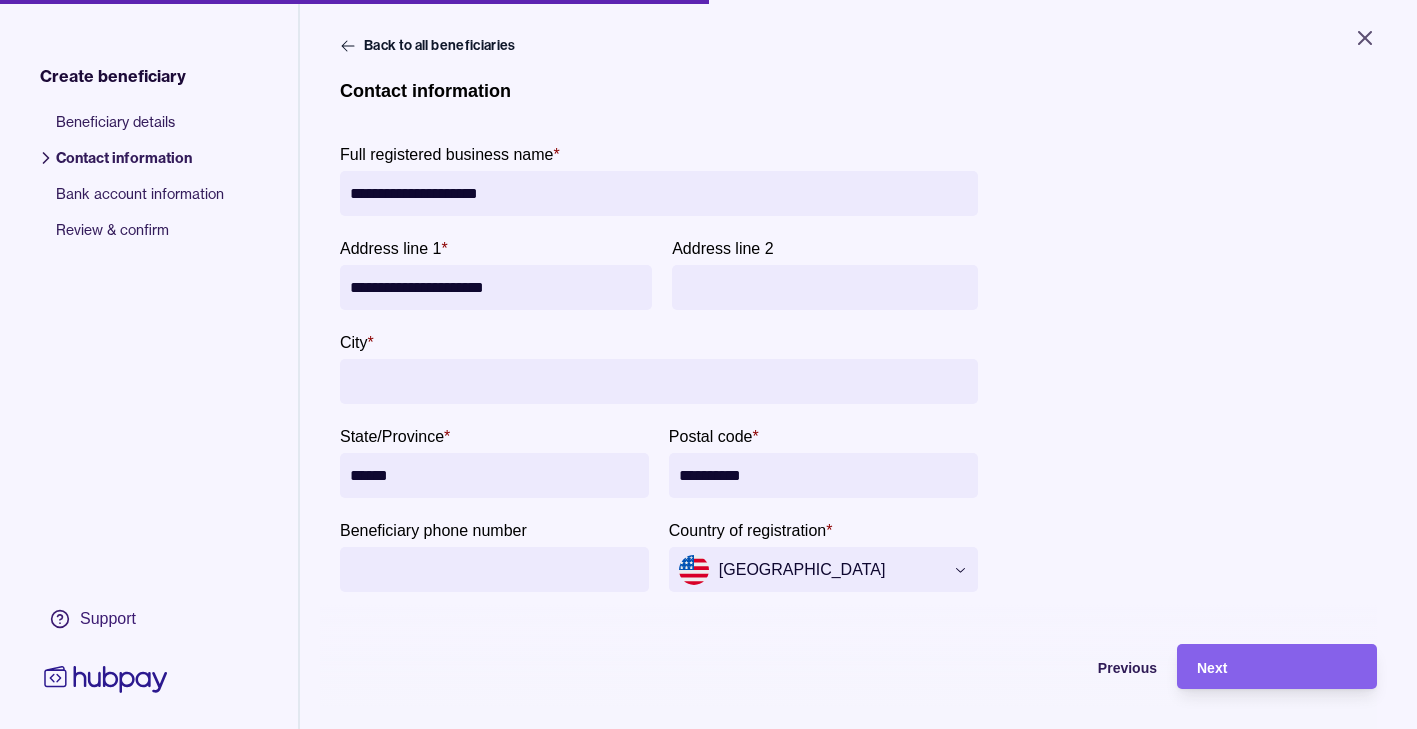 type on "**********" 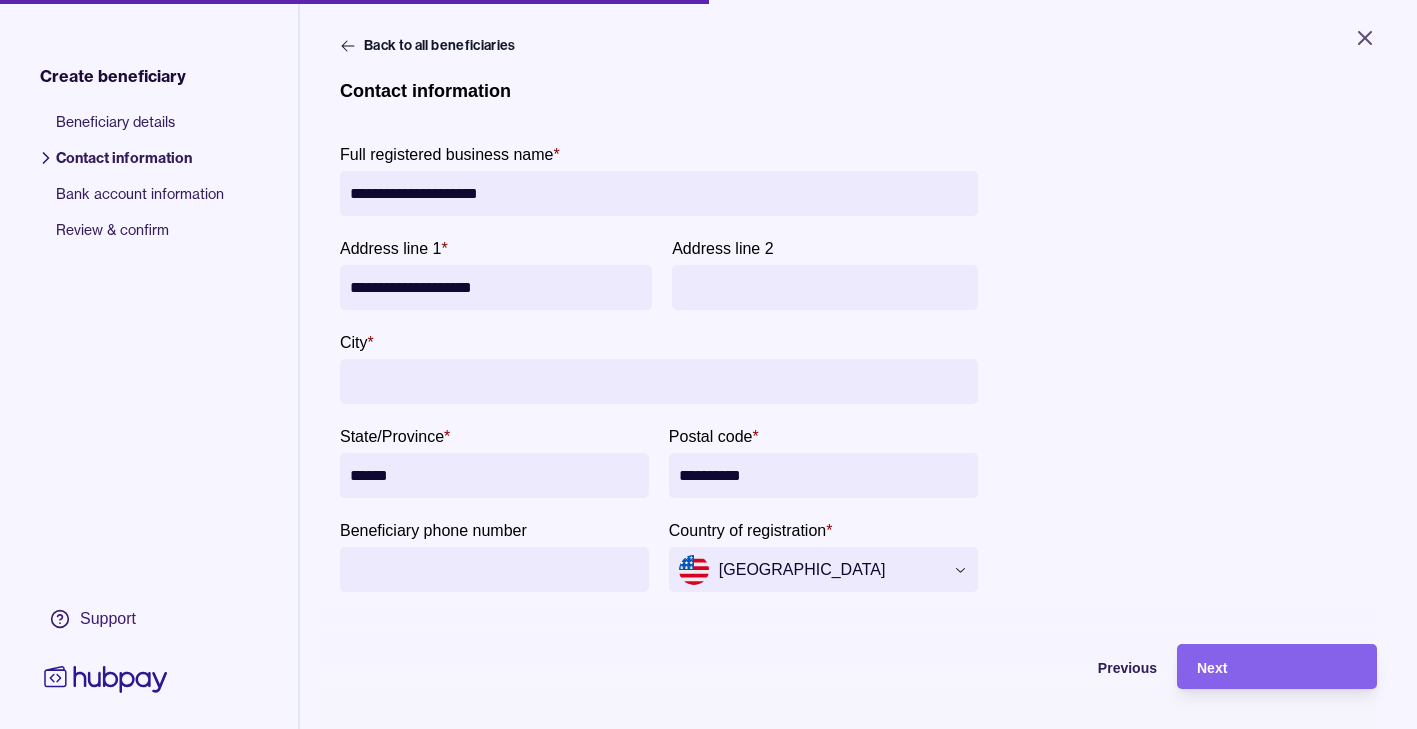 drag, startPoint x: 532, startPoint y: 190, endPoint x: 241, endPoint y: 212, distance: 291.83044 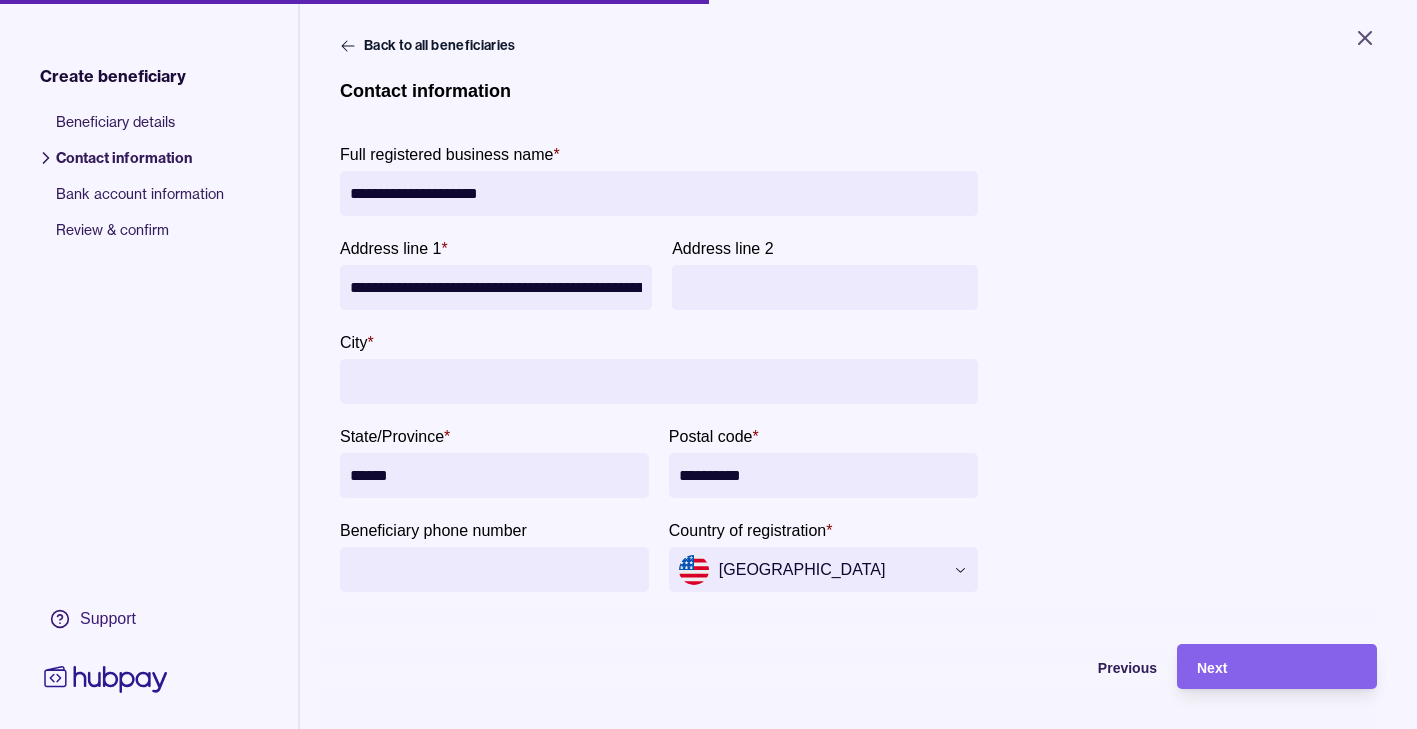 scroll, scrollTop: 0, scrollLeft: 158, axis: horizontal 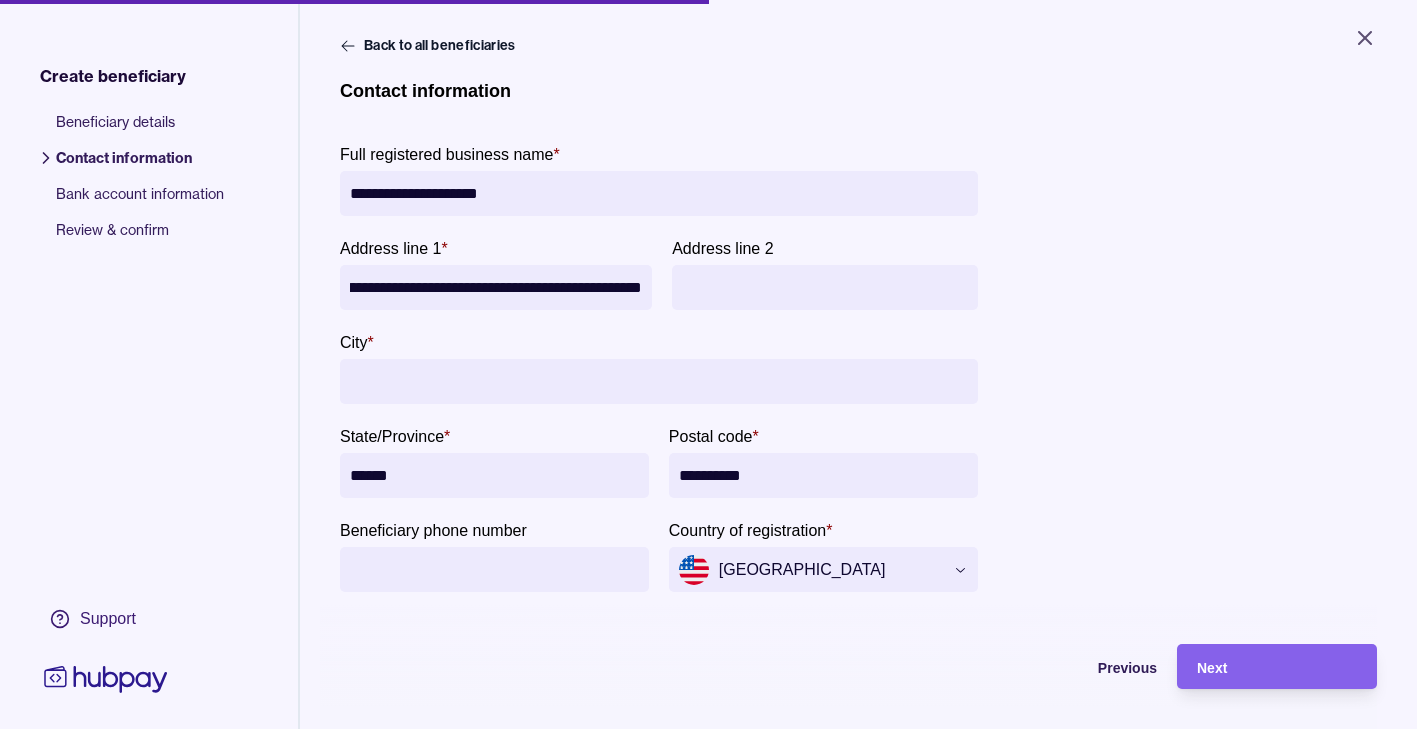 drag, startPoint x: 474, startPoint y: 284, endPoint x: 557, endPoint y: 299, distance: 84.34453 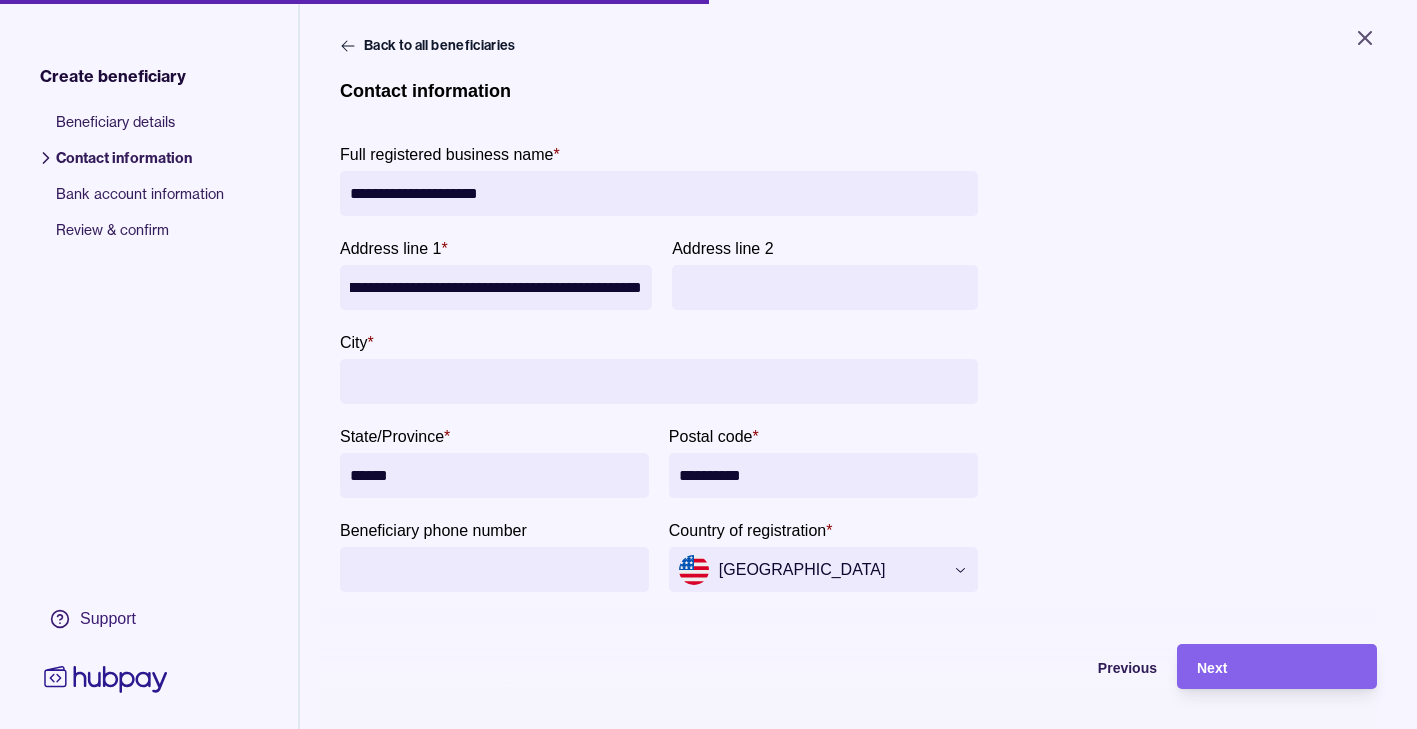 scroll, scrollTop: 0, scrollLeft: 76, axis: horizontal 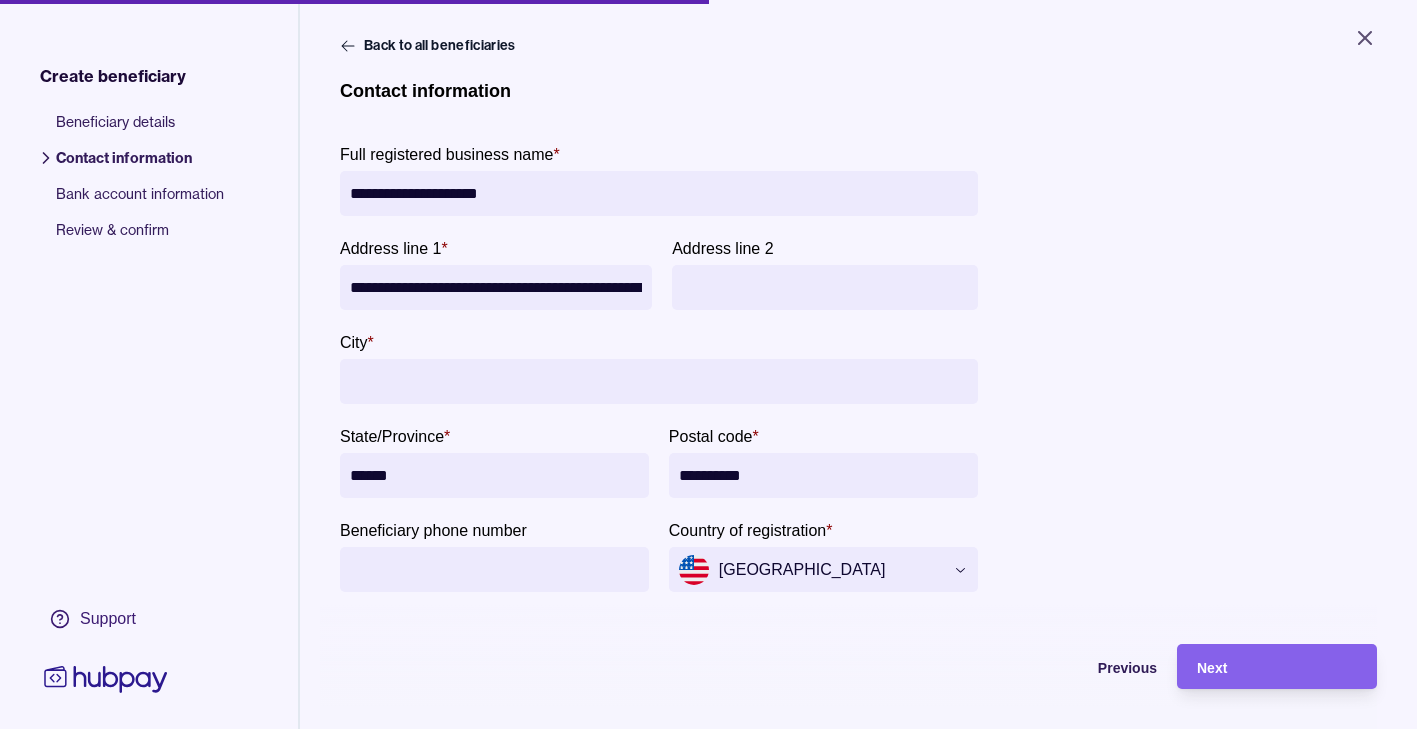 click on "City  *" at bounding box center [659, 381] 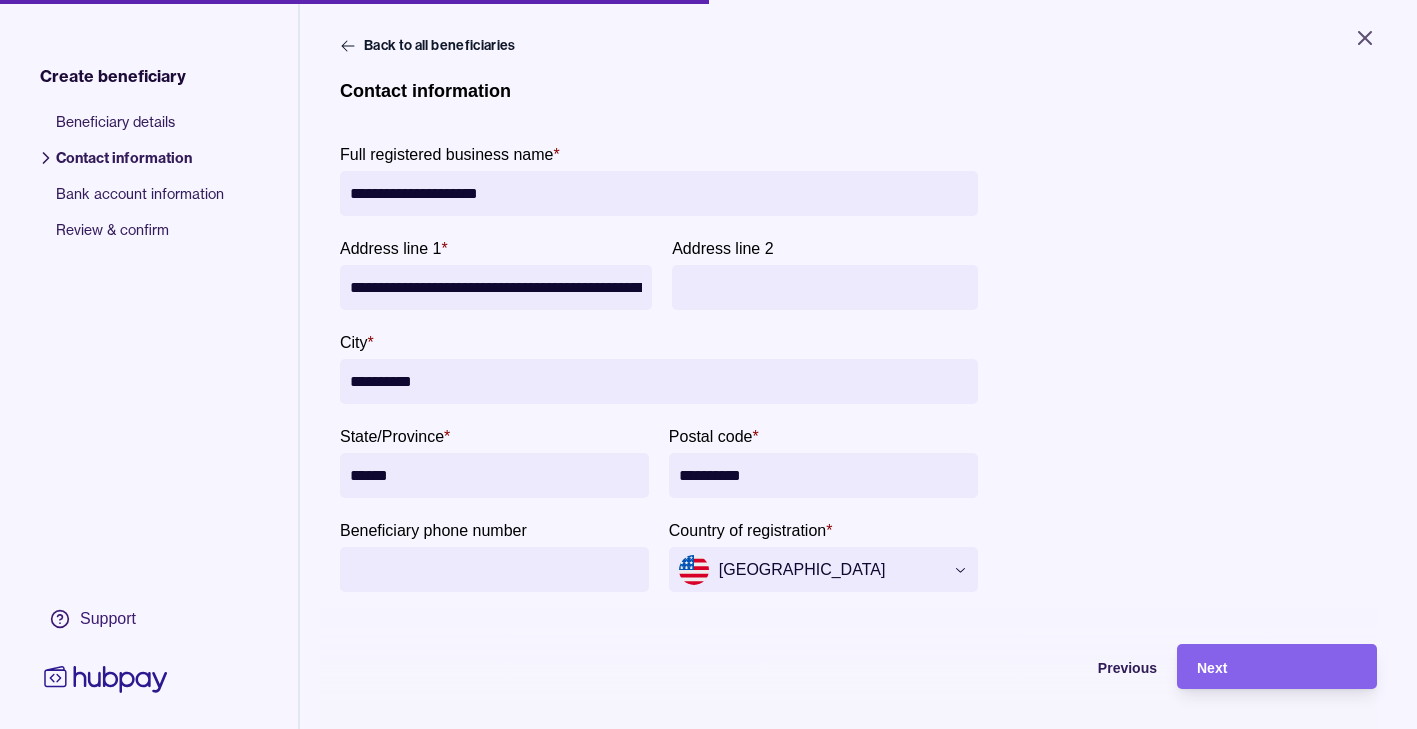 type on "**********" 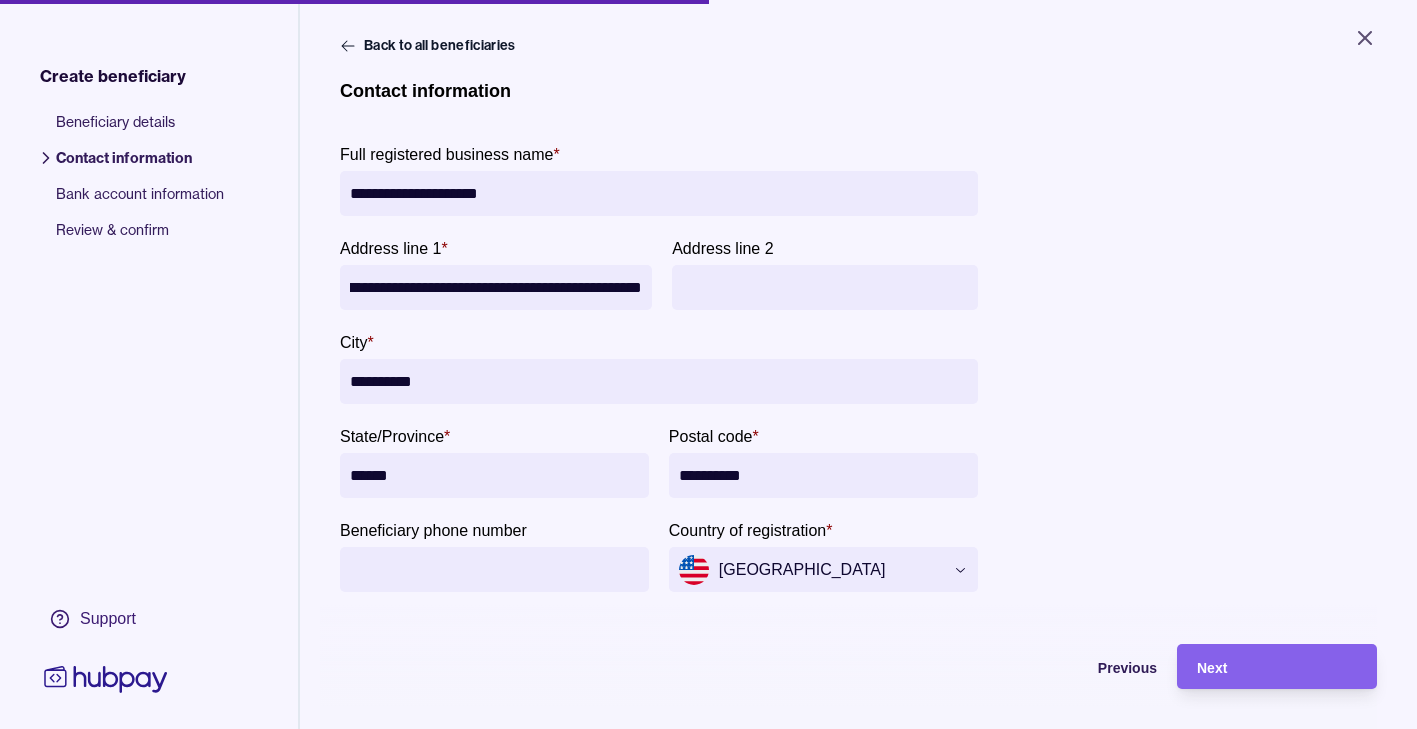 drag, startPoint x: 649, startPoint y: 289, endPoint x: 717, endPoint y: 299, distance: 68.73136 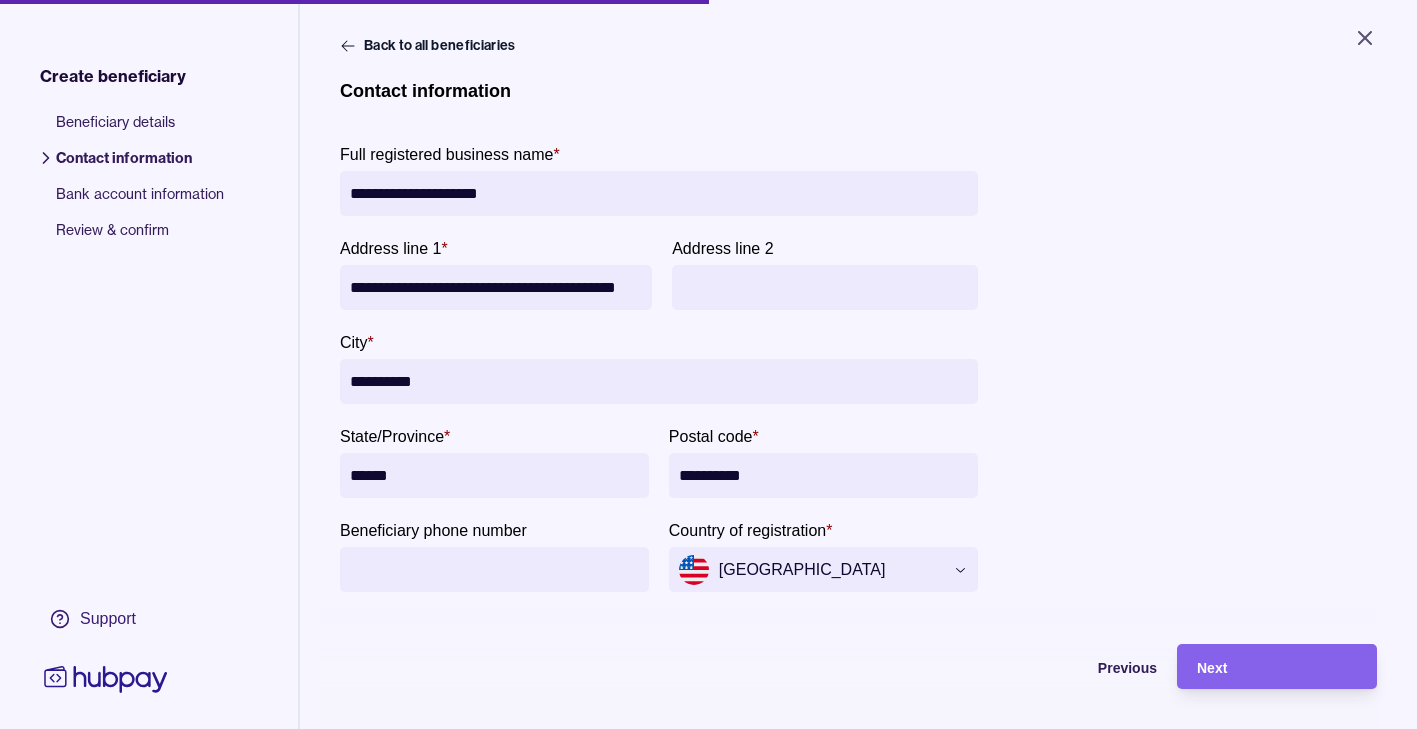 scroll, scrollTop: 0, scrollLeft: 31, axis: horizontal 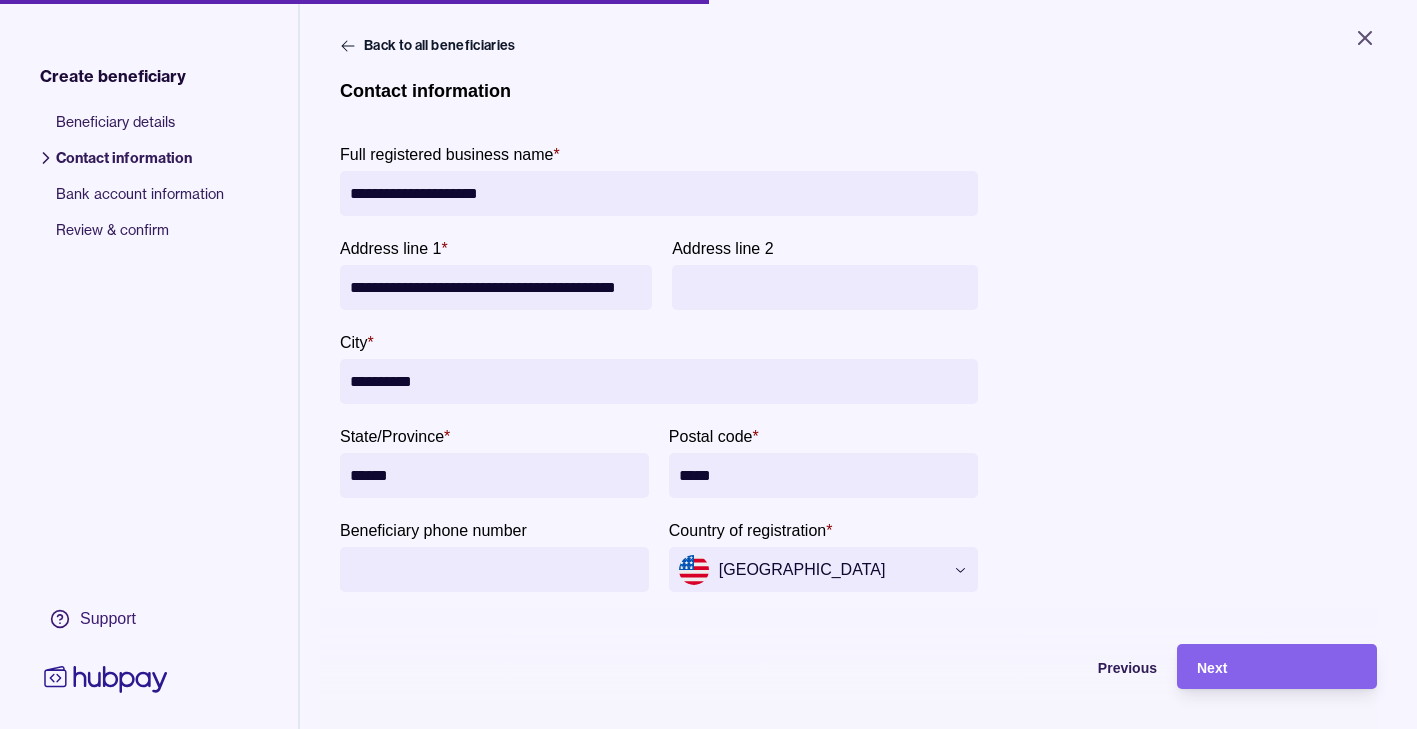 type on "*****" 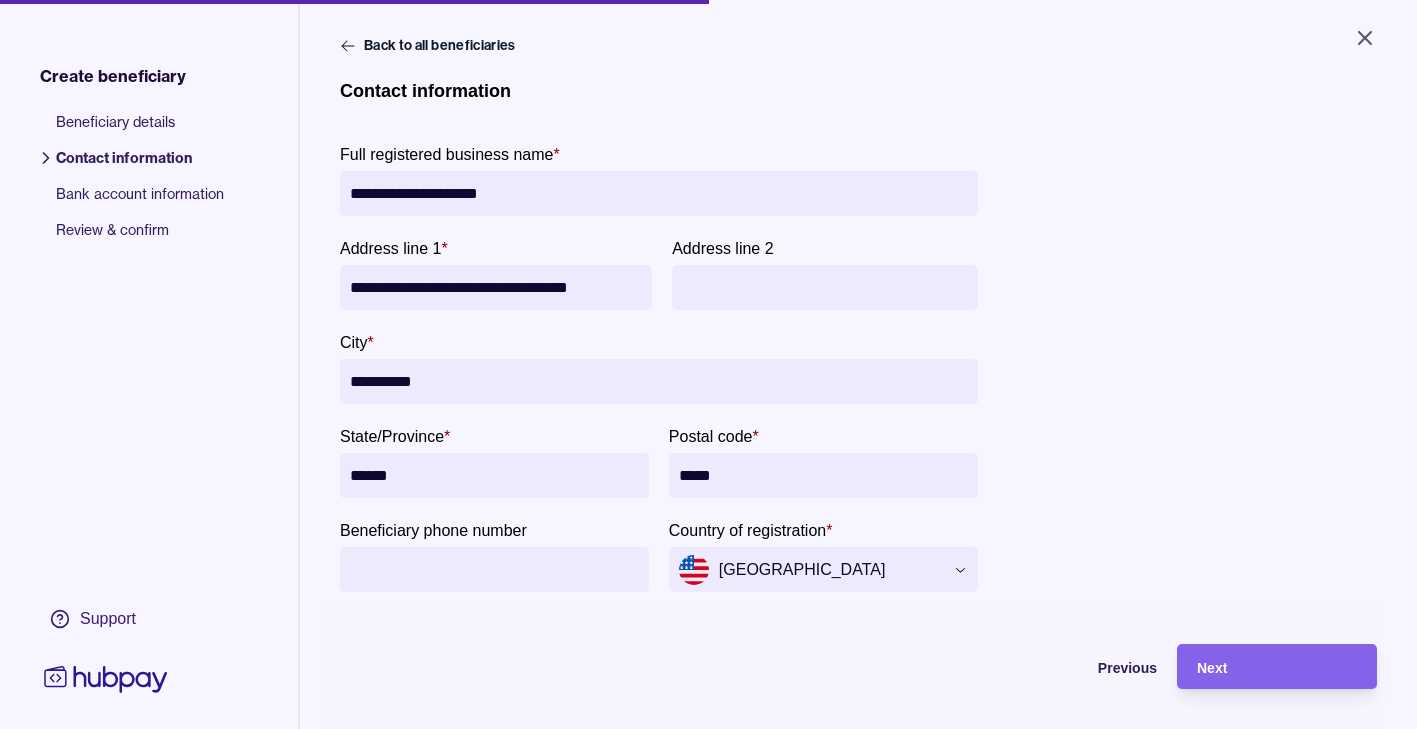 type on "**********" 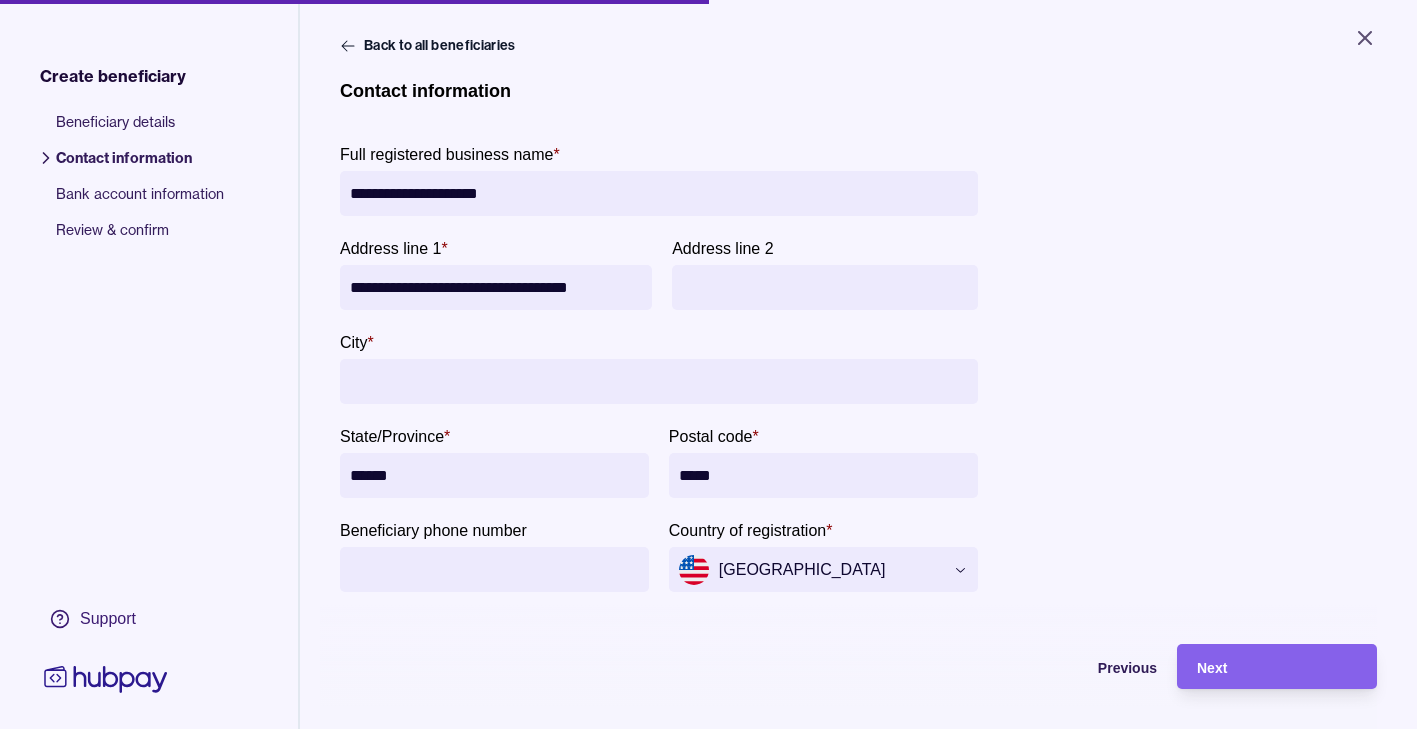 type 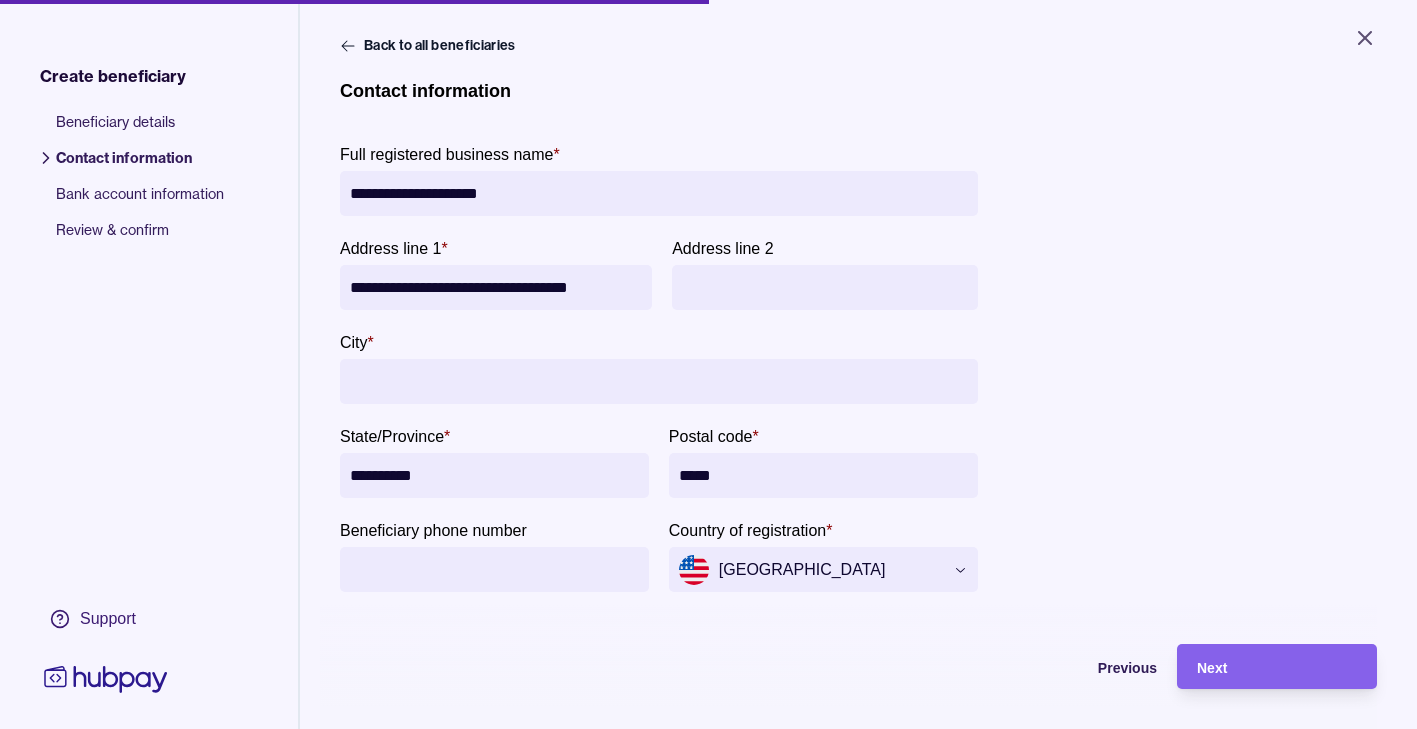 type on "**********" 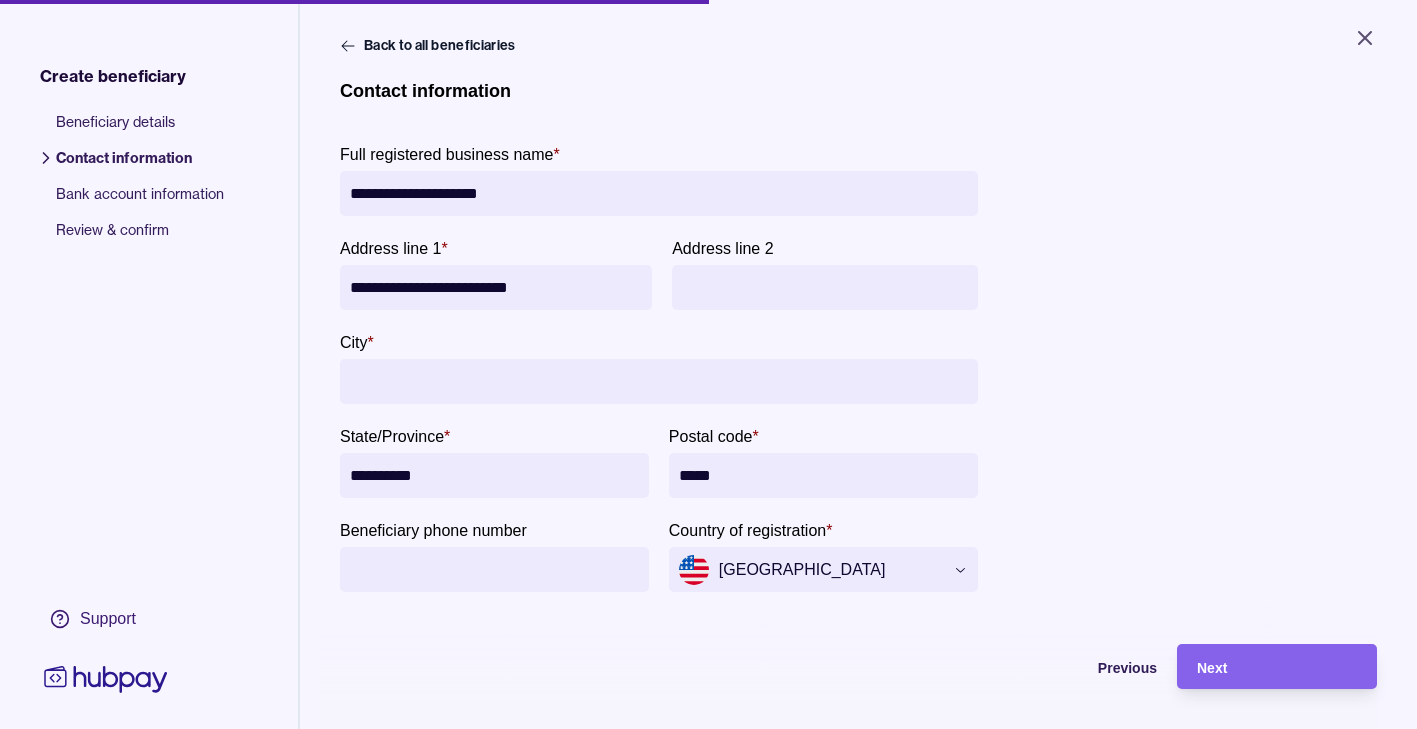 type on "**********" 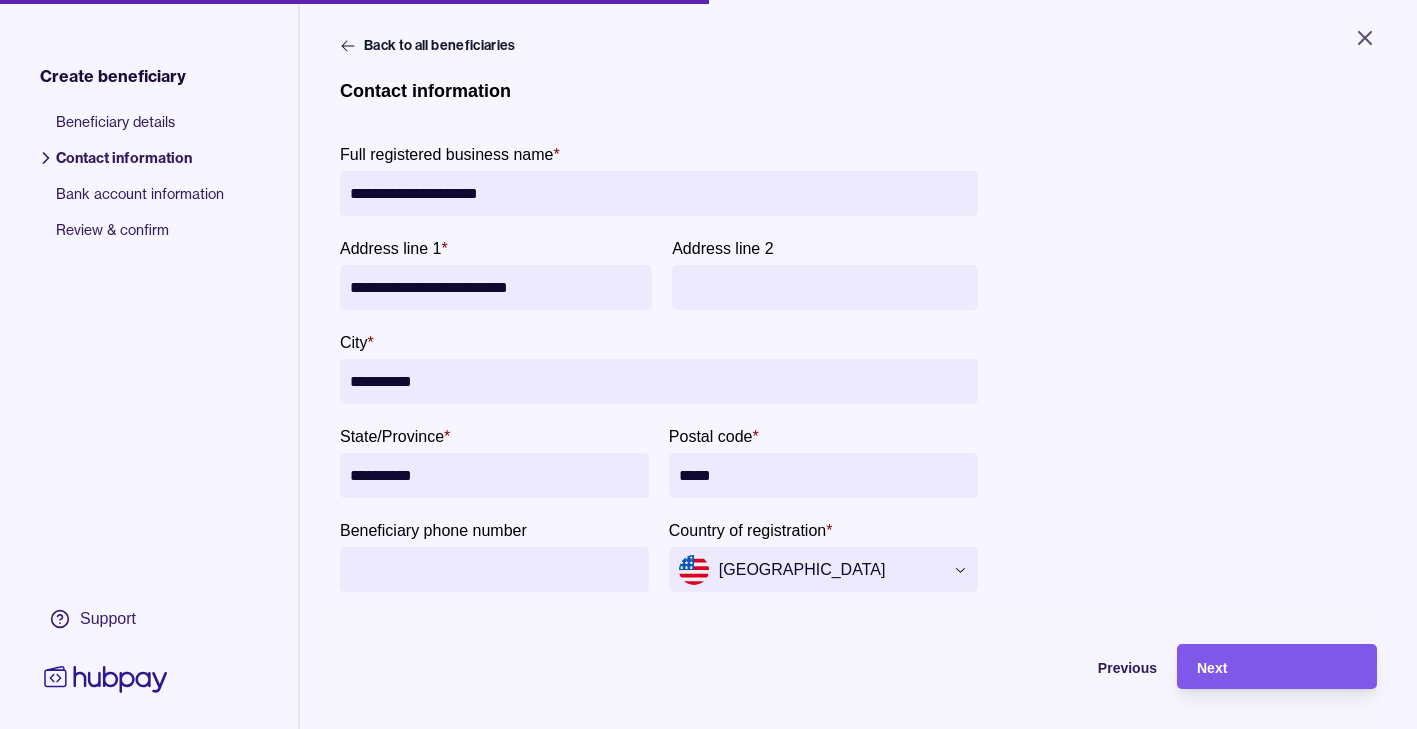 type on "**********" 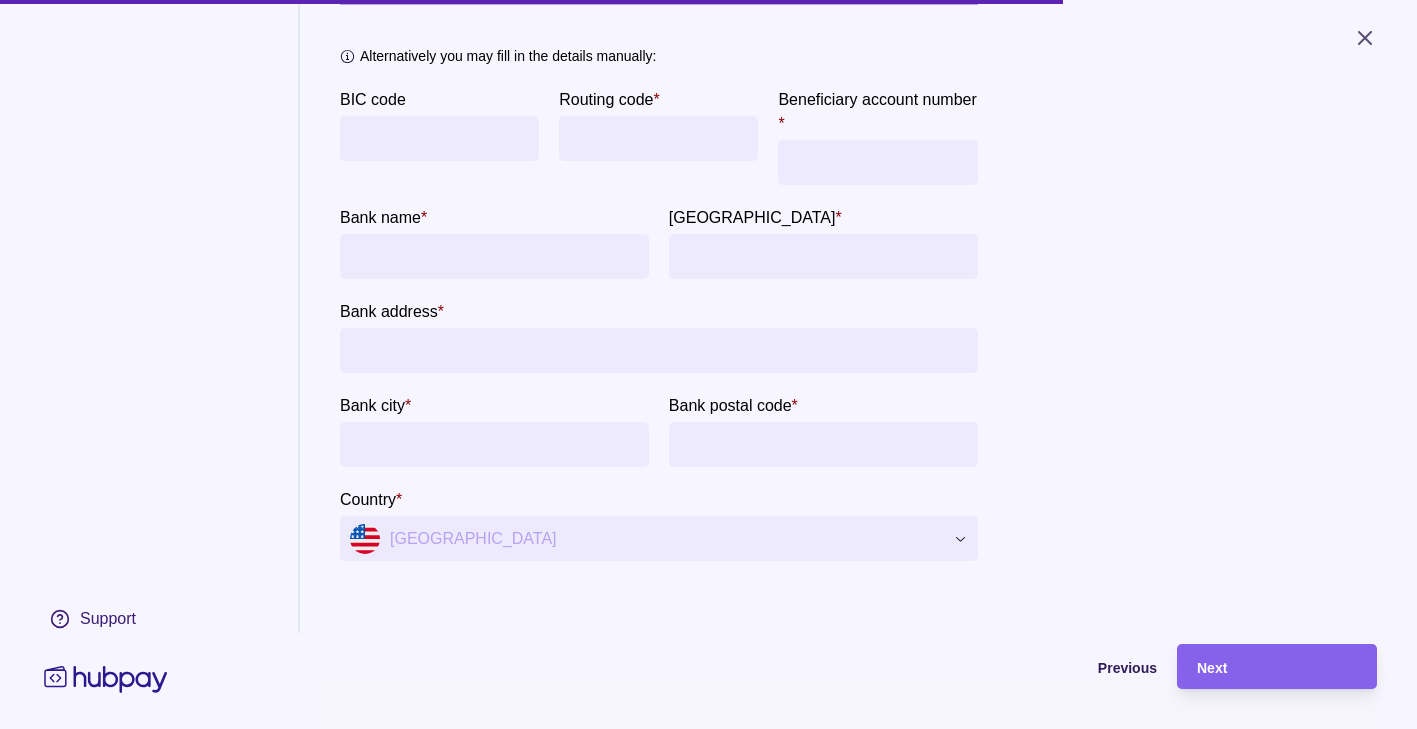 scroll, scrollTop: 372, scrollLeft: 0, axis: vertical 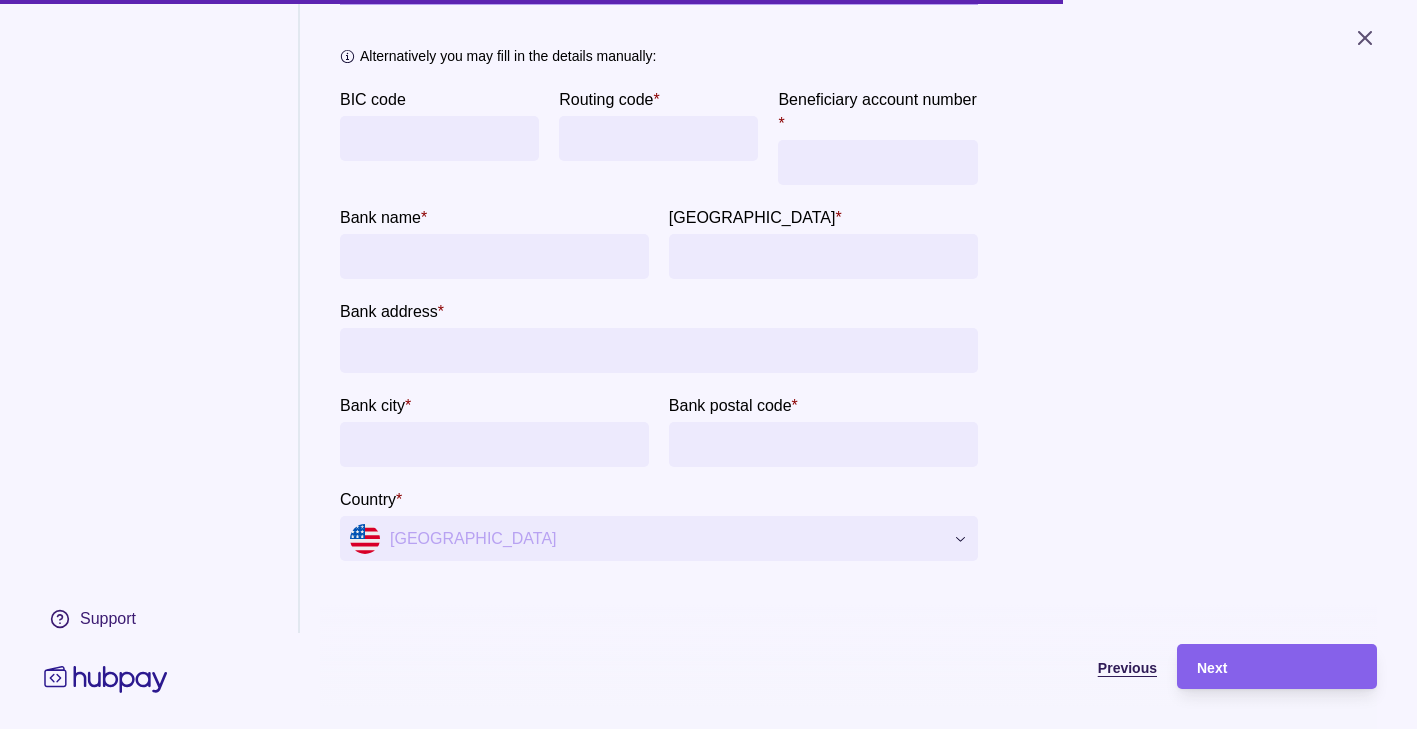 click on "Previous" at bounding box center [1127, 668] 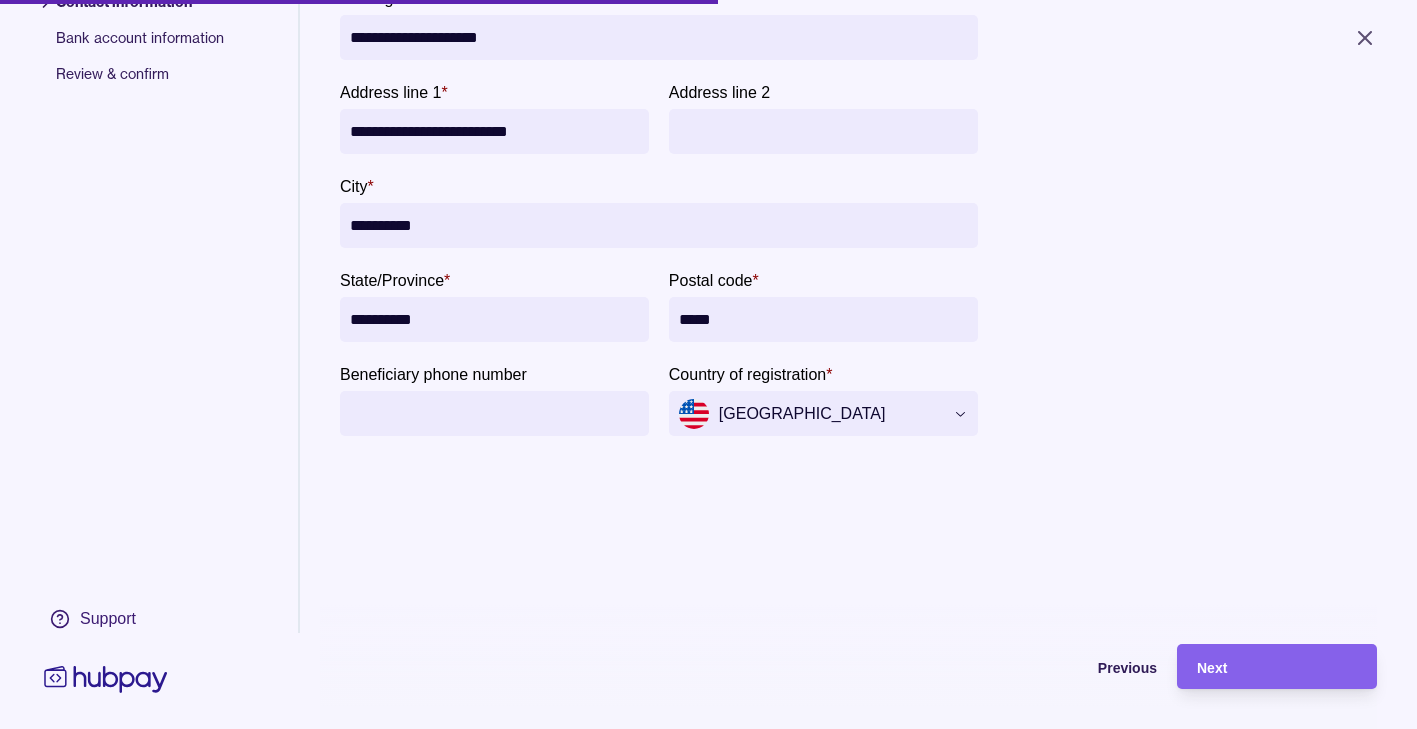 scroll, scrollTop: 0, scrollLeft: 0, axis: both 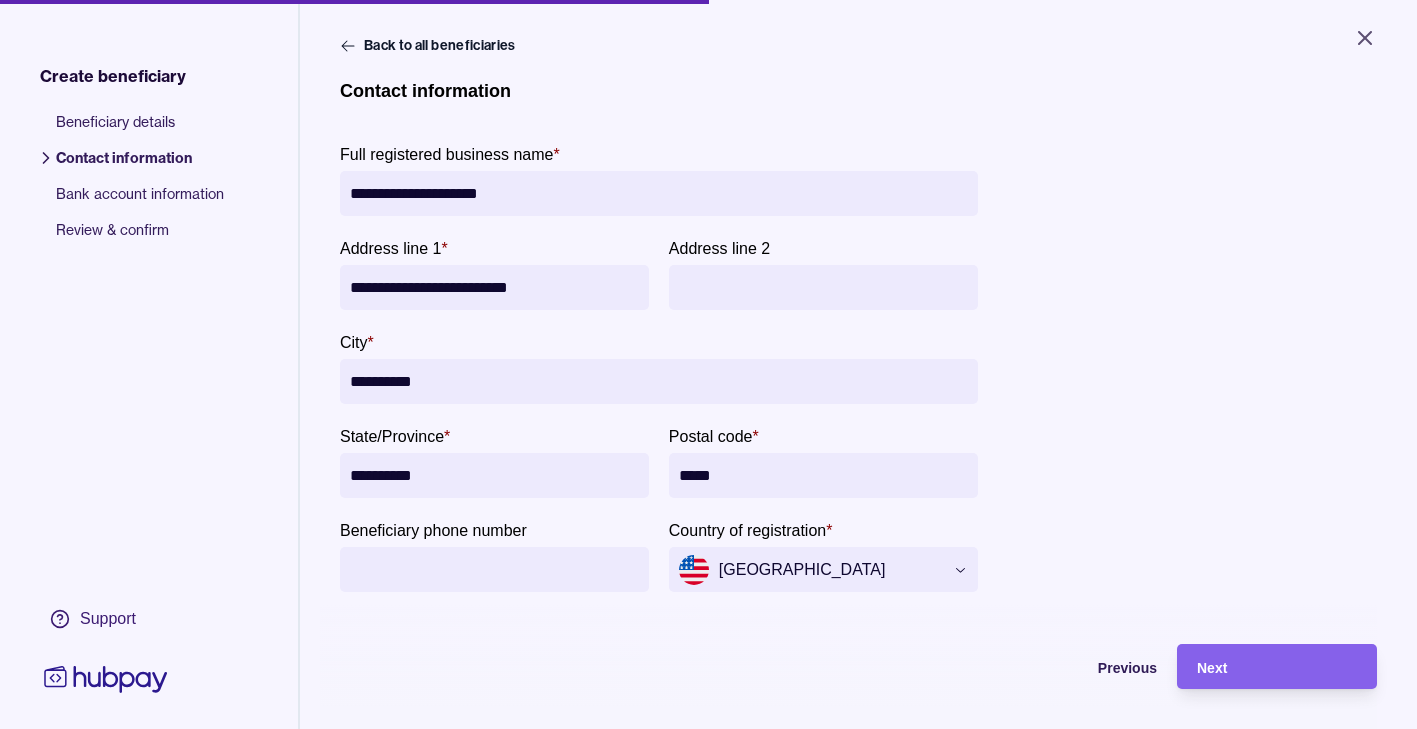 drag, startPoint x: 592, startPoint y: 277, endPoint x: 72, endPoint y: 276, distance: 520.001 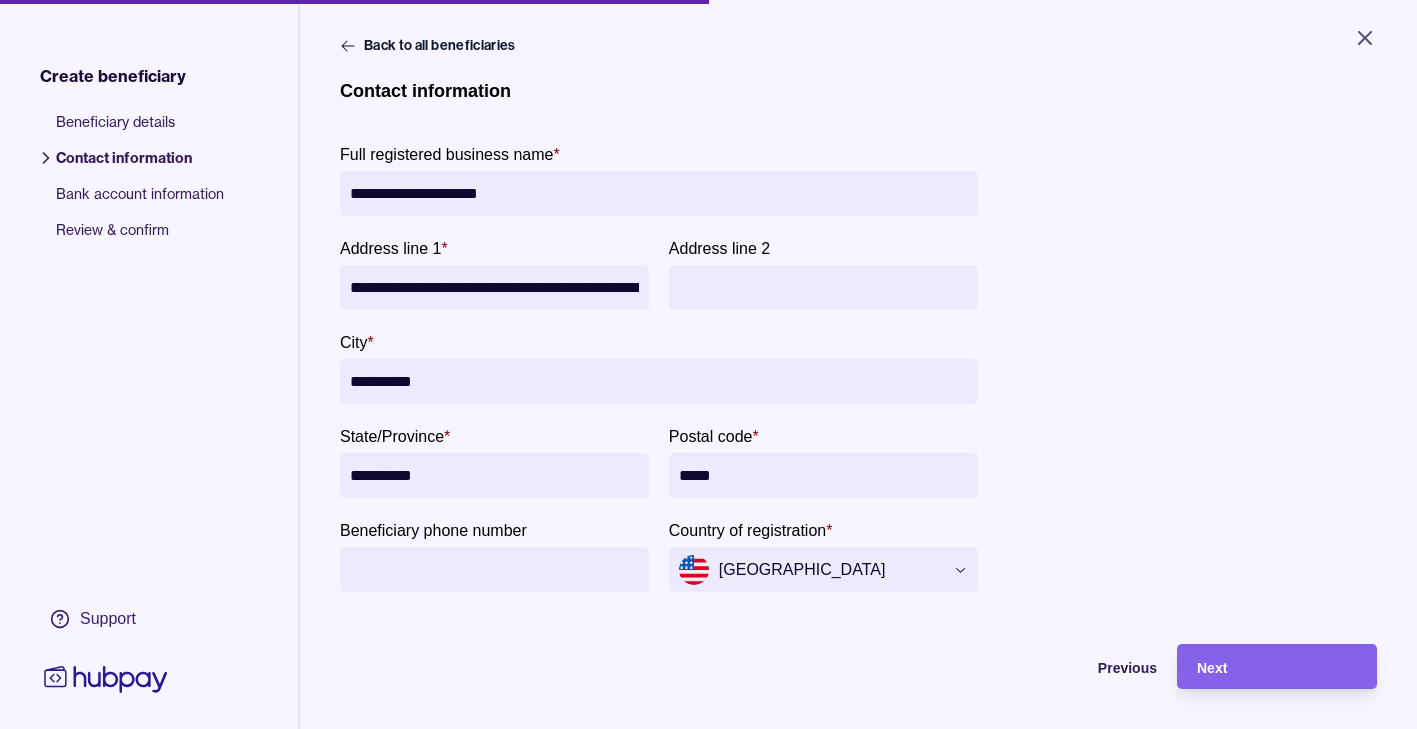 scroll, scrollTop: 0, scrollLeft: 416, axis: horizontal 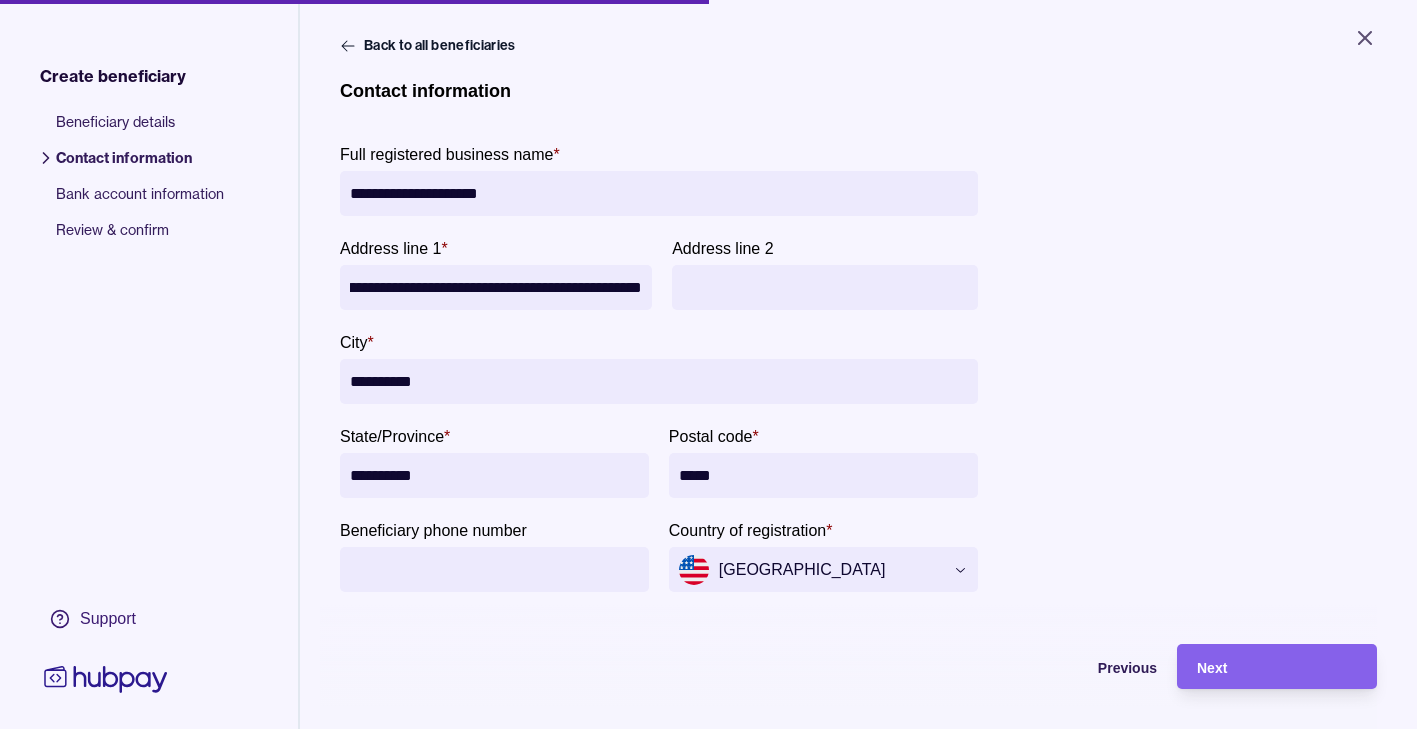 drag, startPoint x: 442, startPoint y: 283, endPoint x: 927, endPoint y: 321, distance: 486.4864 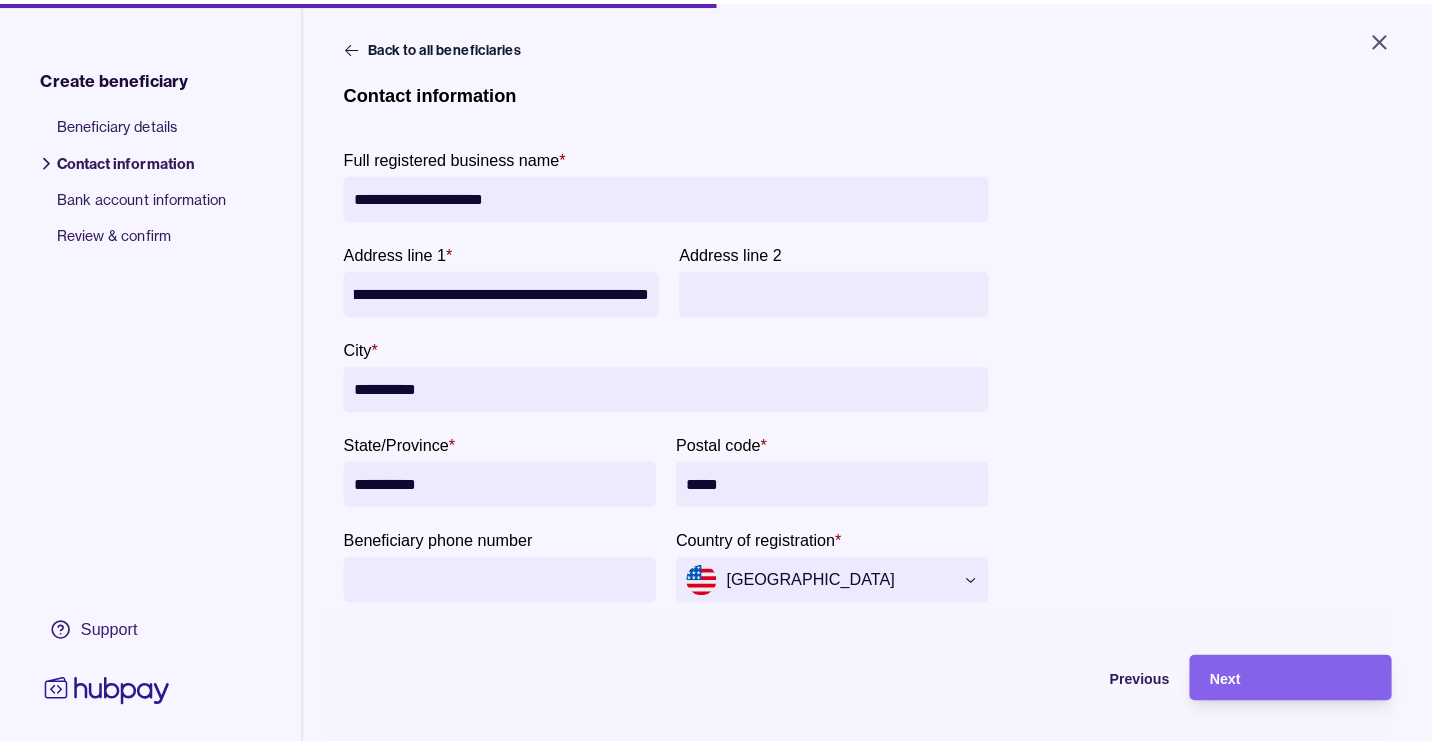 scroll, scrollTop: 0, scrollLeft: 0, axis: both 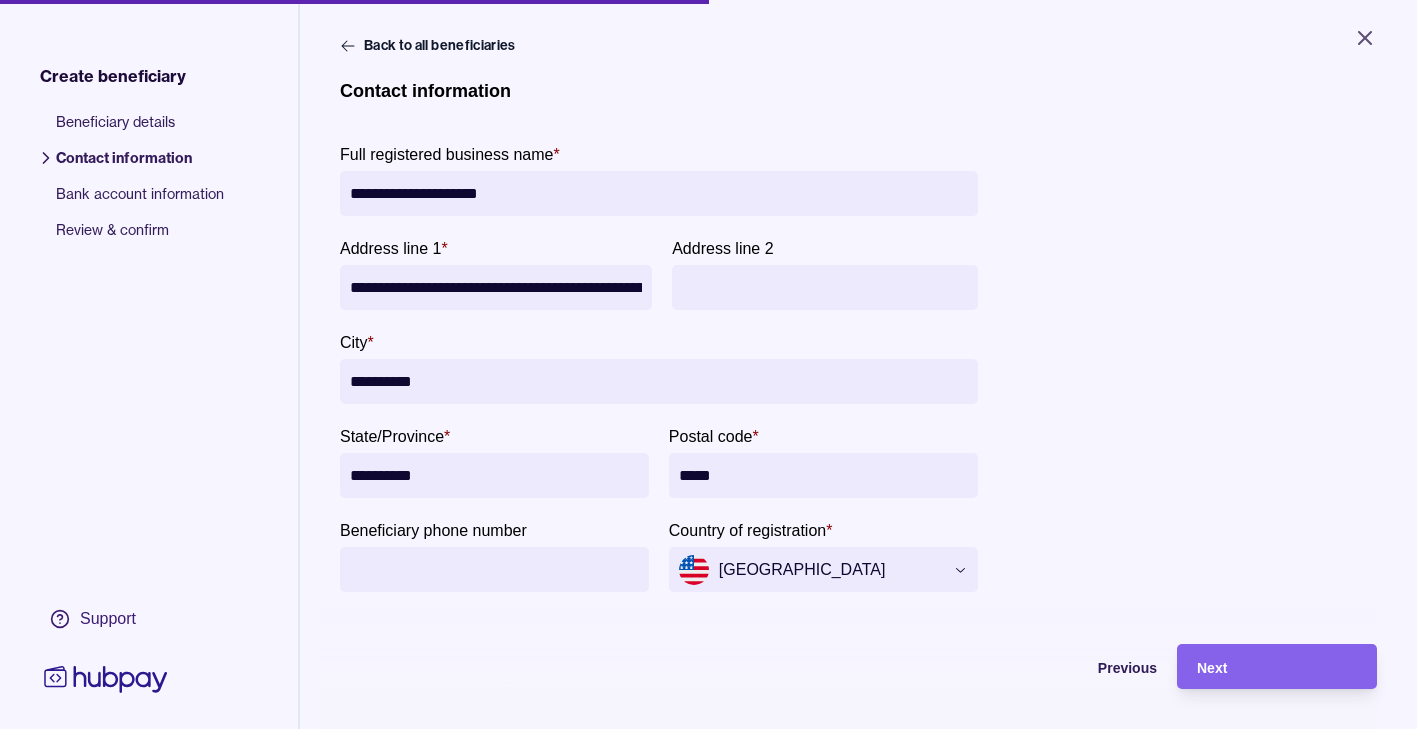drag, startPoint x: 459, startPoint y: 284, endPoint x: 94, endPoint y: 289, distance: 365.03424 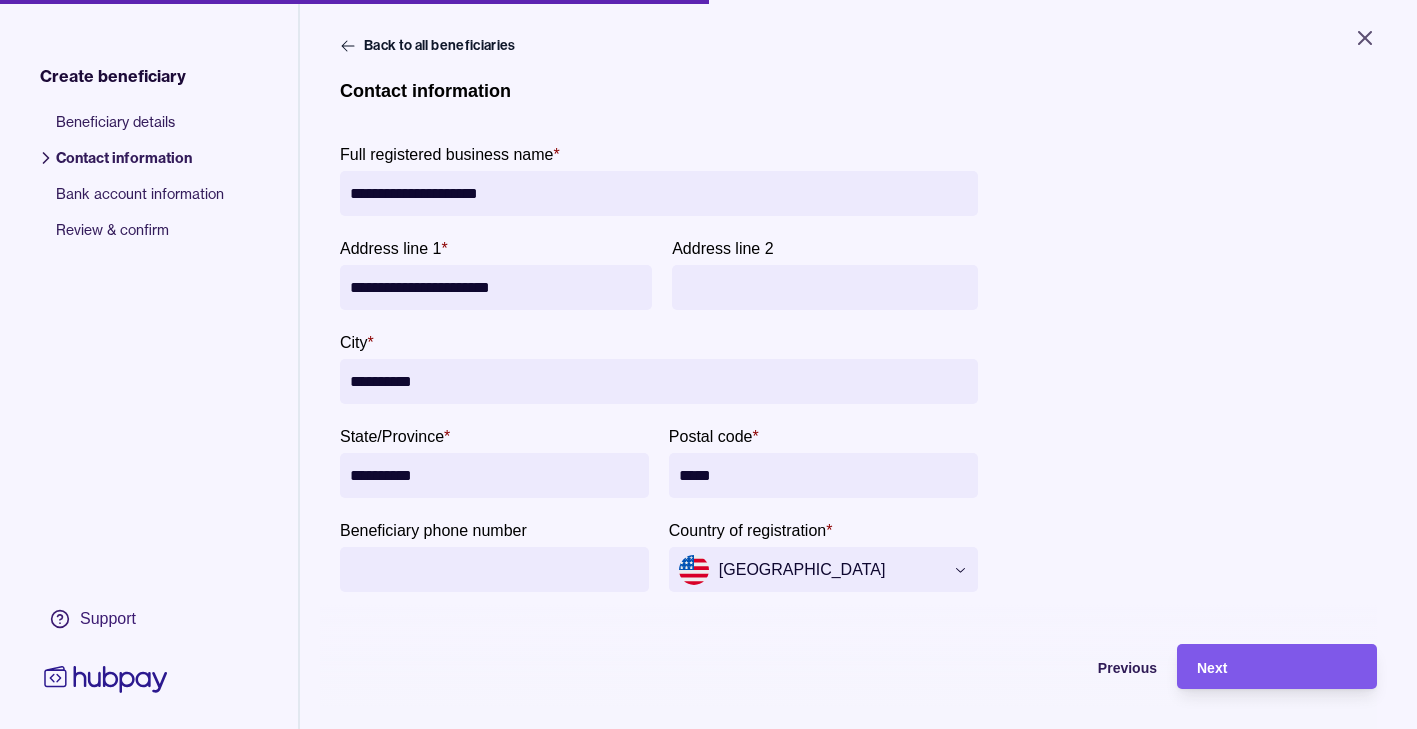 type on "**********" 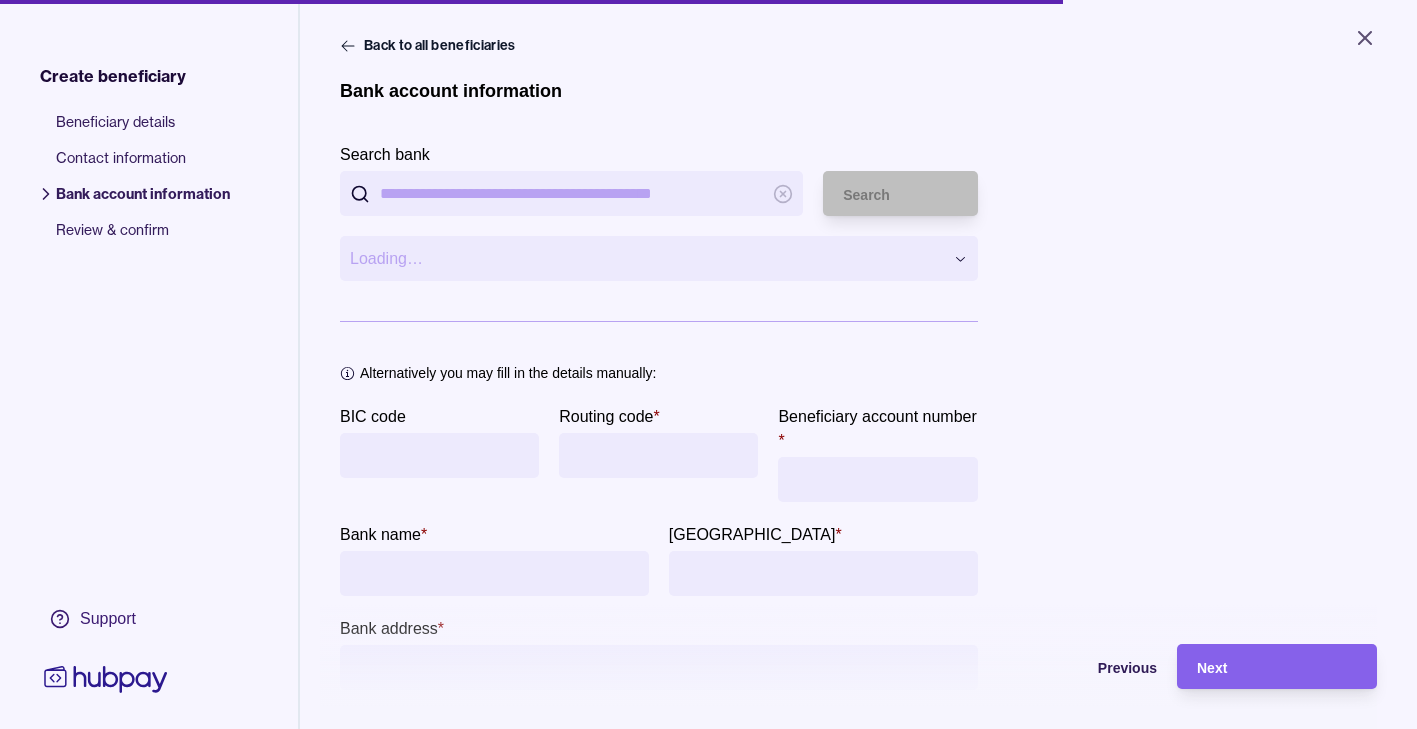click on "Search bank" at bounding box center [571, 193] 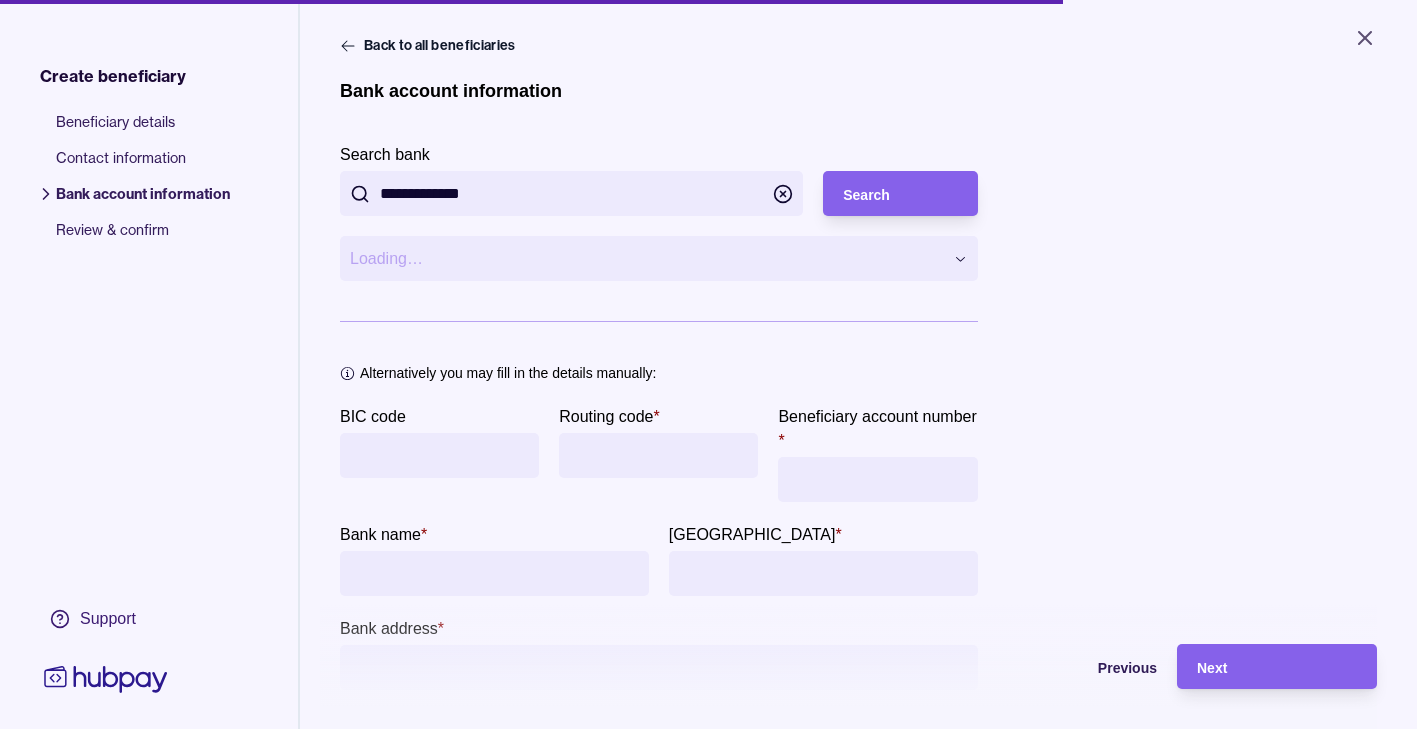 drag, startPoint x: 631, startPoint y: 186, endPoint x: -4, endPoint y: 201, distance: 635.1771 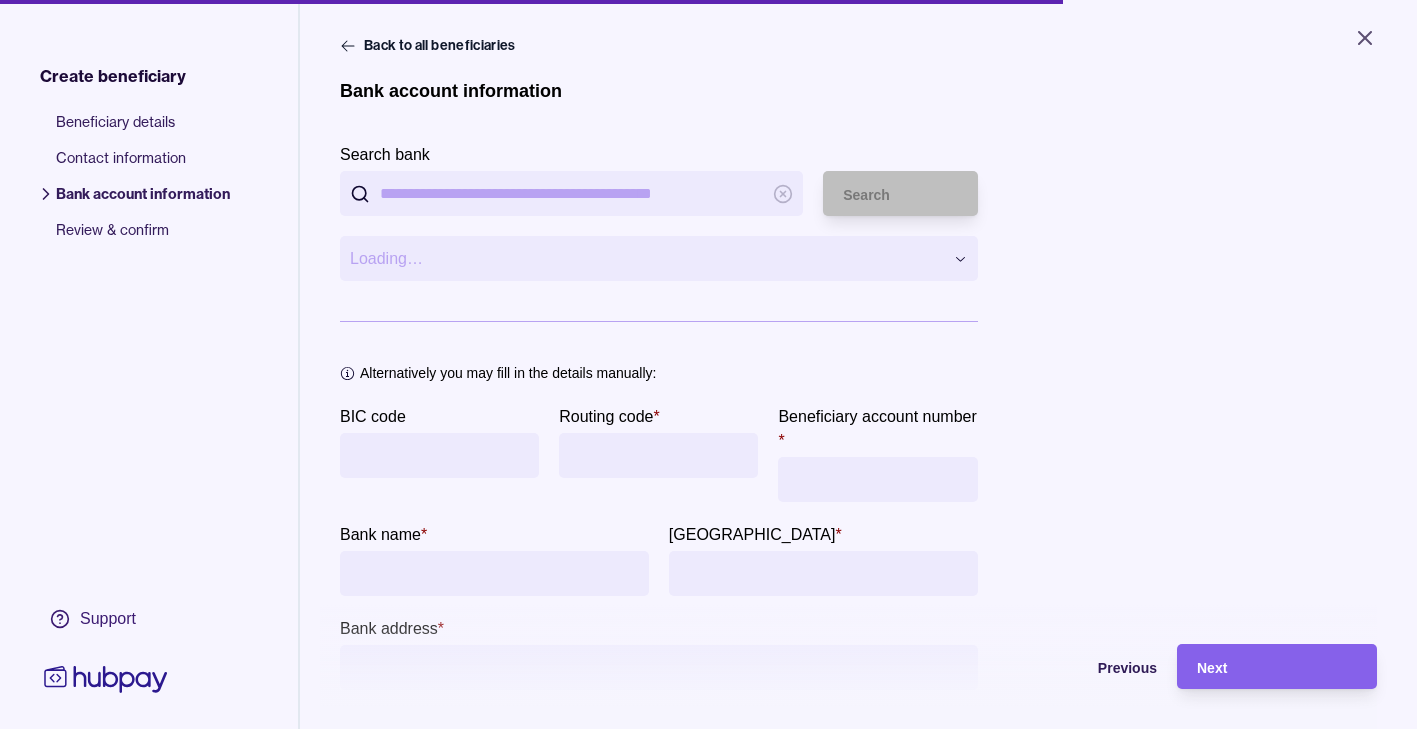 paste on "********" 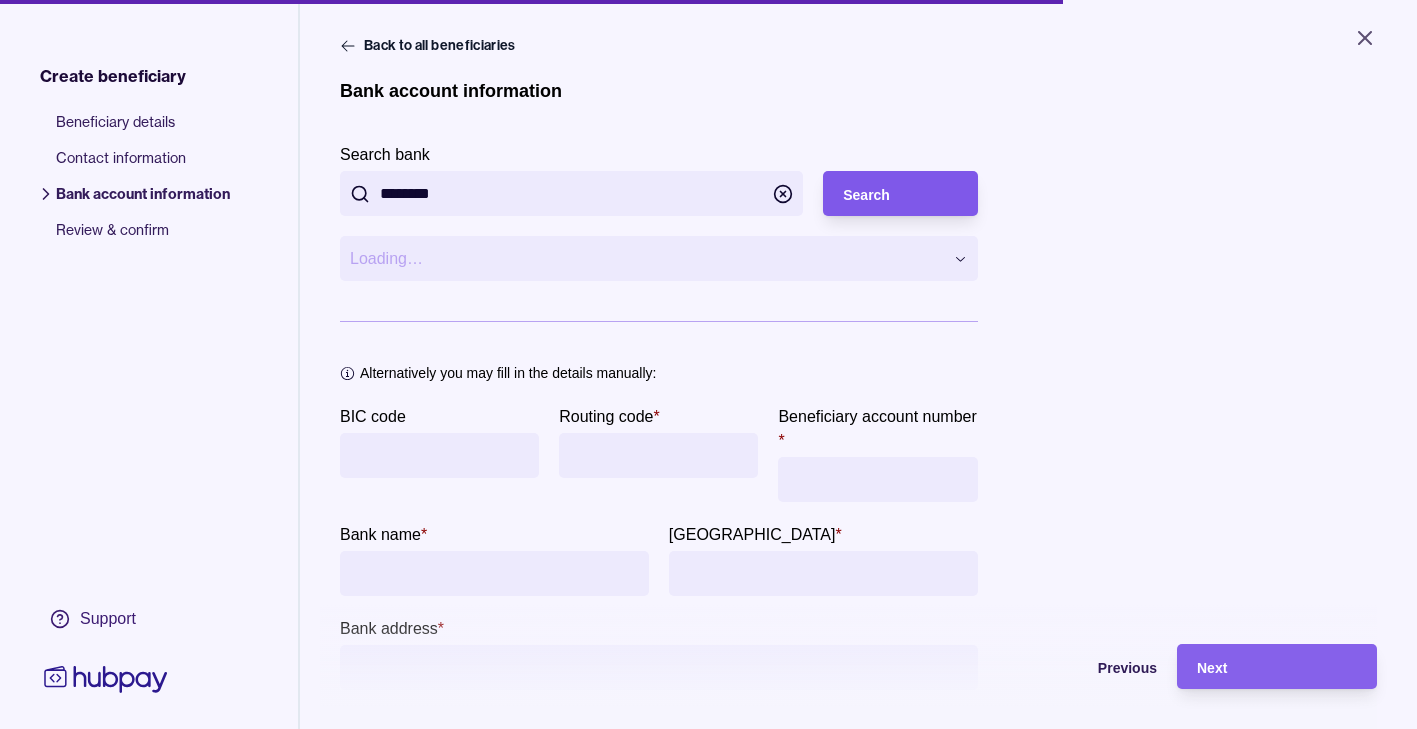 type on "********" 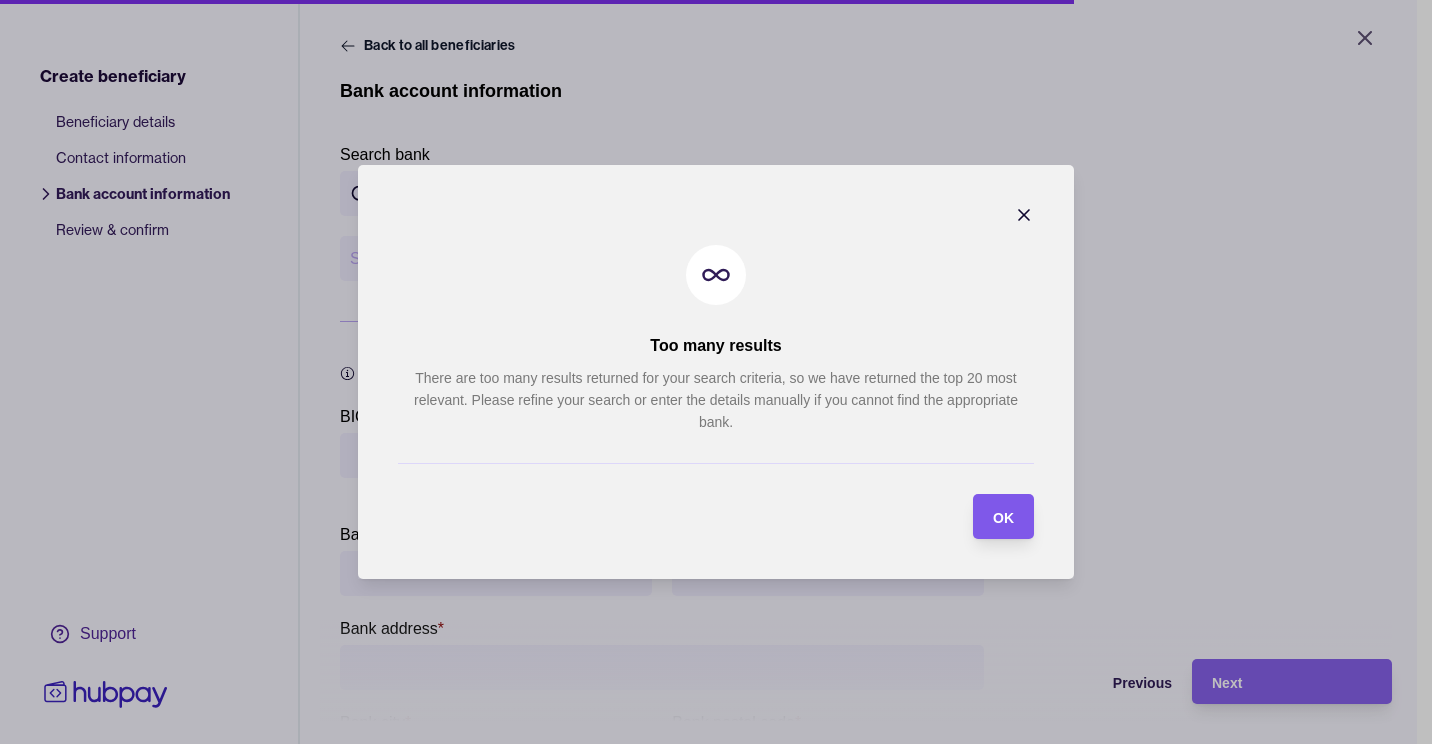 click on "OK" at bounding box center [1003, 518] 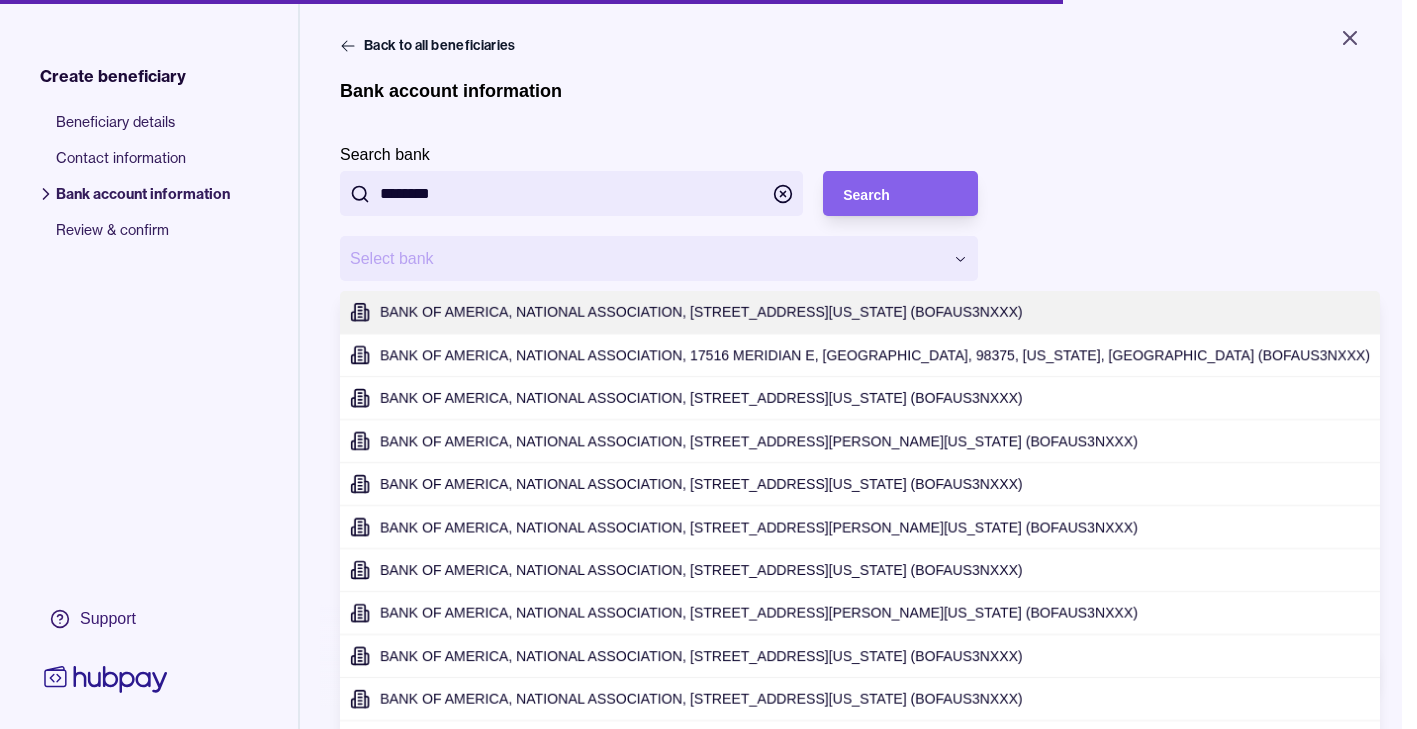 click on "**********" at bounding box center [708, 364] 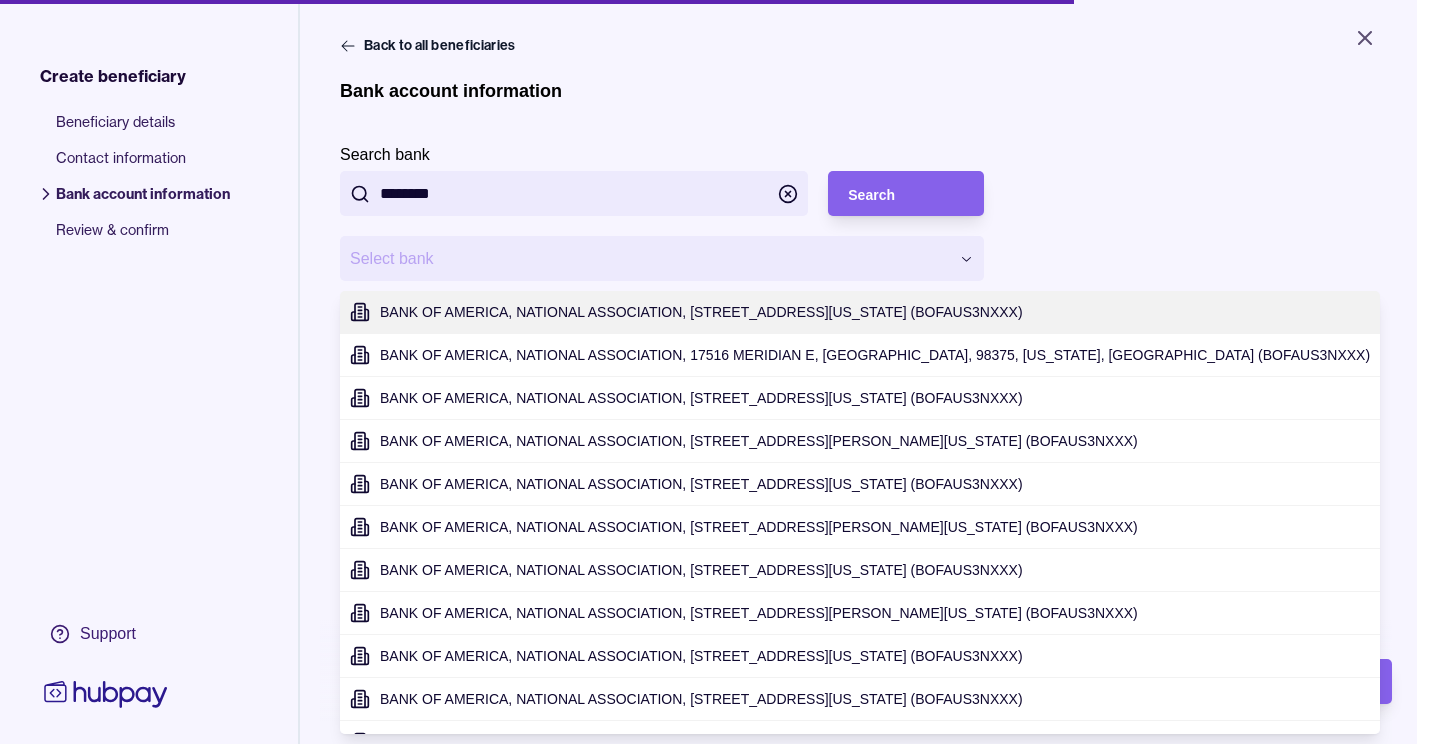 click on "**********" at bounding box center [716, 372] 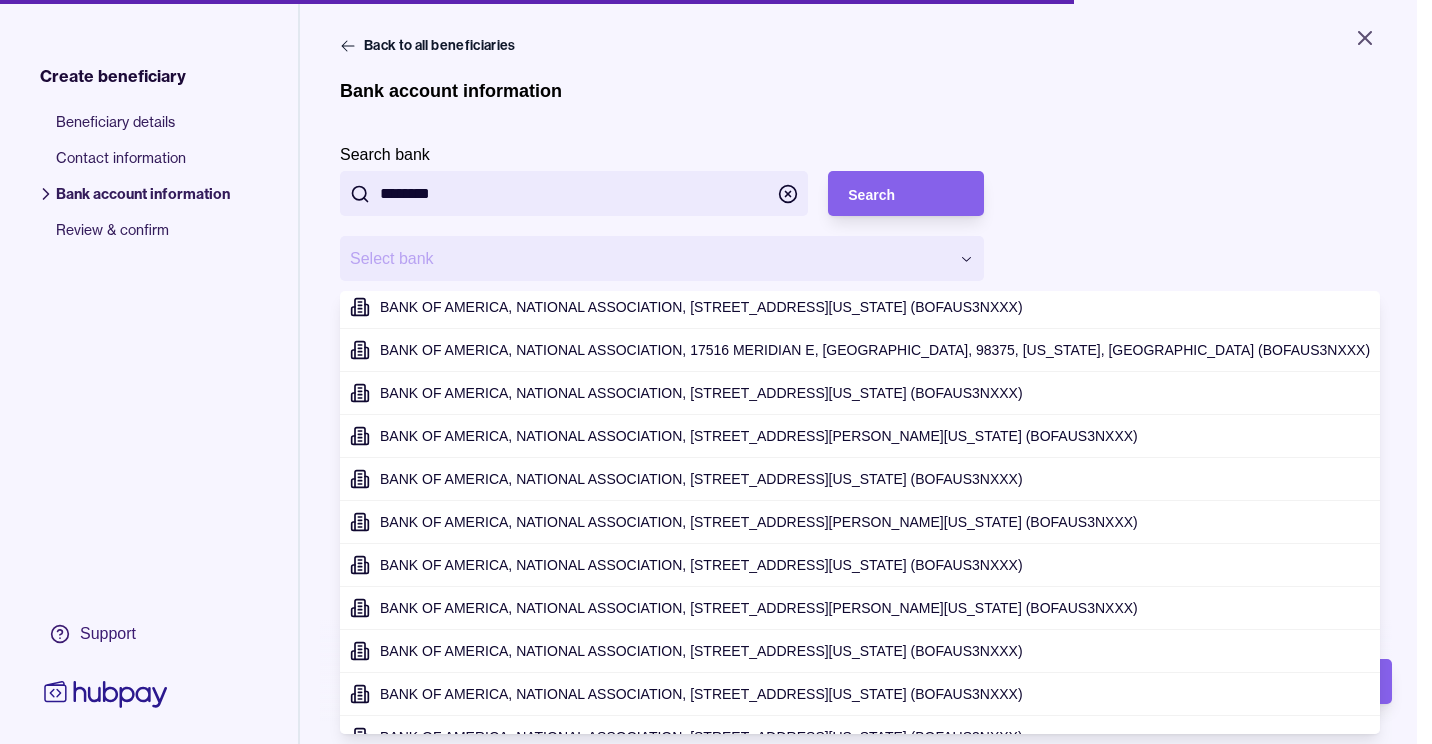 scroll, scrollTop: 0, scrollLeft: 0, axis: both 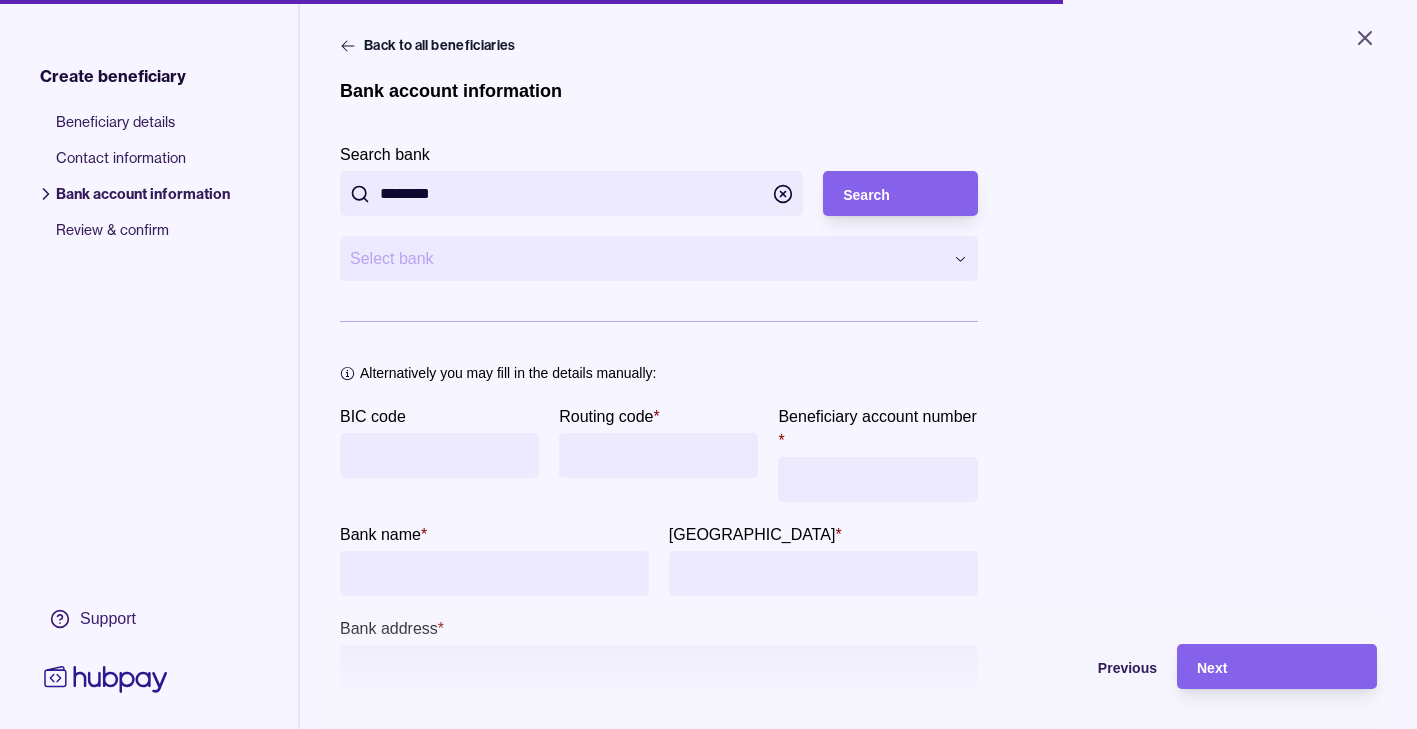 click on "**********" at bounding box center [708, 364] 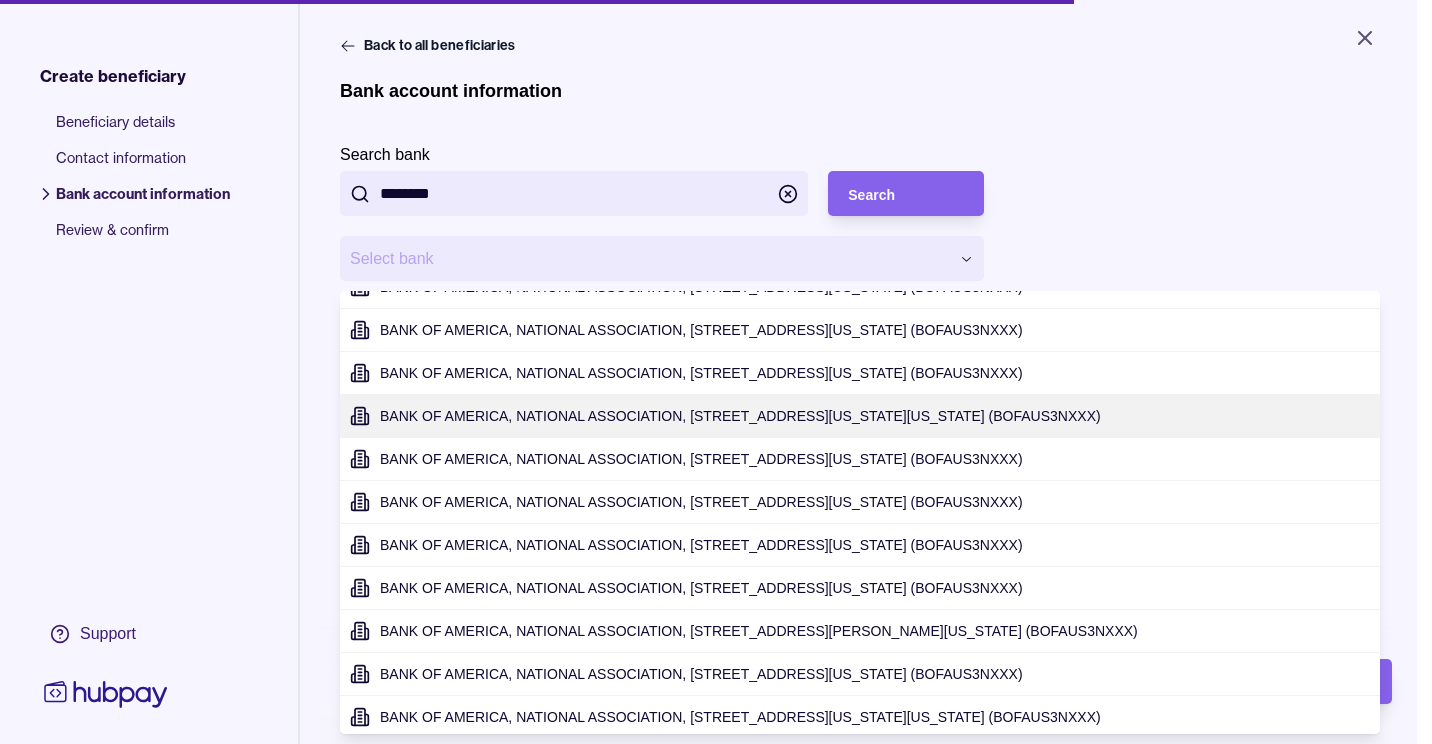 scroll, scrollTop: 417, scrollLeft: 0, axis: vertical 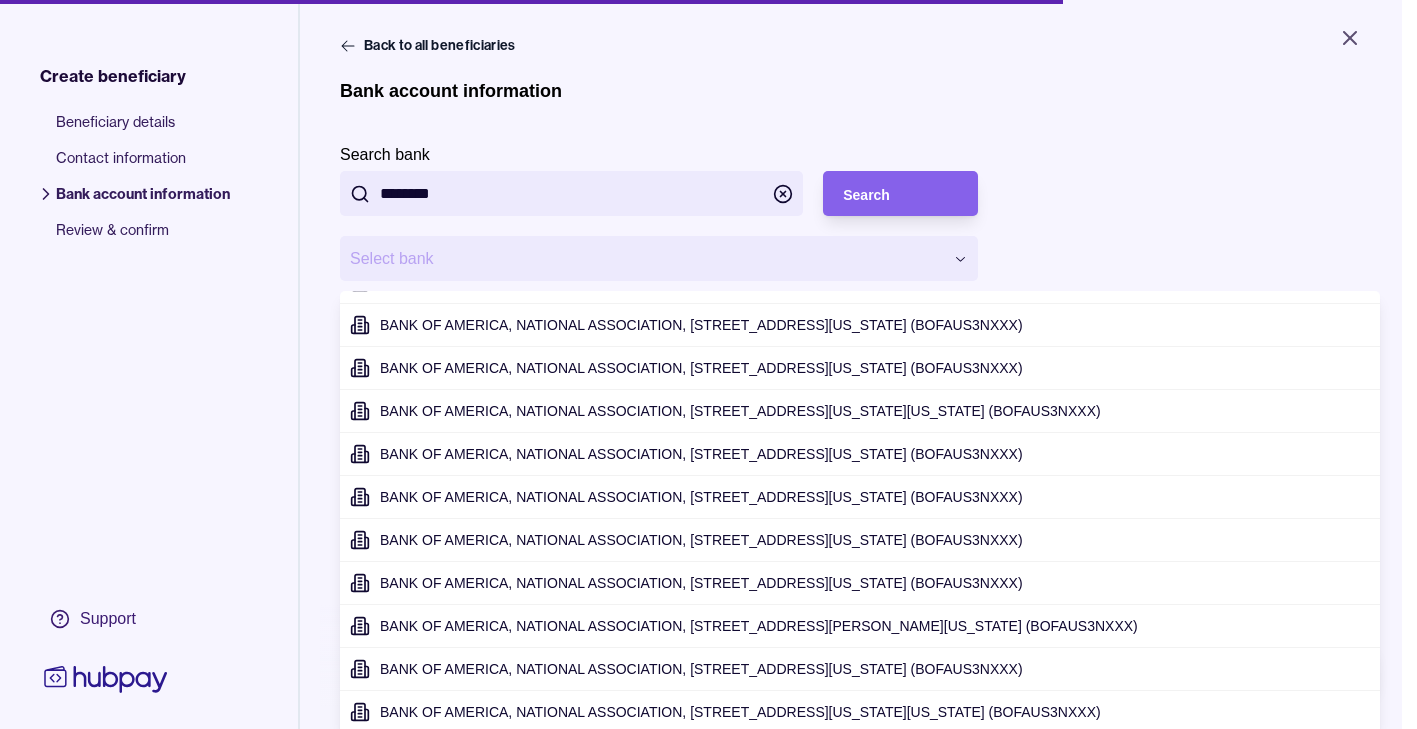 click on "**********" at bounding box center (708, 364) 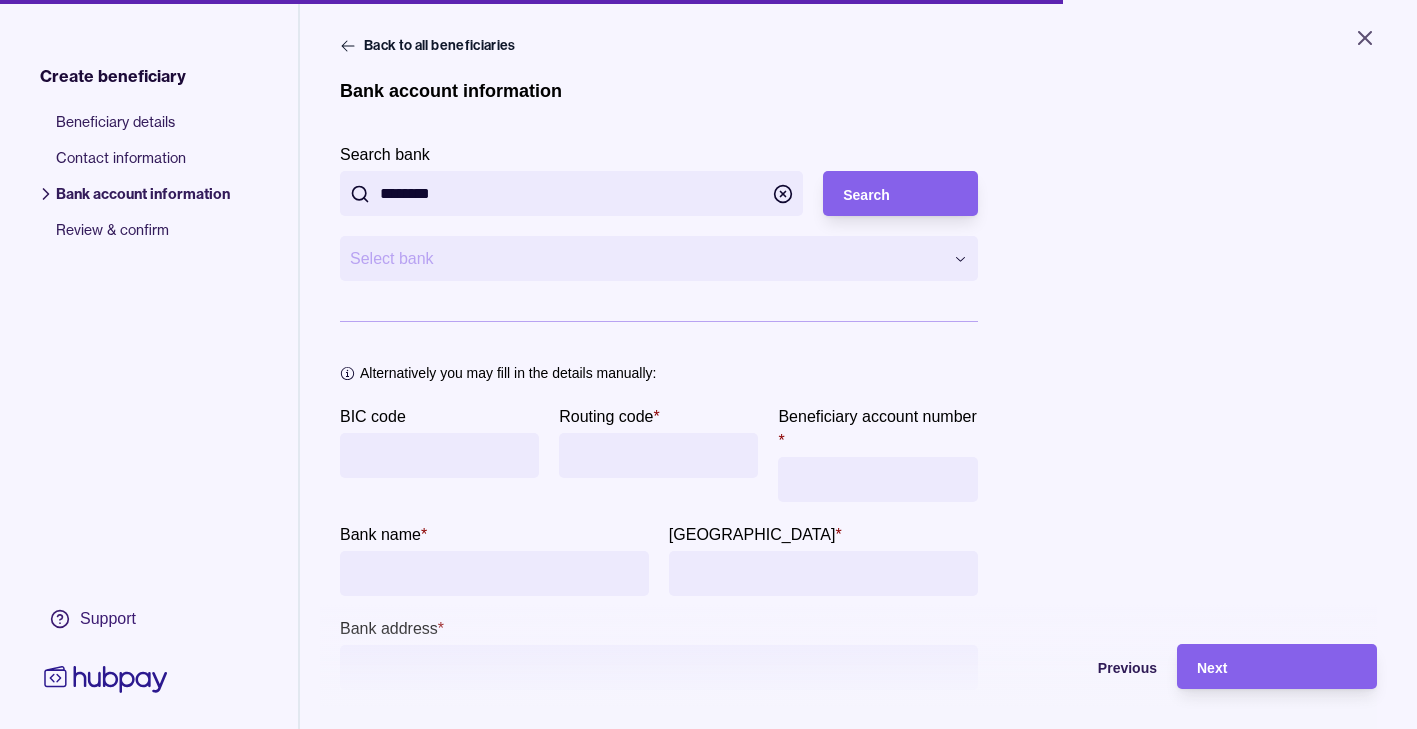 drag, startPoint x: 529, startPoint y: 193, endPoint x: 294, endPoint y: 193, distance: 235 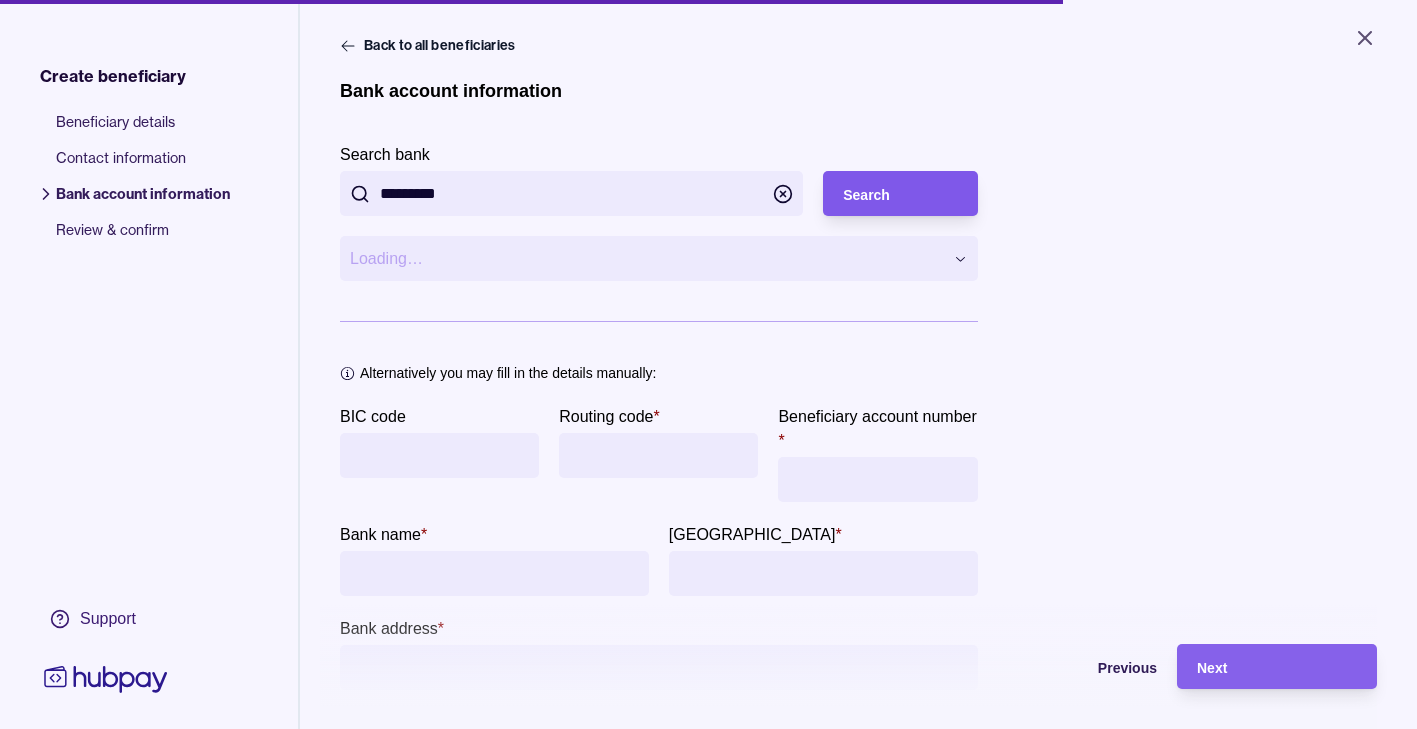click on "Search" at bounding box center [866, 195] 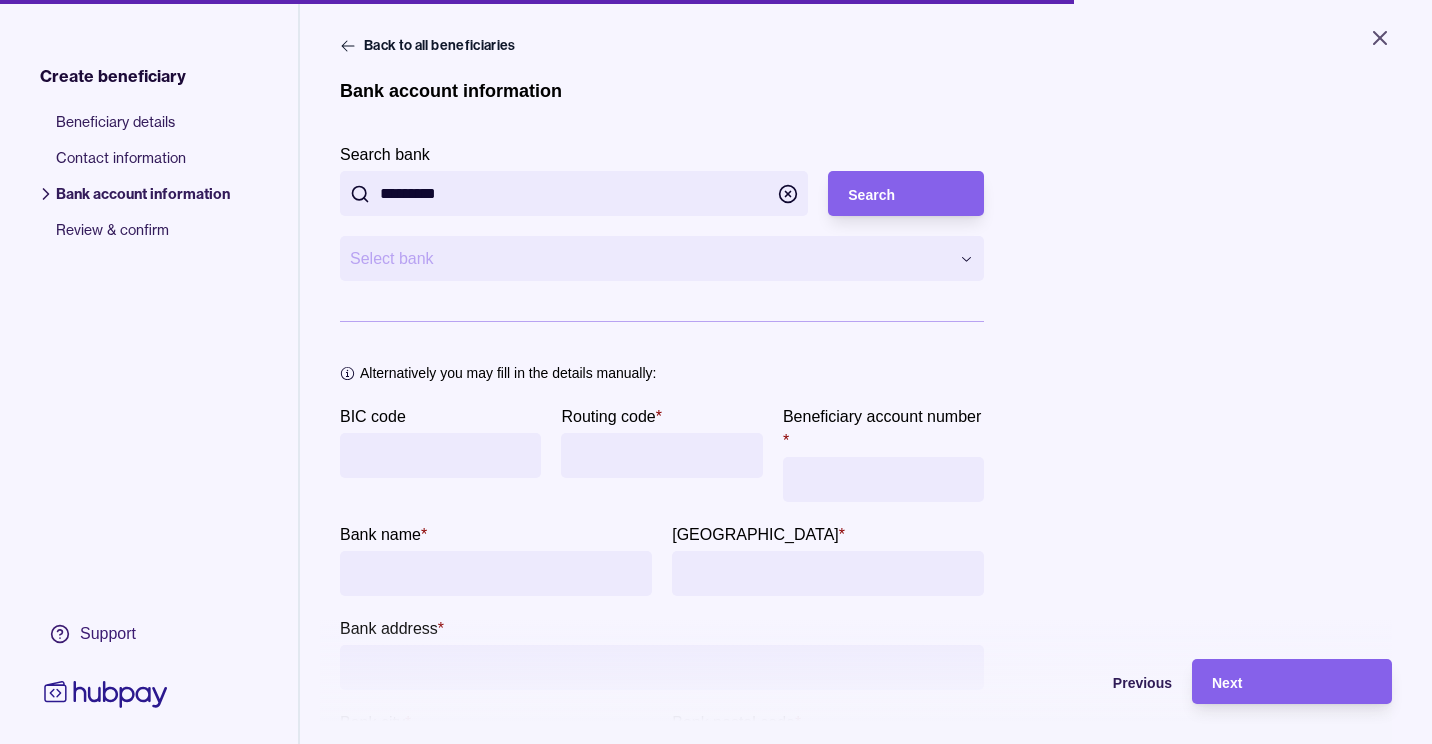 click on "**********" at bounding box center (716, 372) 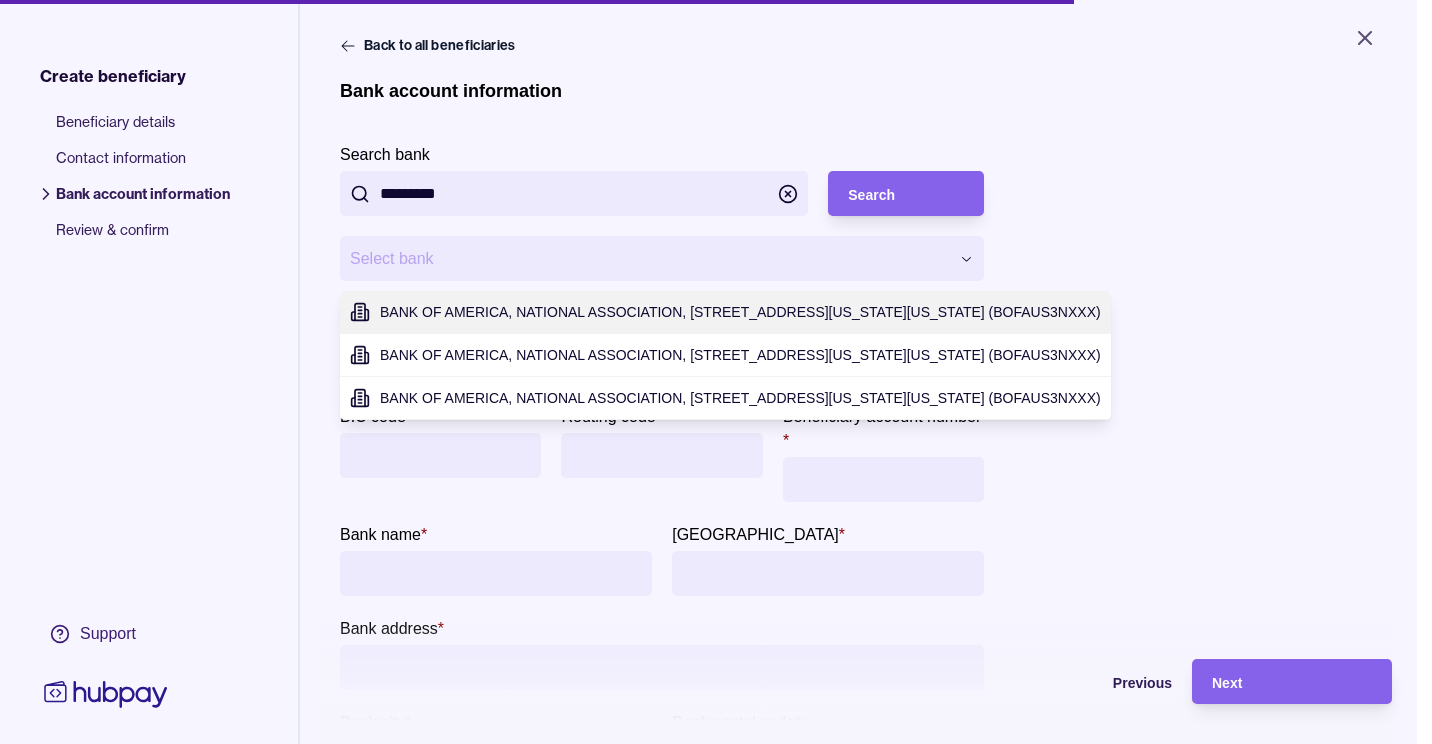 click on "**********" at bounding box center [716, 372] 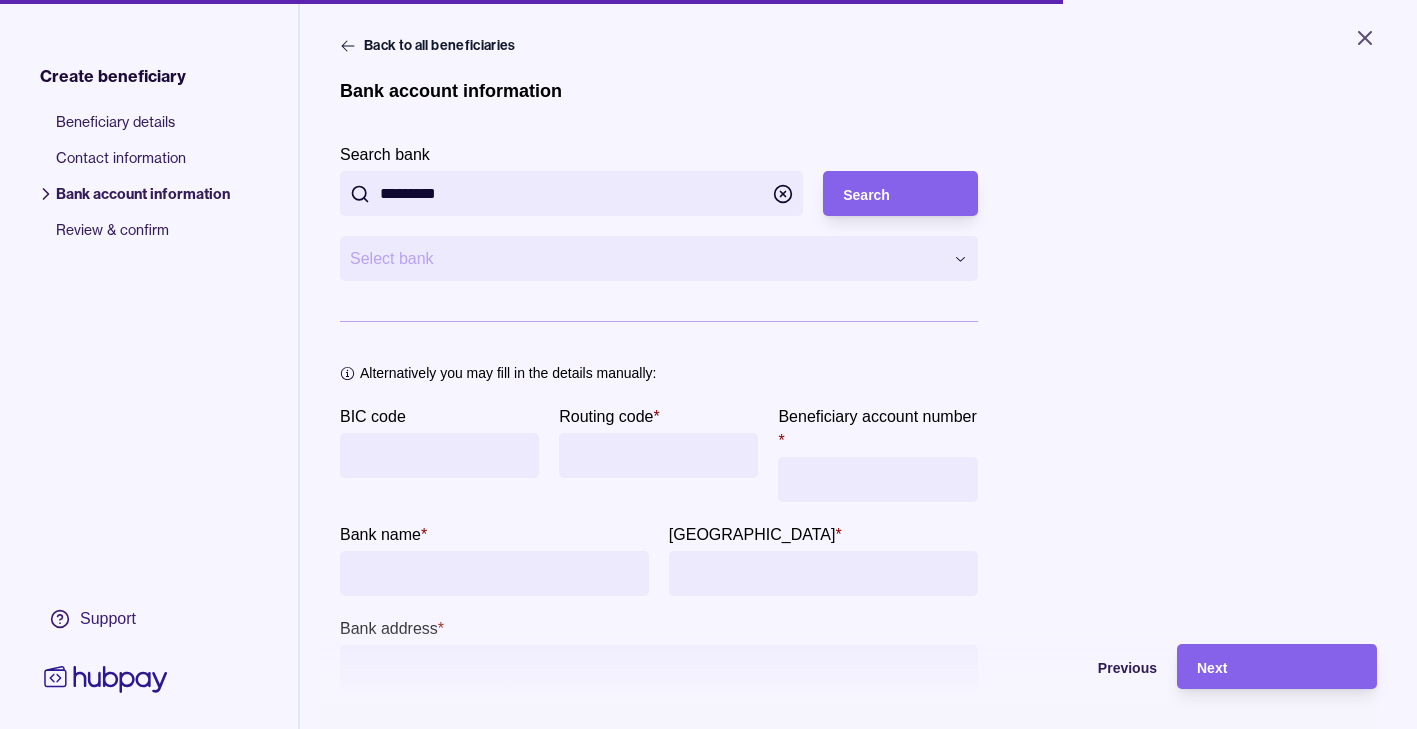 drag, startPoint x: 653, startPoint y: 193, endPoint x: 618, endPoint y: 191, distance: 35.057095 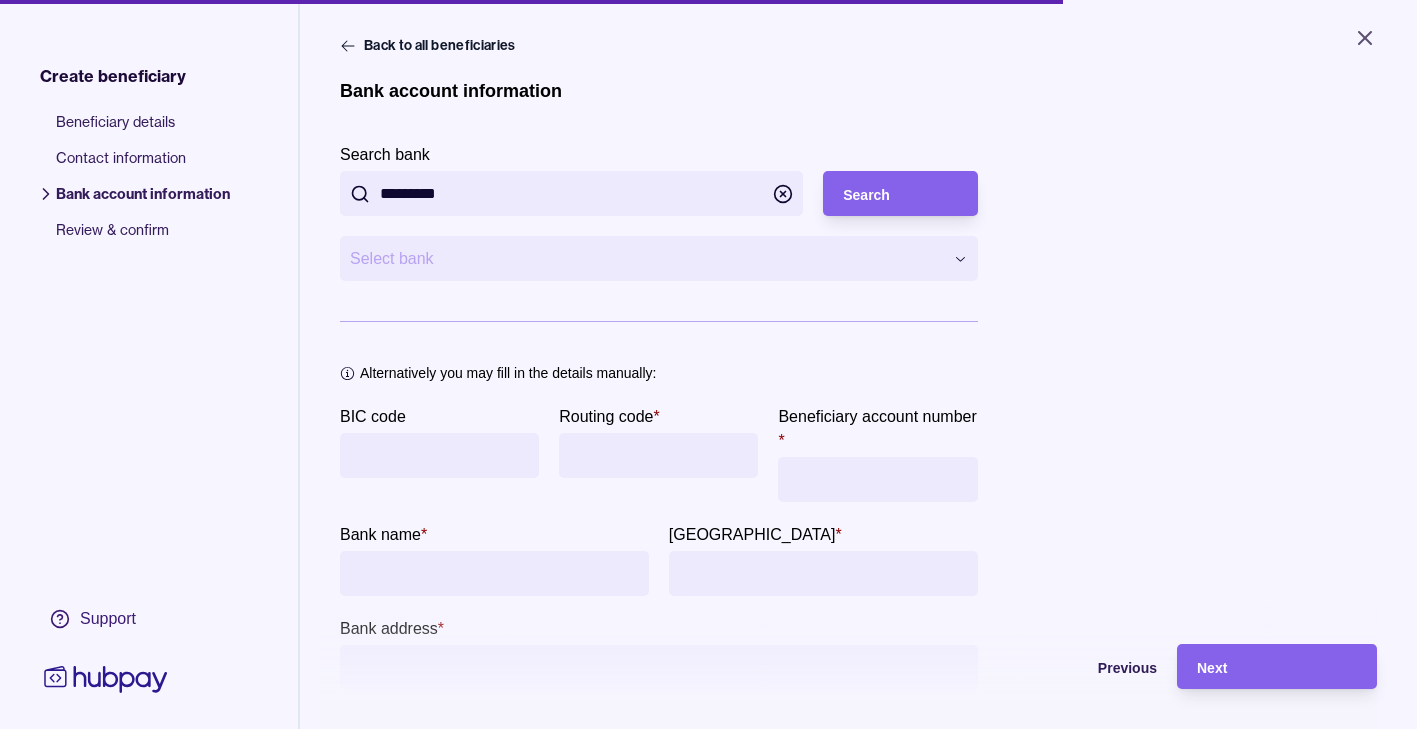 click on "**********" at bounding box center [708, 364] 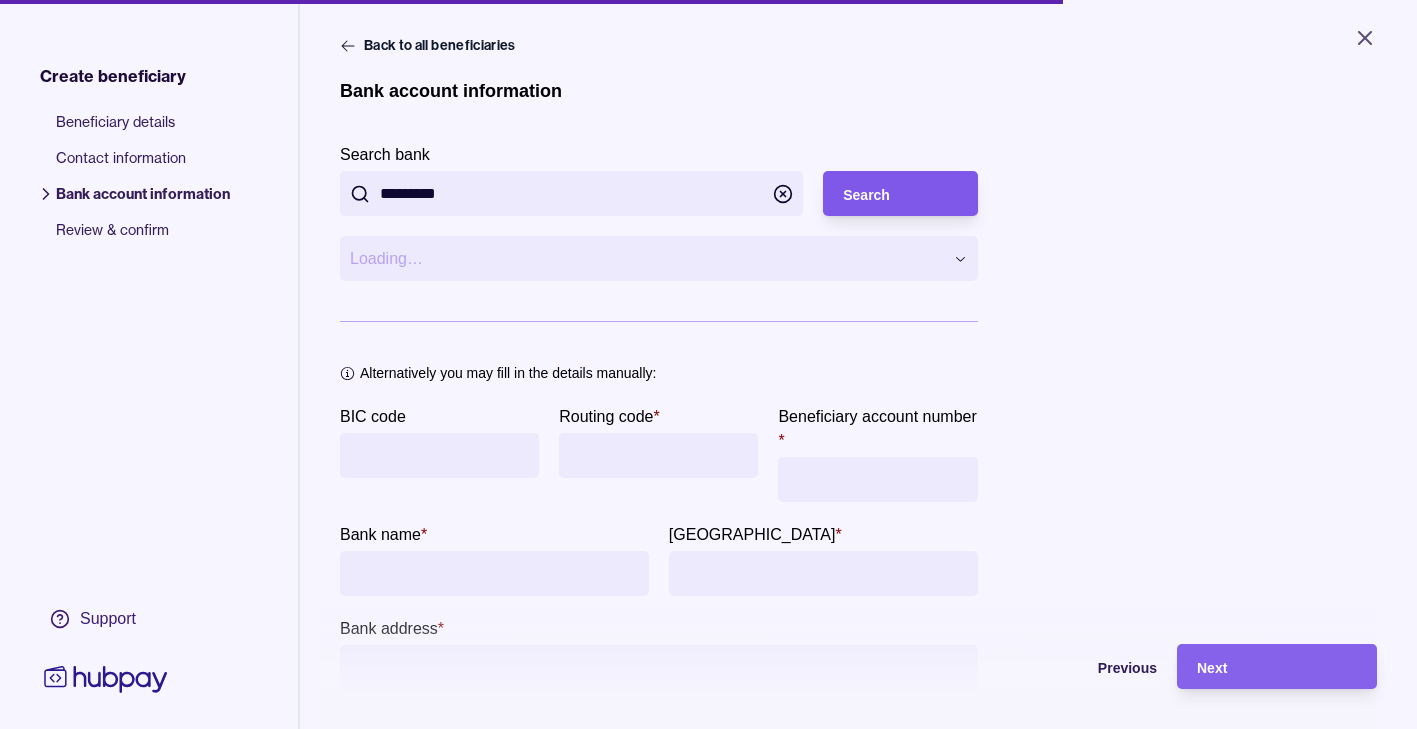 click on "Search" at bounding box center [900, 194] 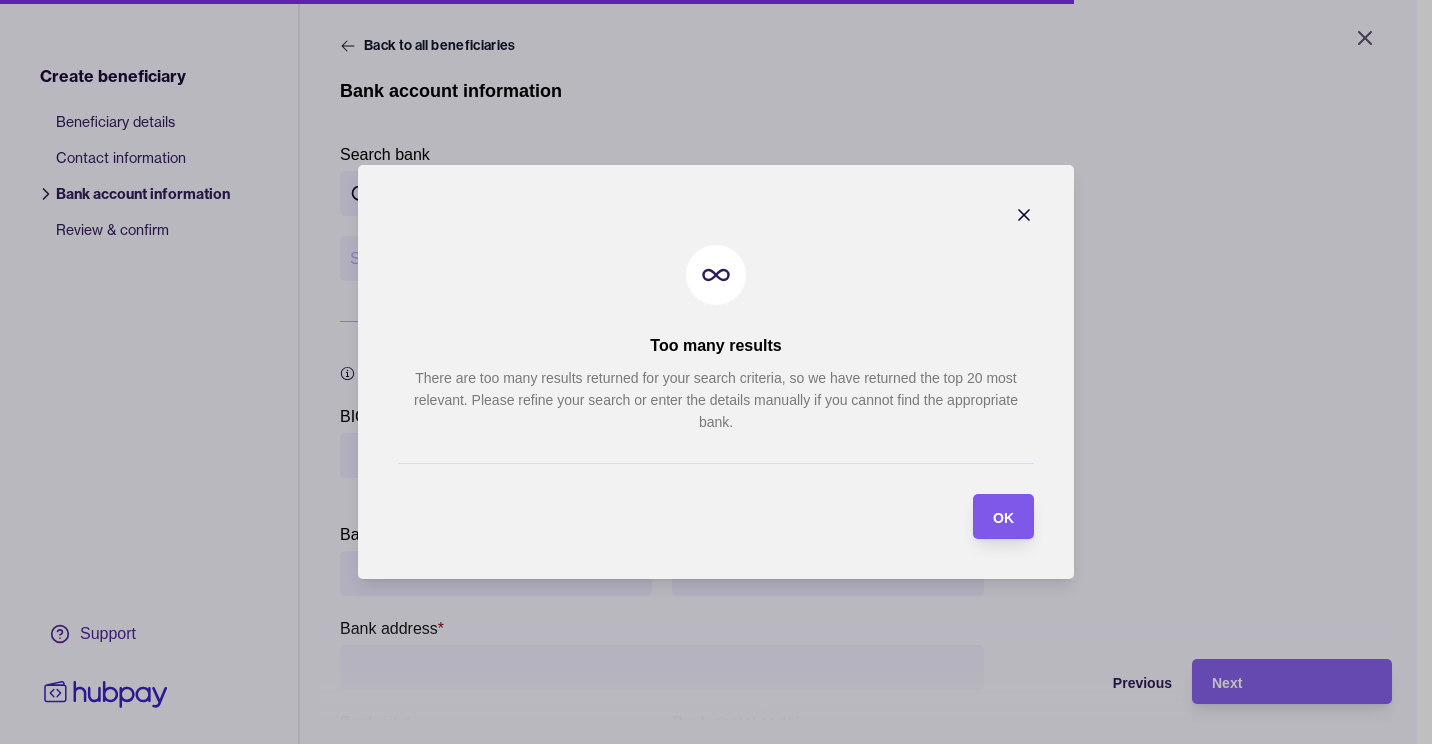 click on "OK" at bounding box center [988, 516] 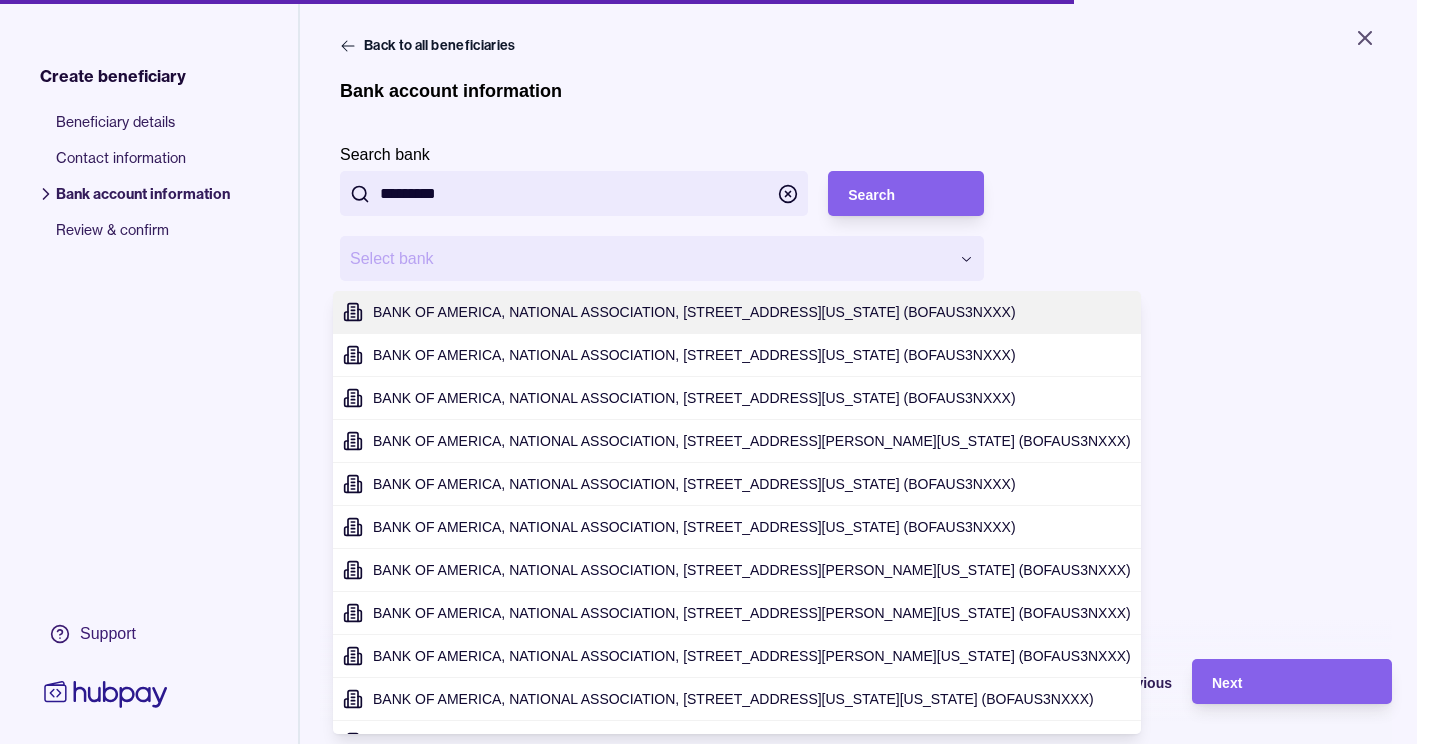 click on "**********" at bounding box center [716, 372] 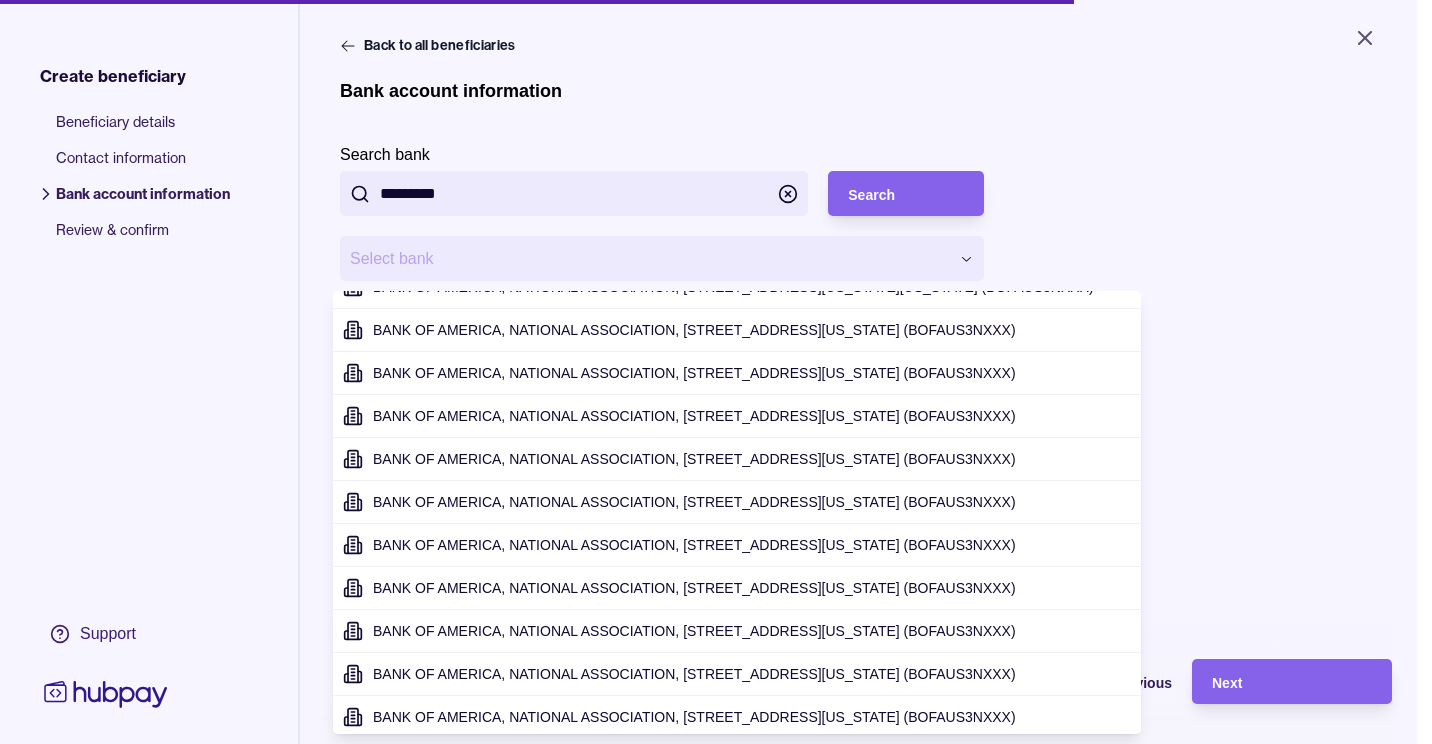 scroll, scrollTop: 417, scrollLeft: 0, axis: vertical 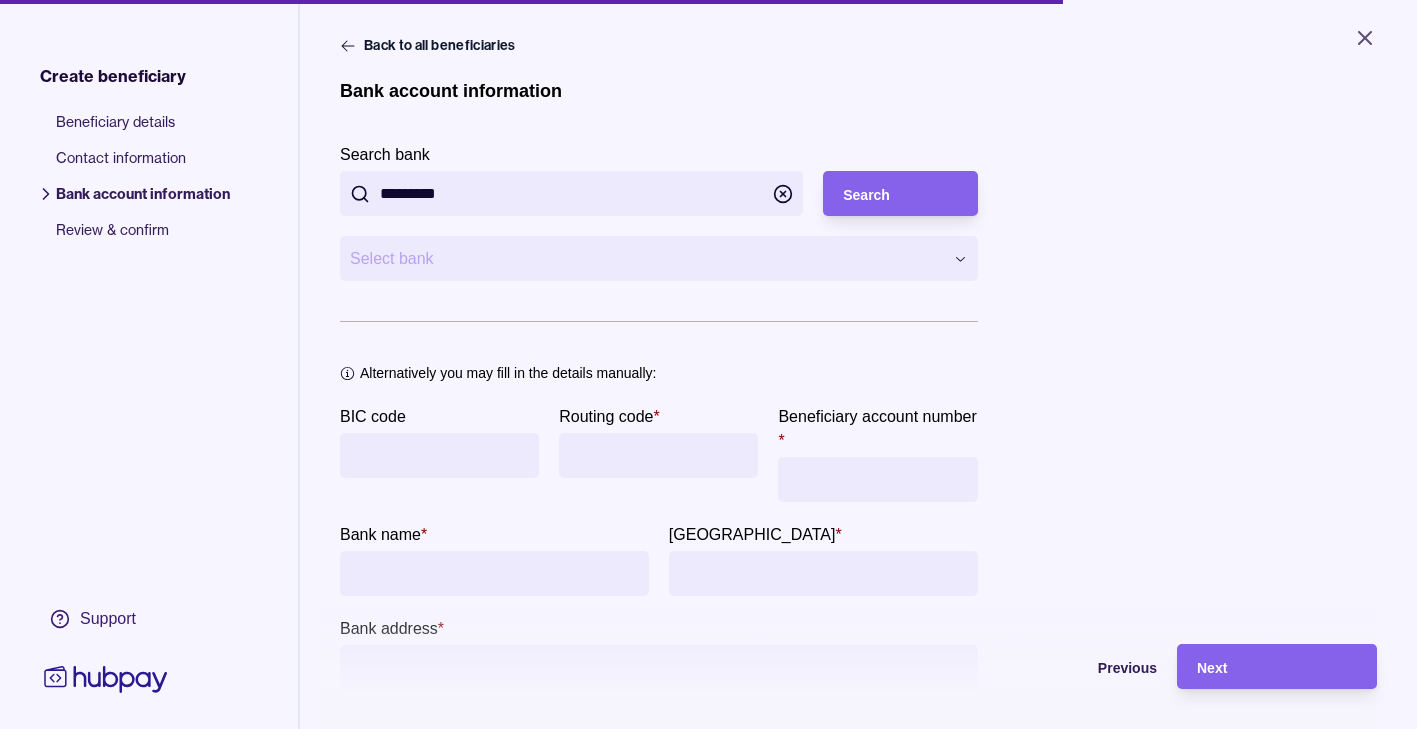 drag, startPoint x: 350, startPoint y: 198, endPoint x: 224, endPoint y: 198, distance: 126 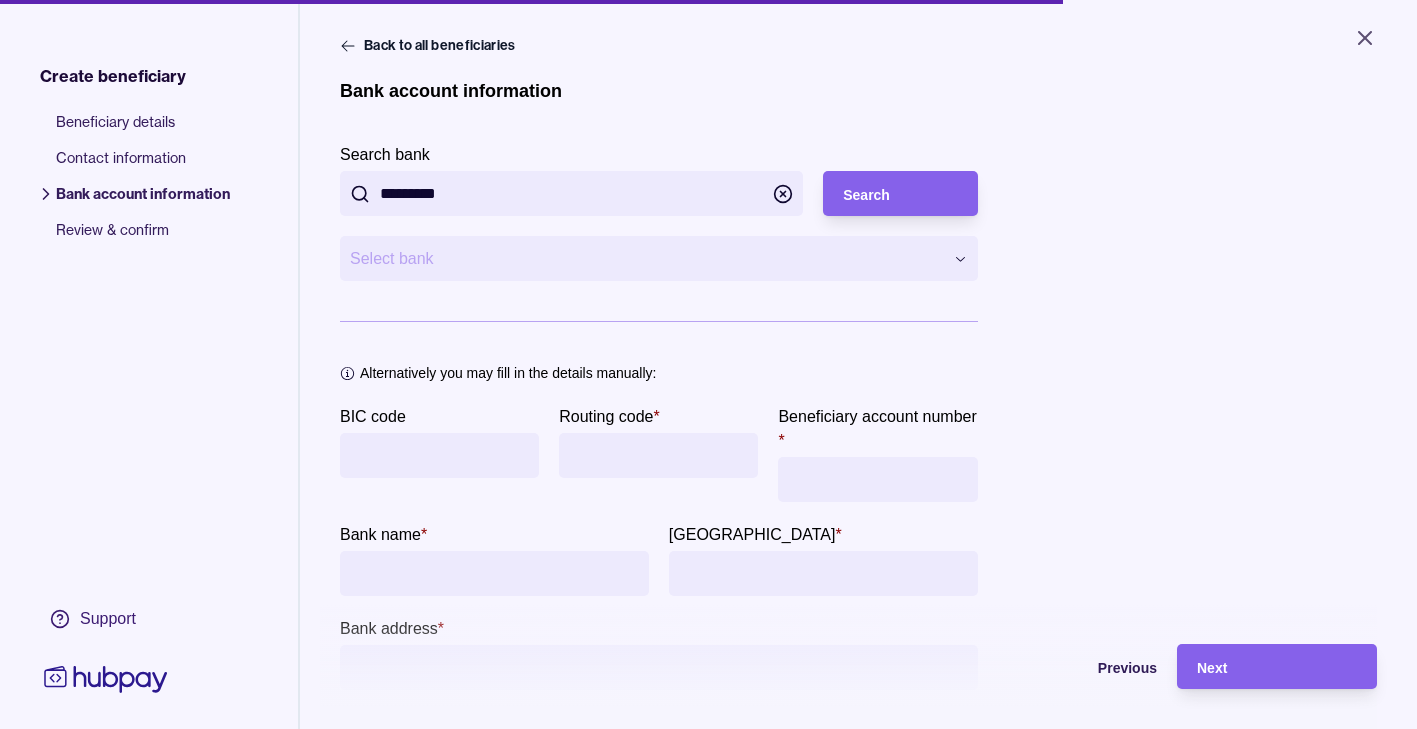click on "**********" at bounding box center [708, 364] 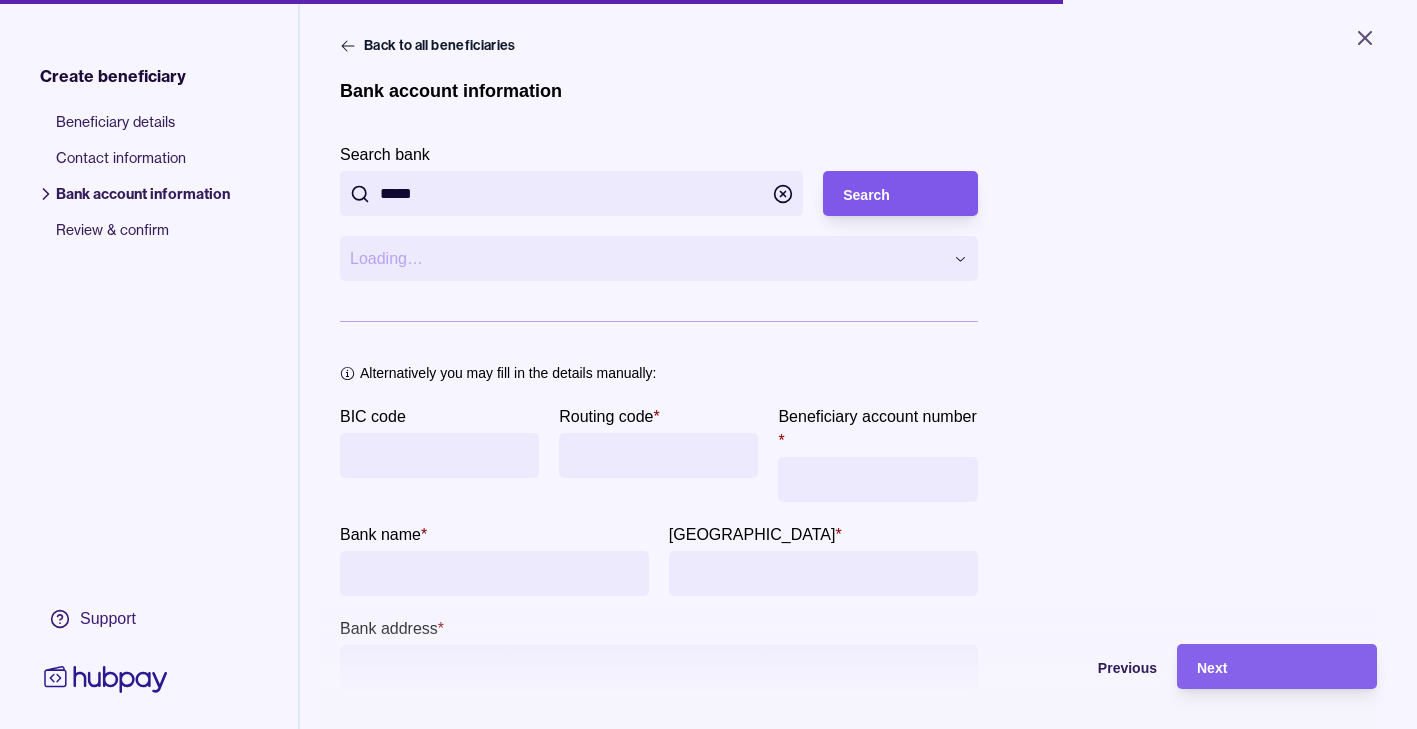 type on "*****" 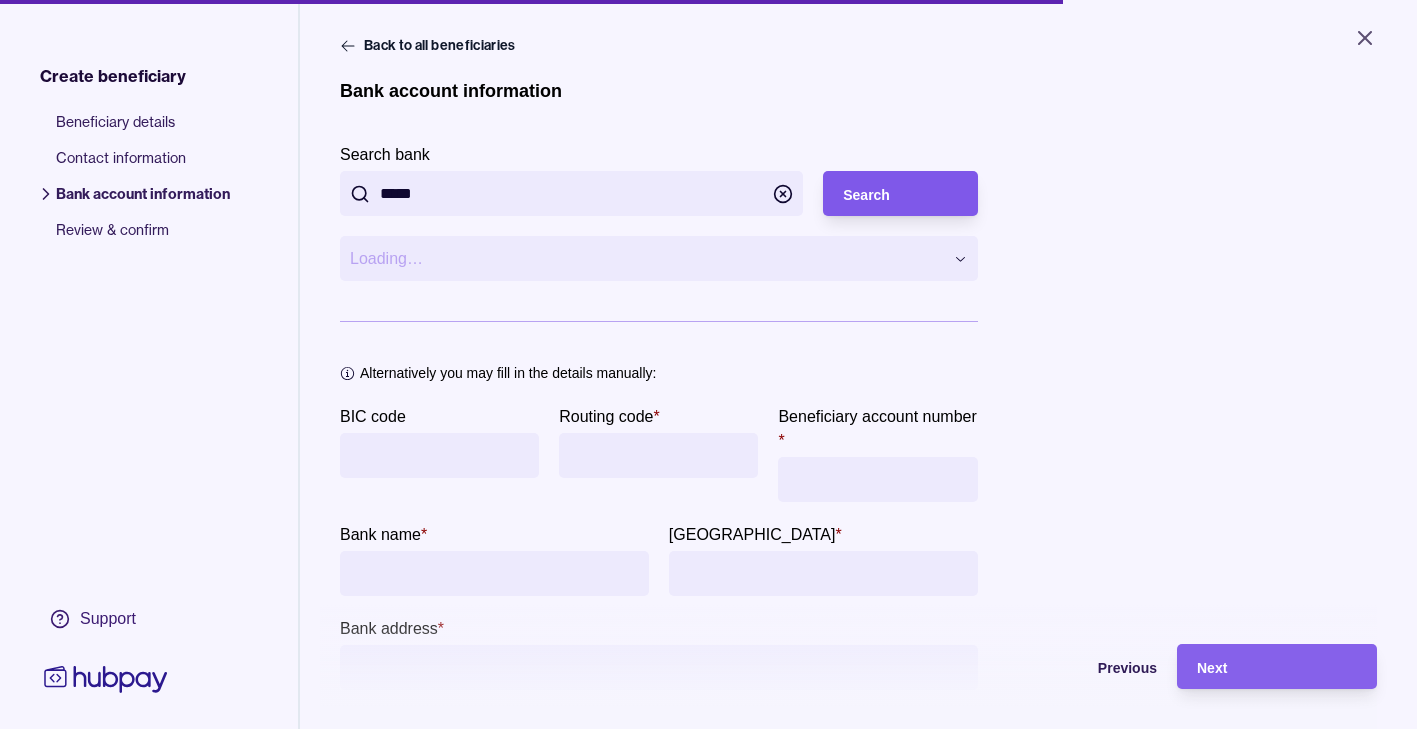 click on "Search" at bounding box center [900, 194] 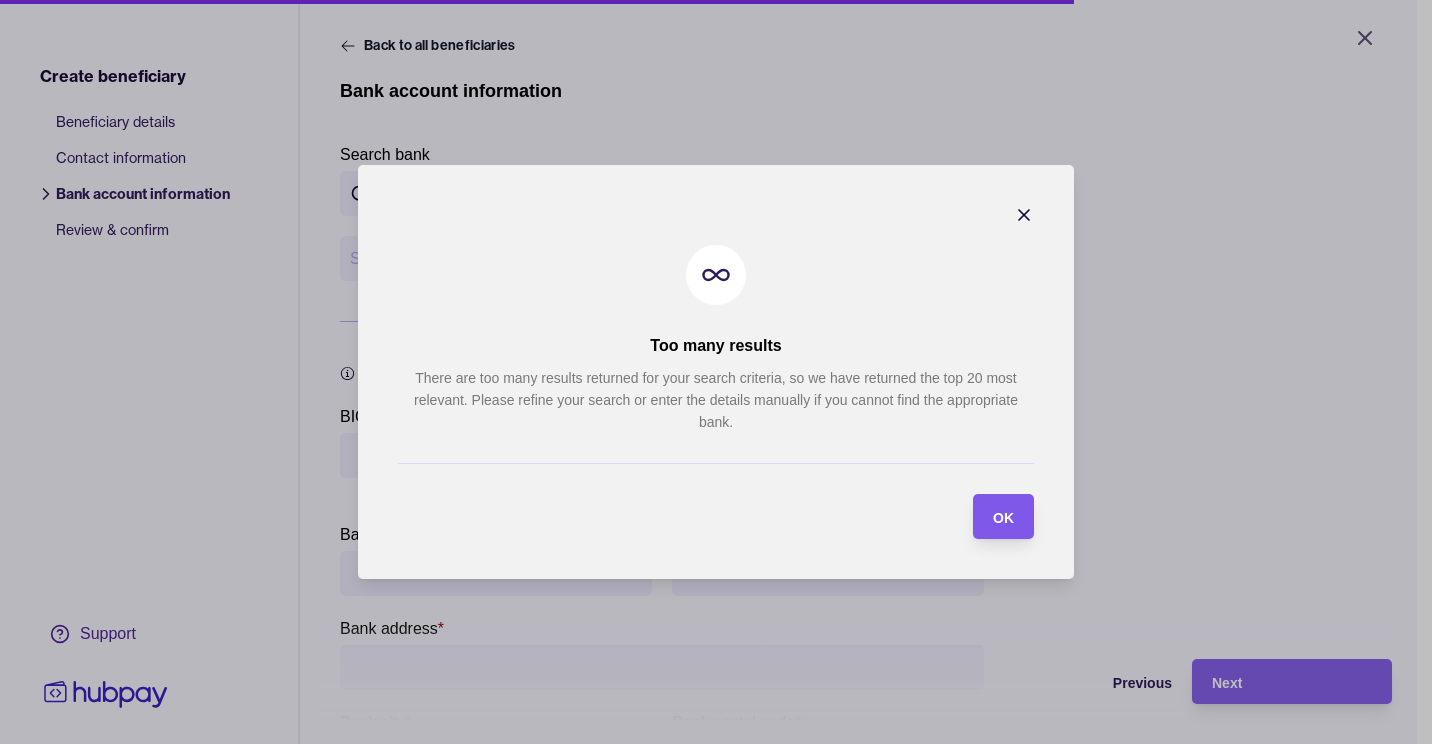 click on "OK" at bounding box center (1003, 518) 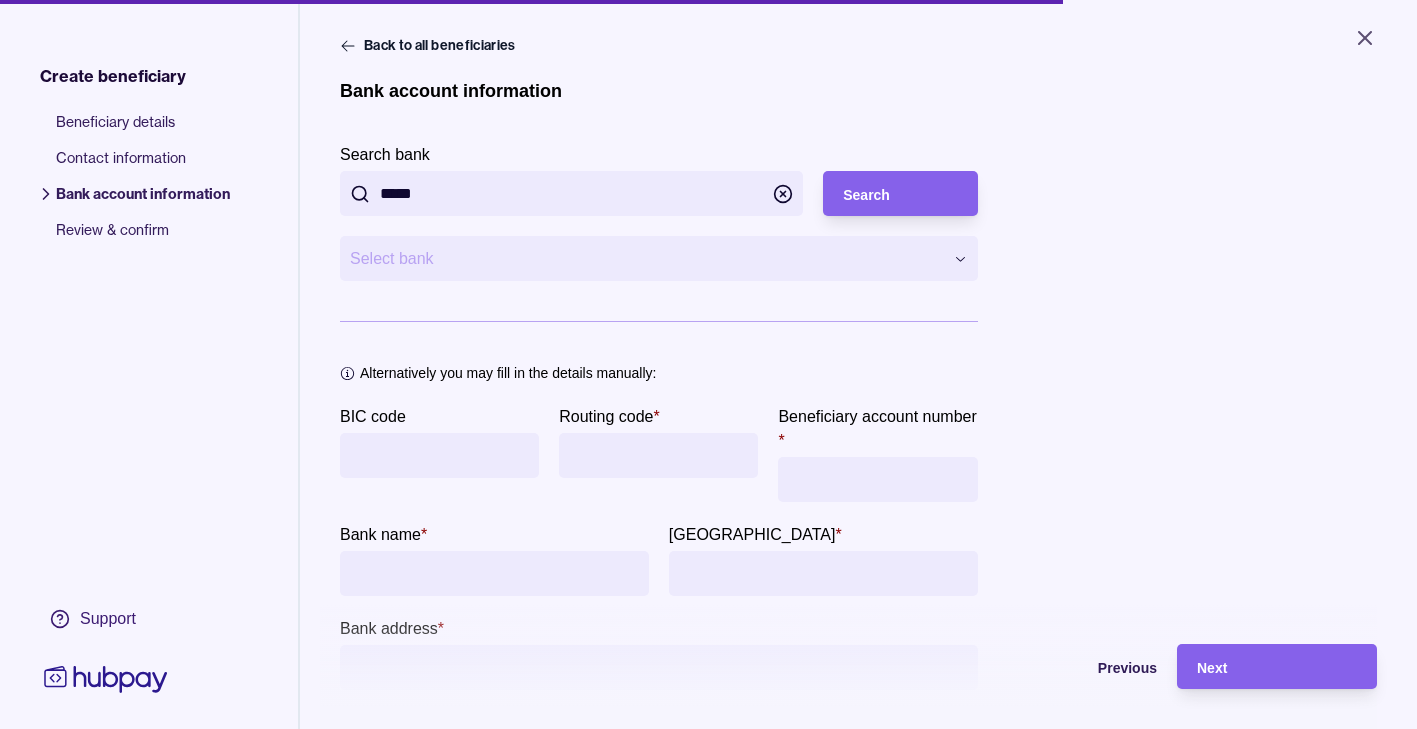 click on "**********" at bounding box center [708, 364] 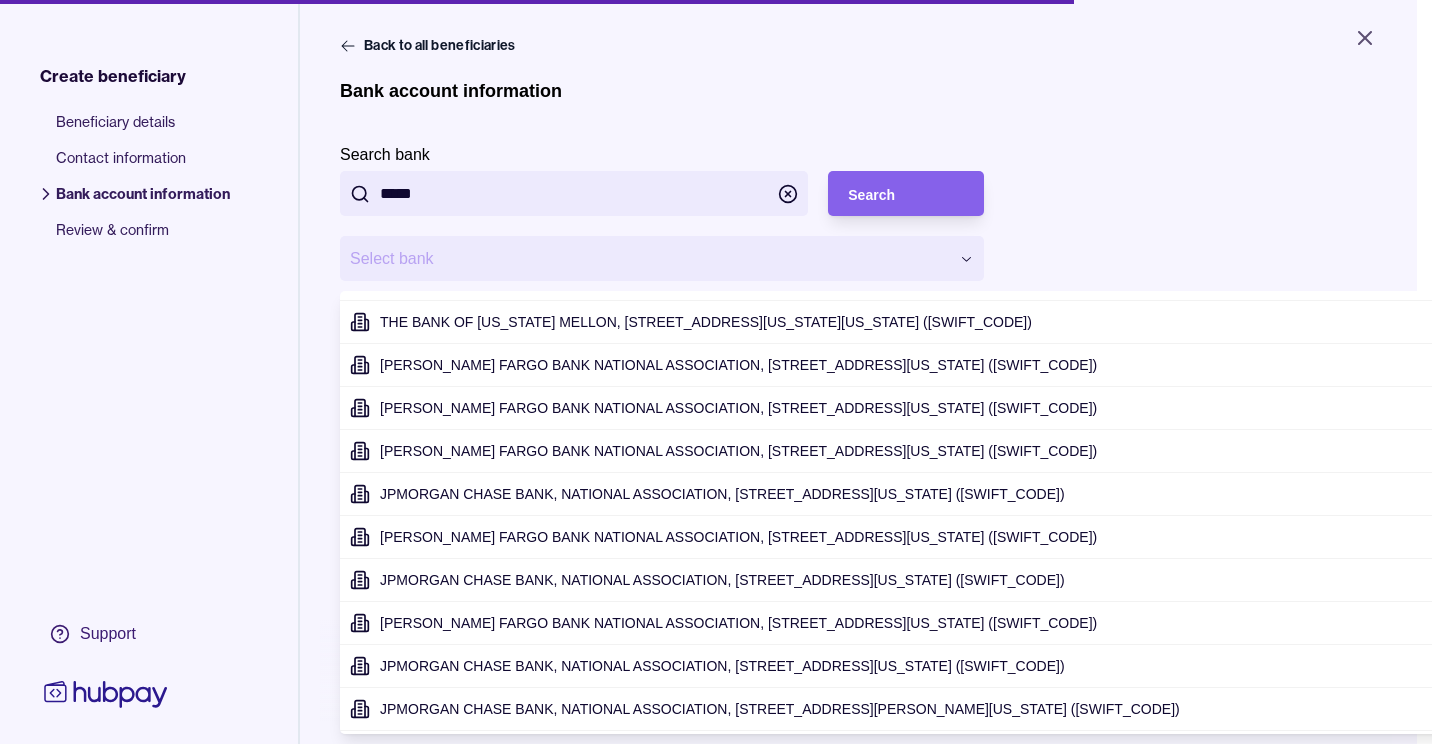 scroll, scrollTop: 17, scrollLeft: 0, axis: vertical 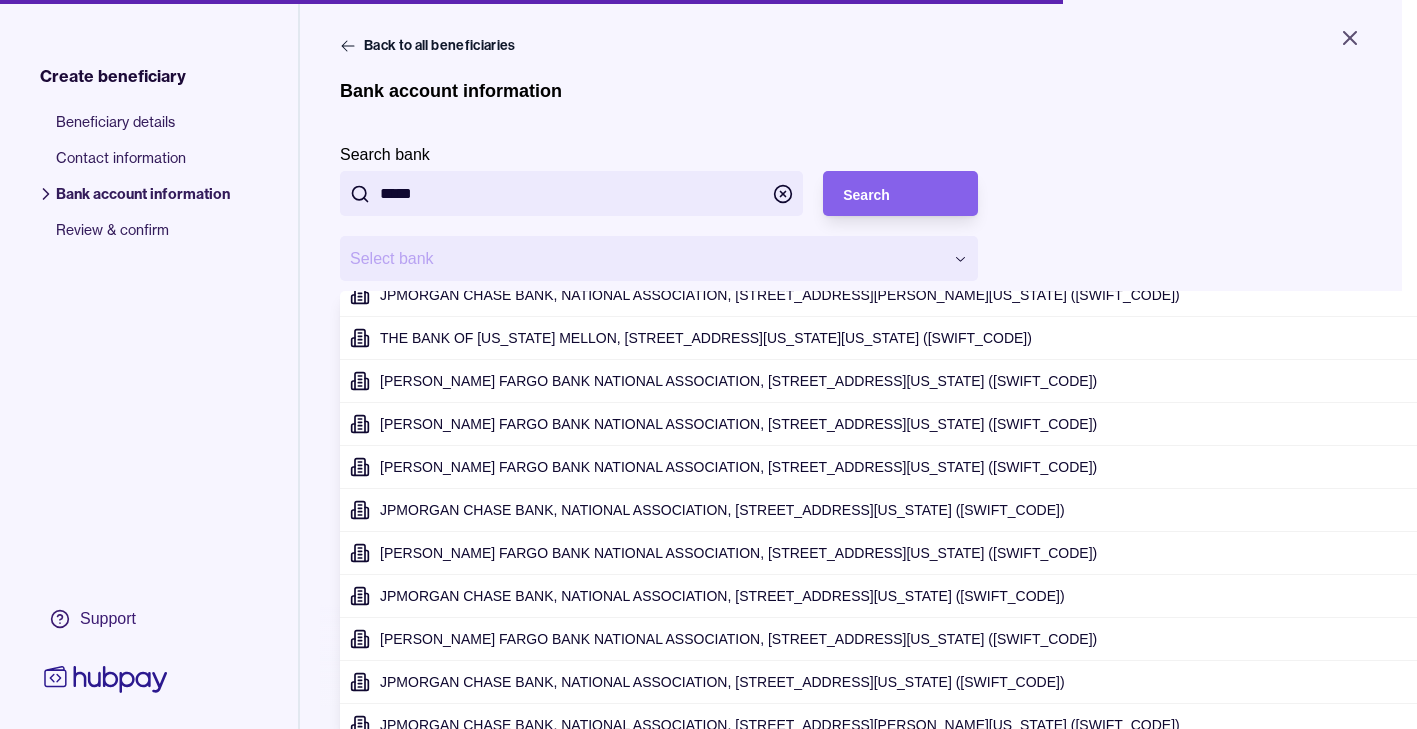 click on "**********" at bounding box center [708, 364] 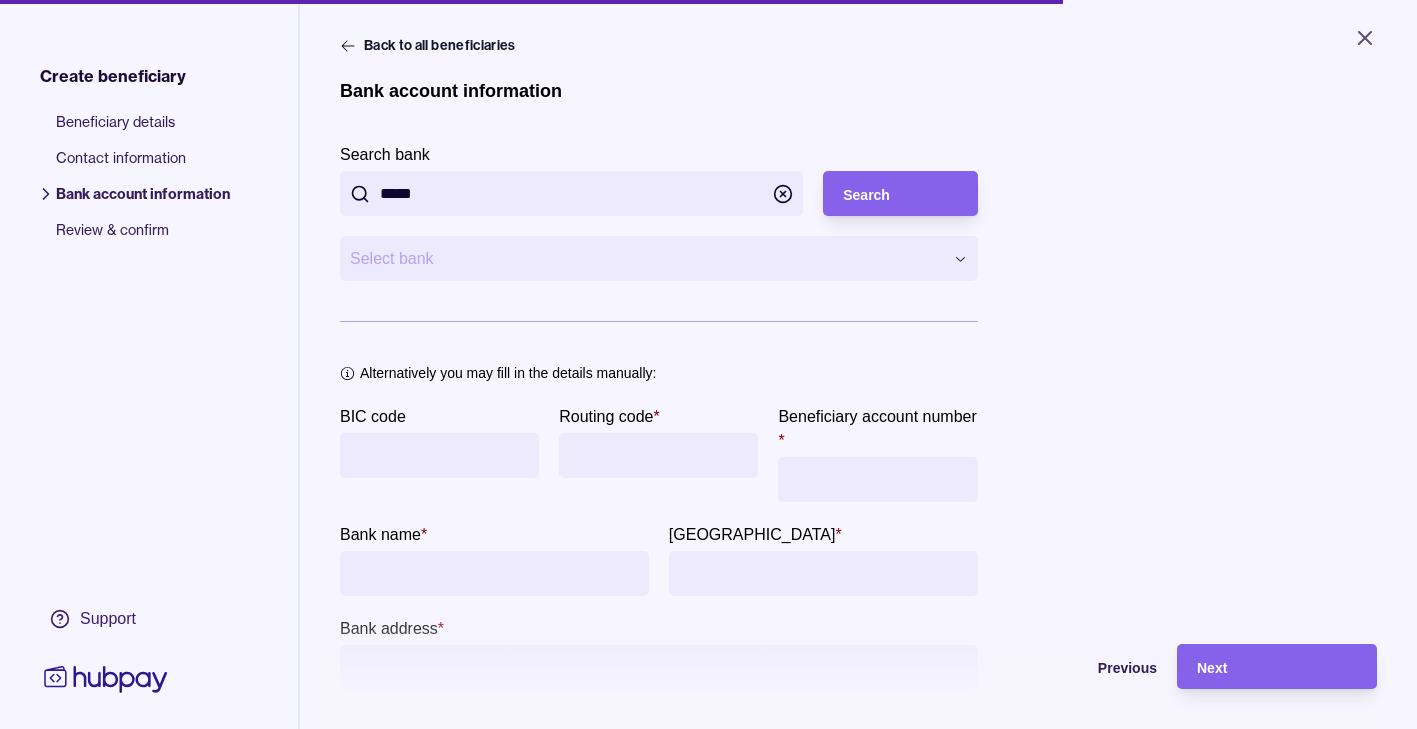 drag, startPoint x: 535, startPoint y: 169, endPoint x: 67, endPoint y: 93, distance: 474.1308 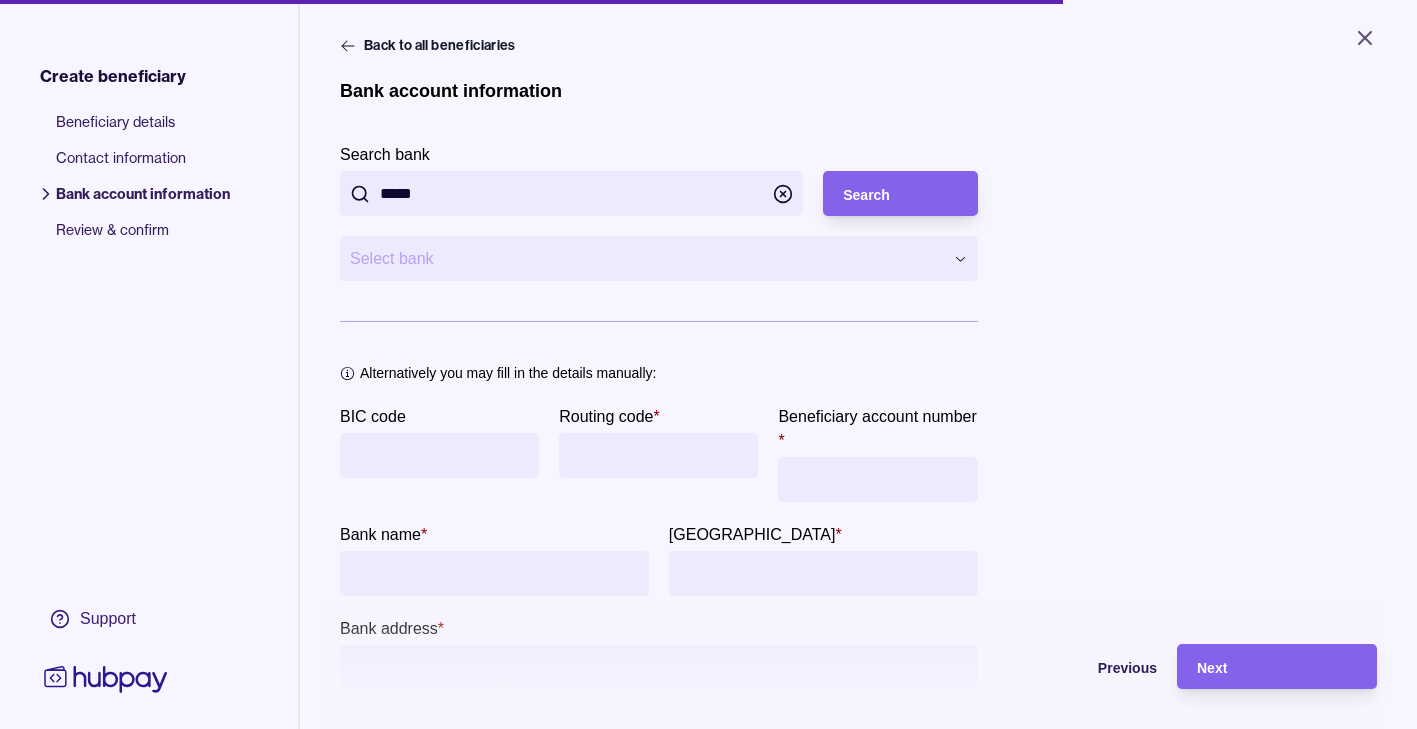 click on "**********" at bounding box center [708, 475] 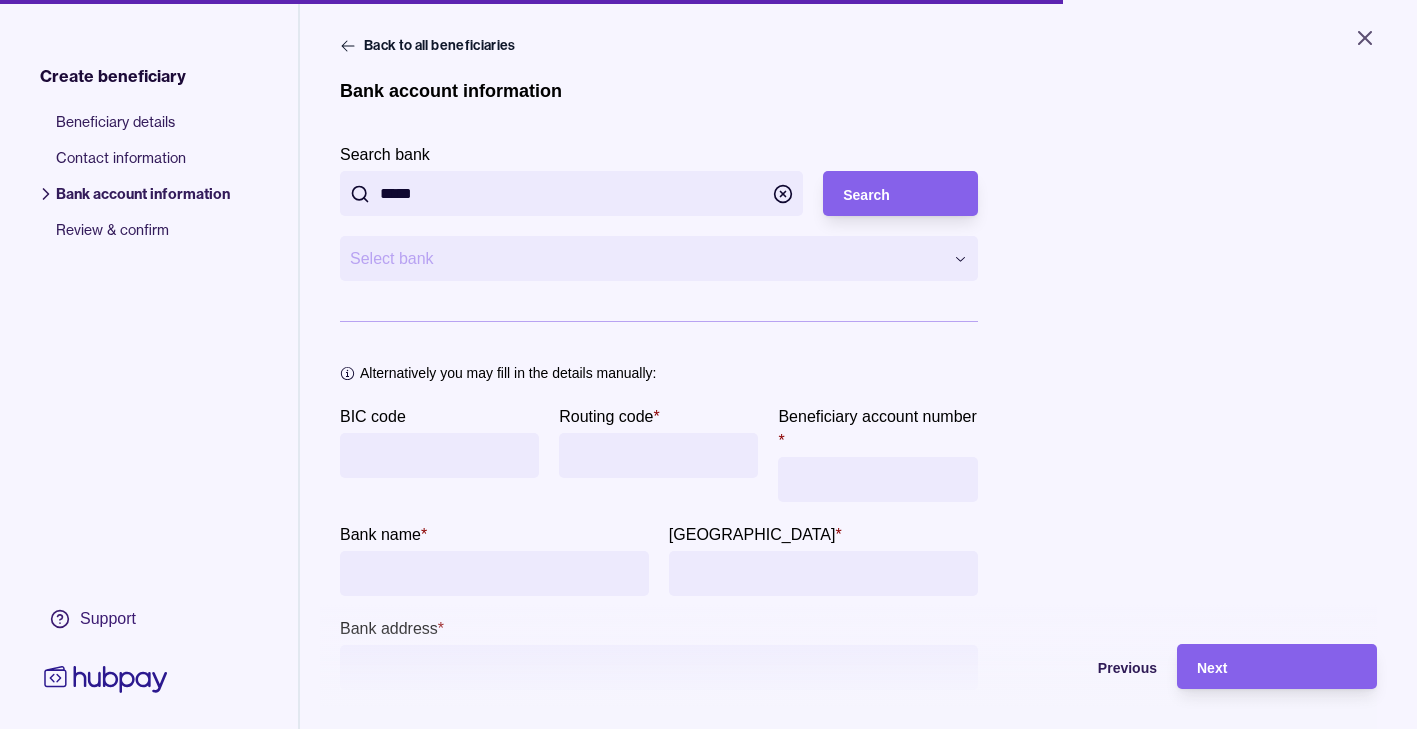 click on "BIC code" at bounding box center (439, 455) 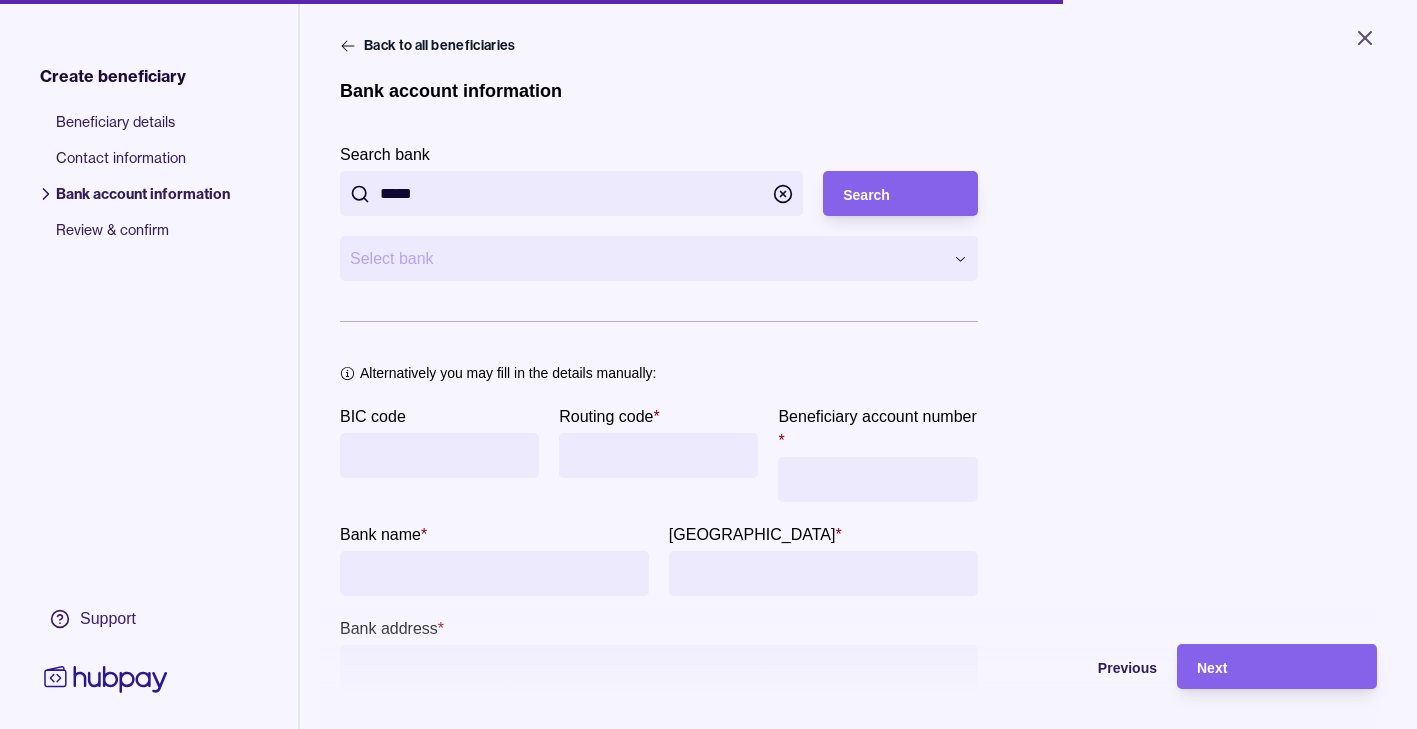 click 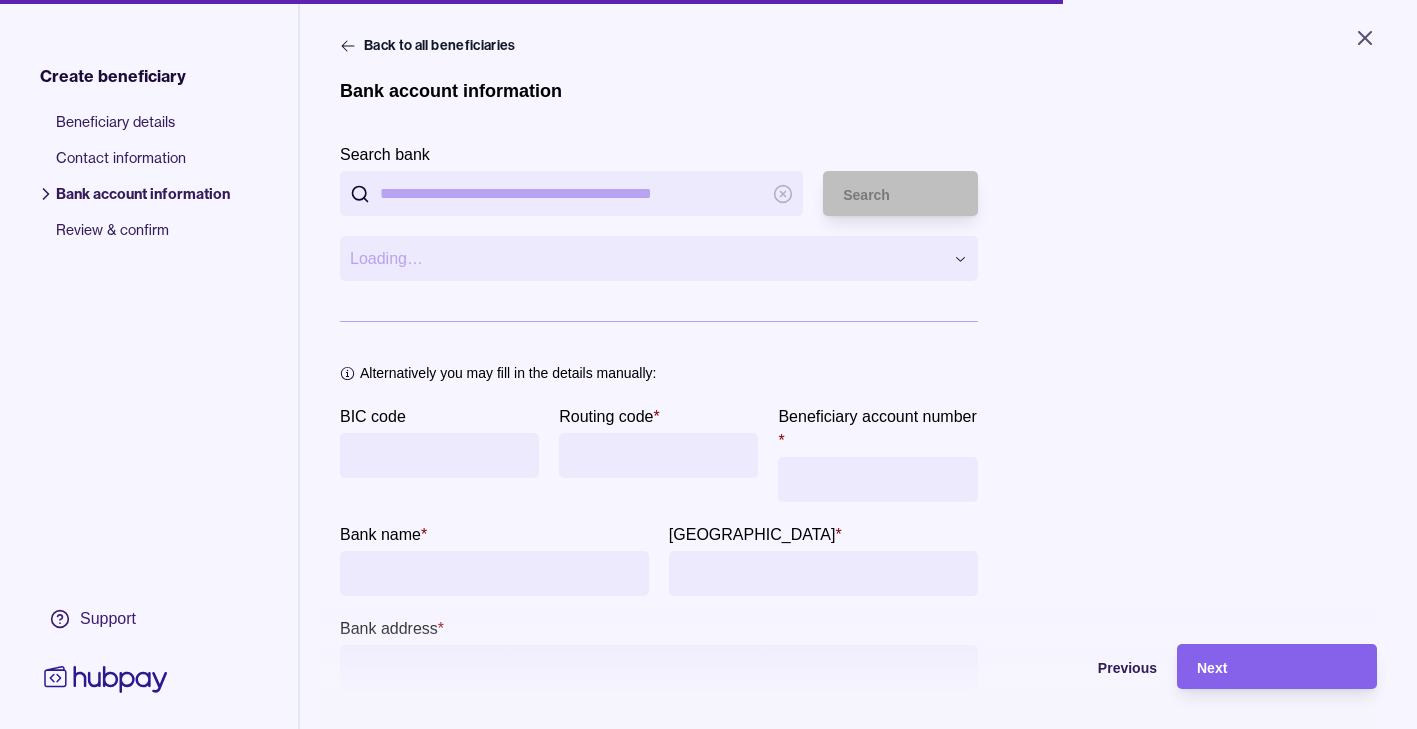 click on "Search bank" at bounding box center (571, 193) 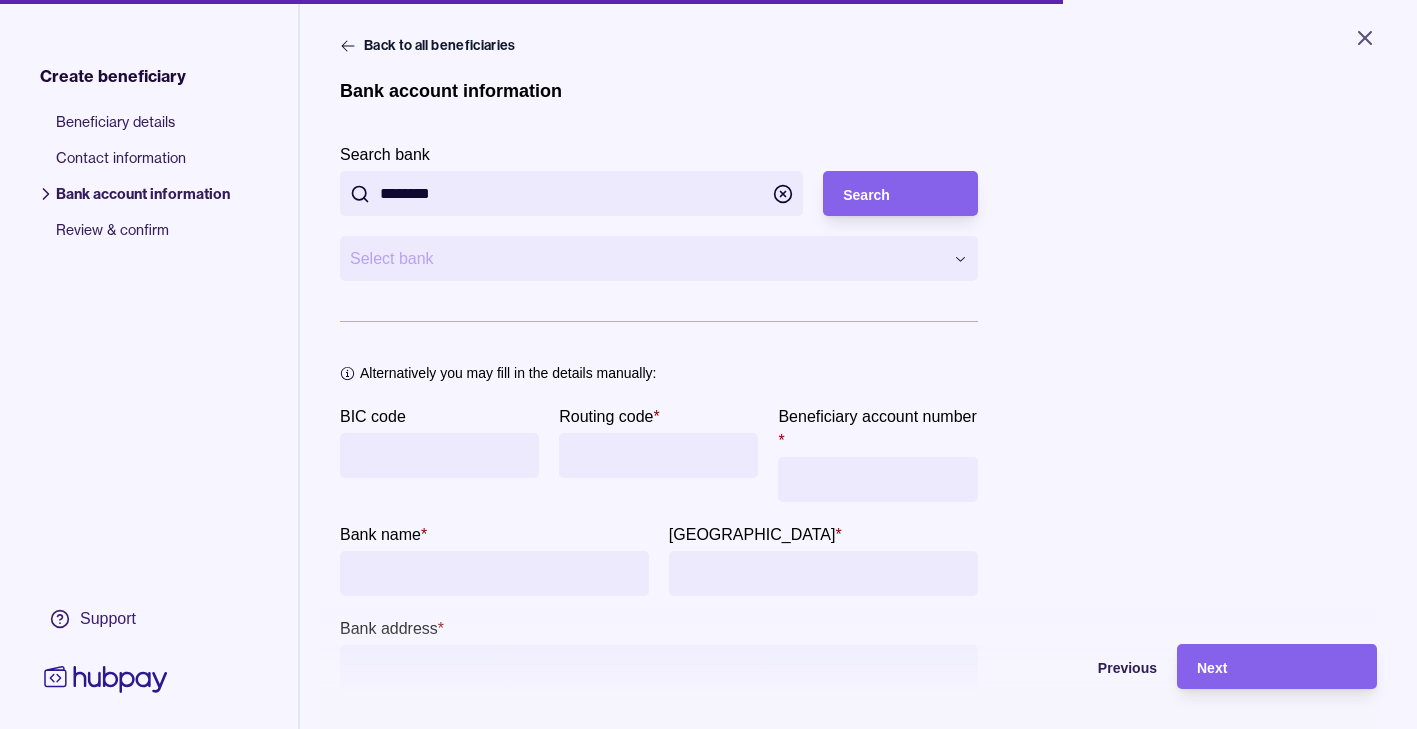 type on "********" 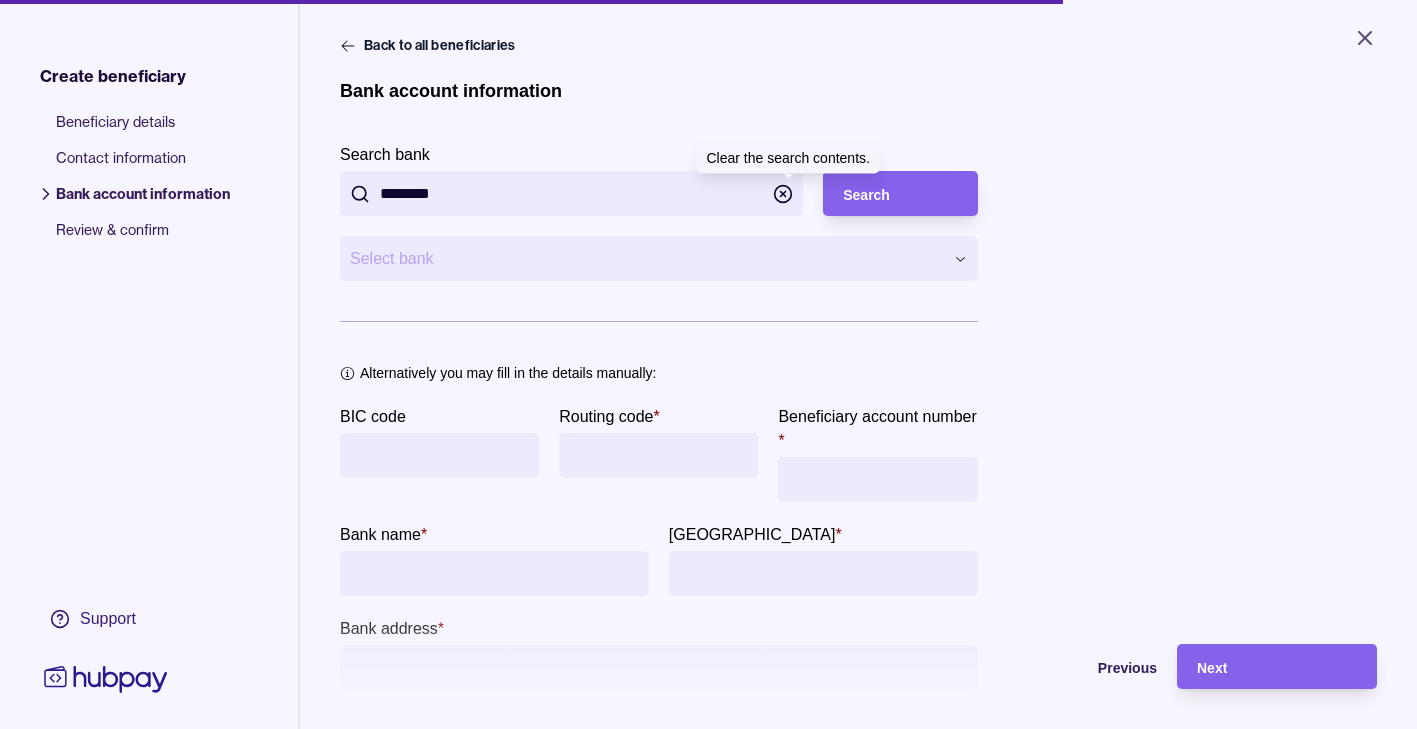 type 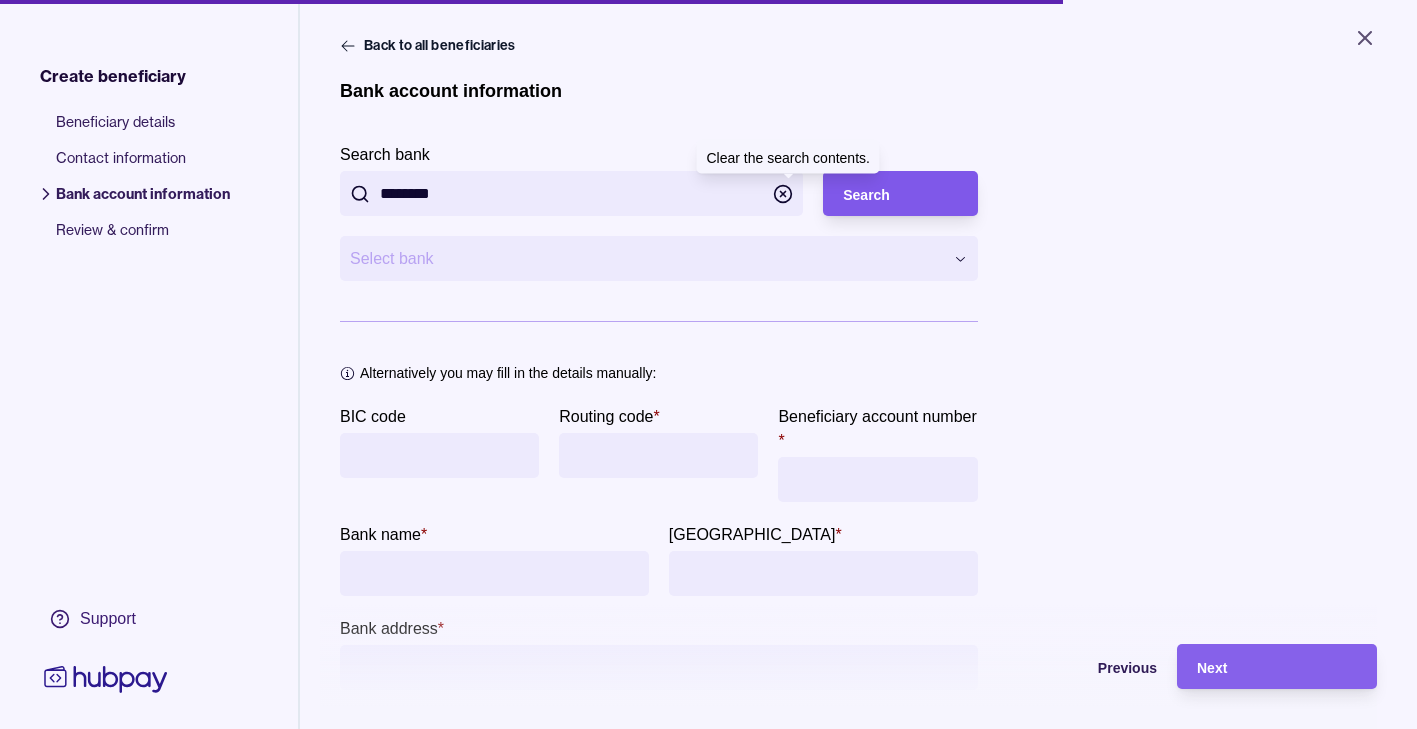 click on "Search" at bounding box center [900, 194] 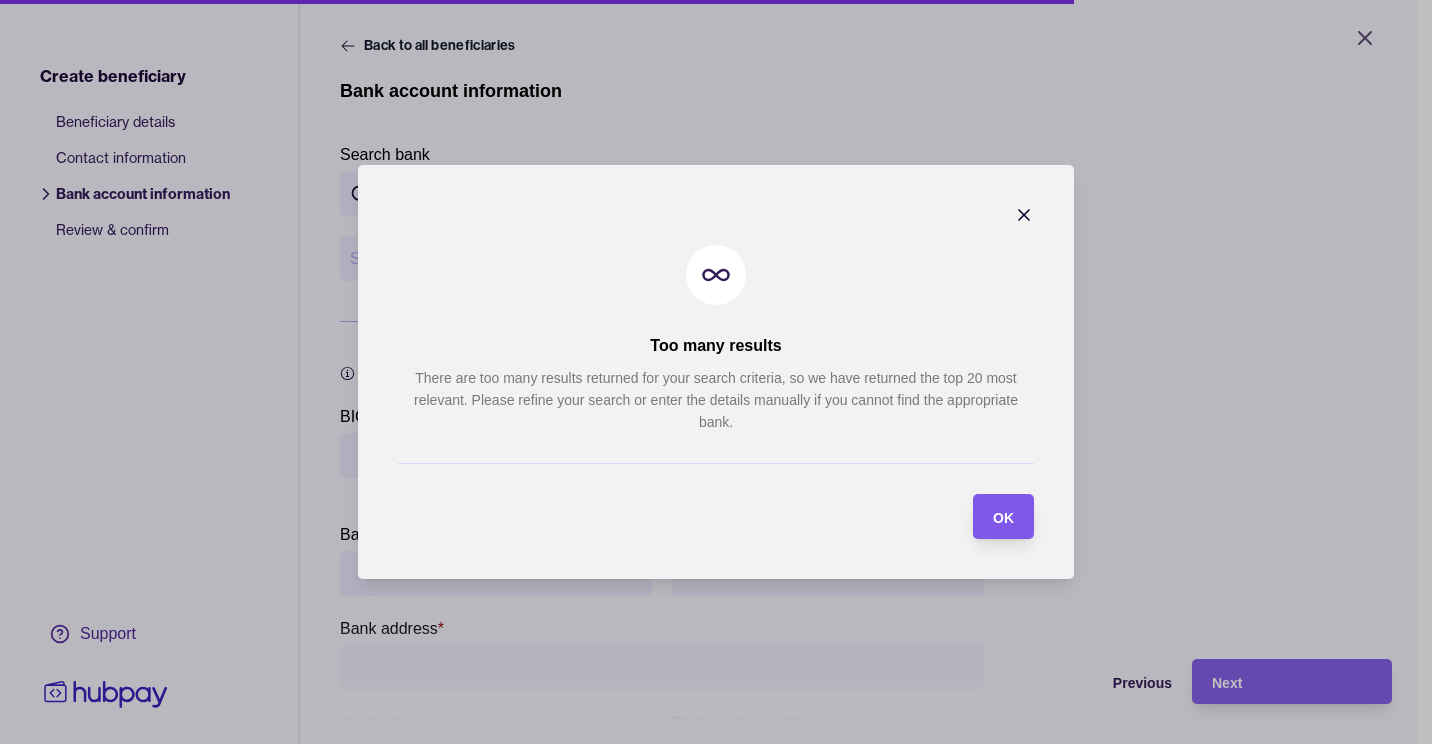 click on "OK" at bounding box center [1003, 518] 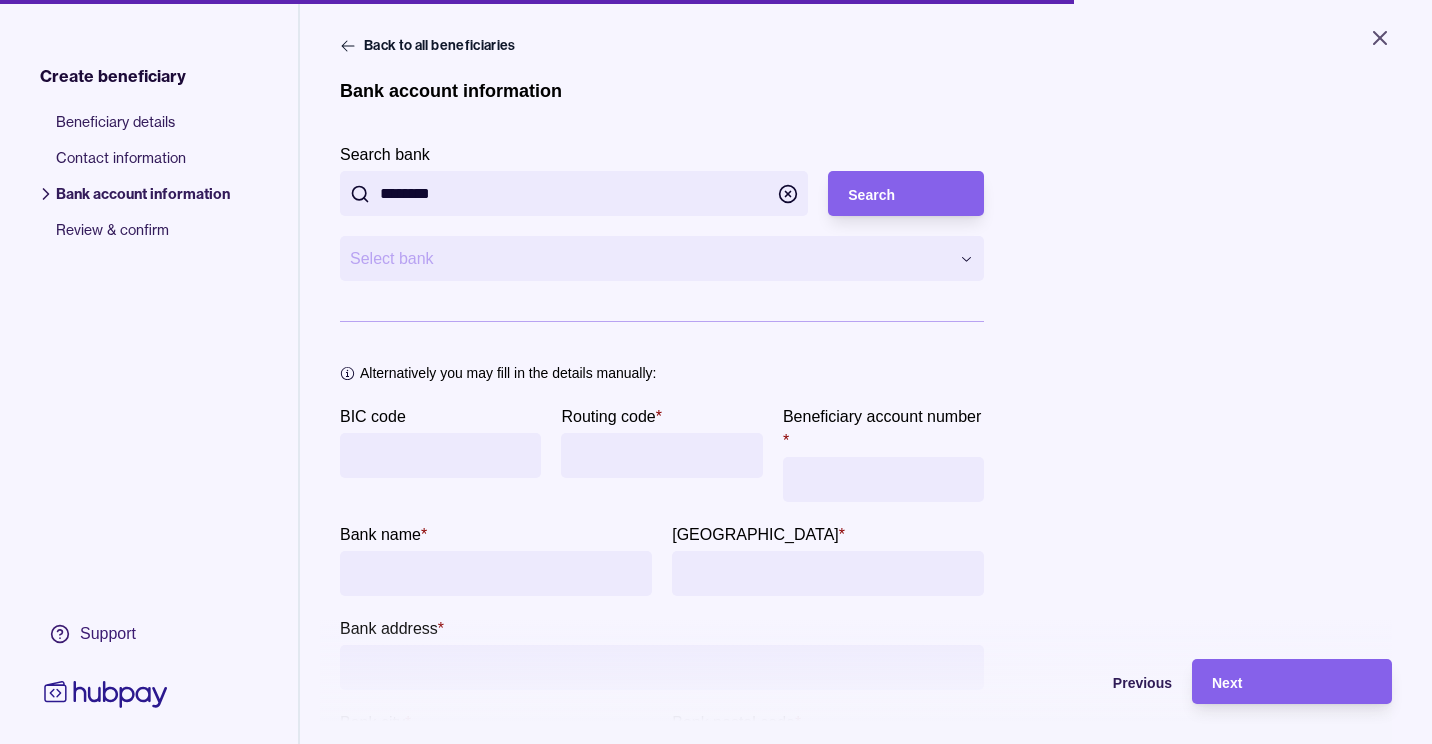 click on "**********" at bounding box center (716, 372) 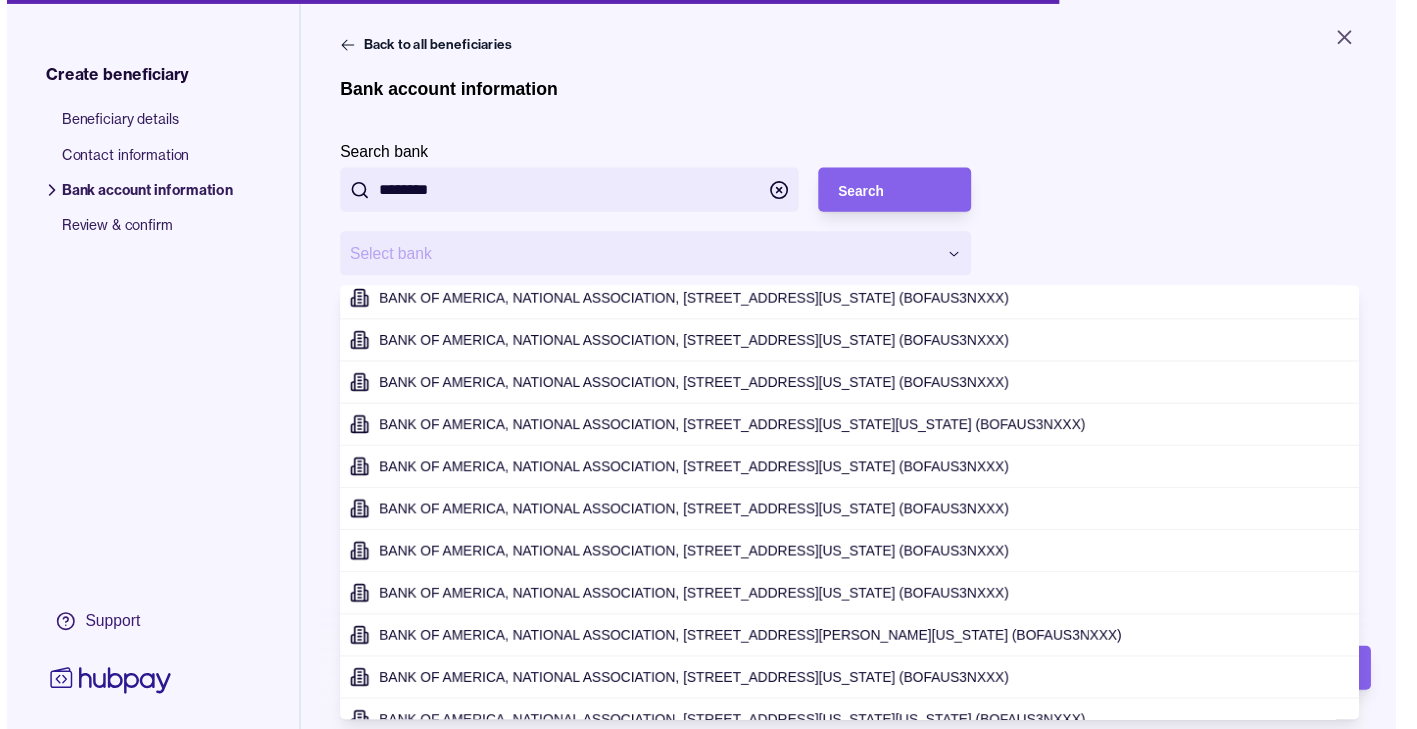 scroll, scrollTop: 417, scrollLeft: 0, axis: vertical 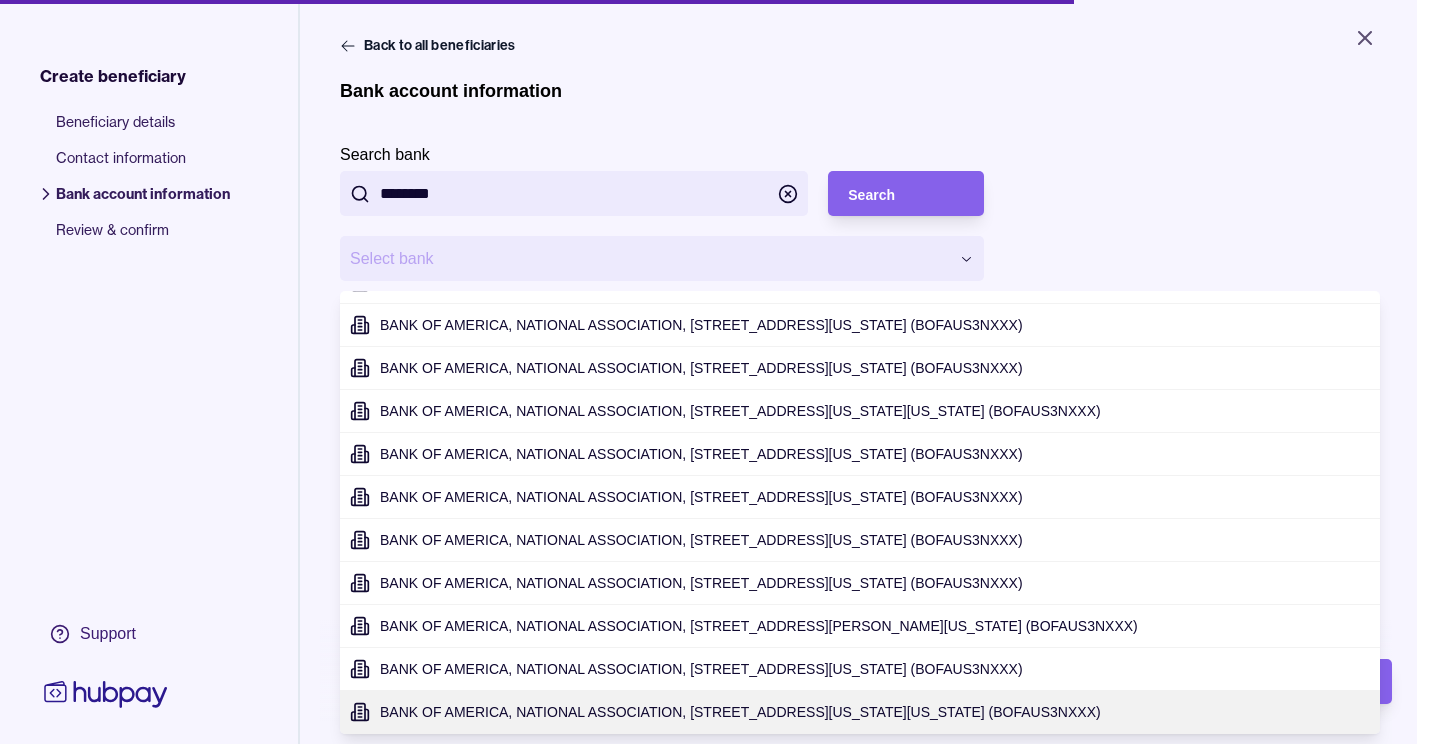 type on "**********" 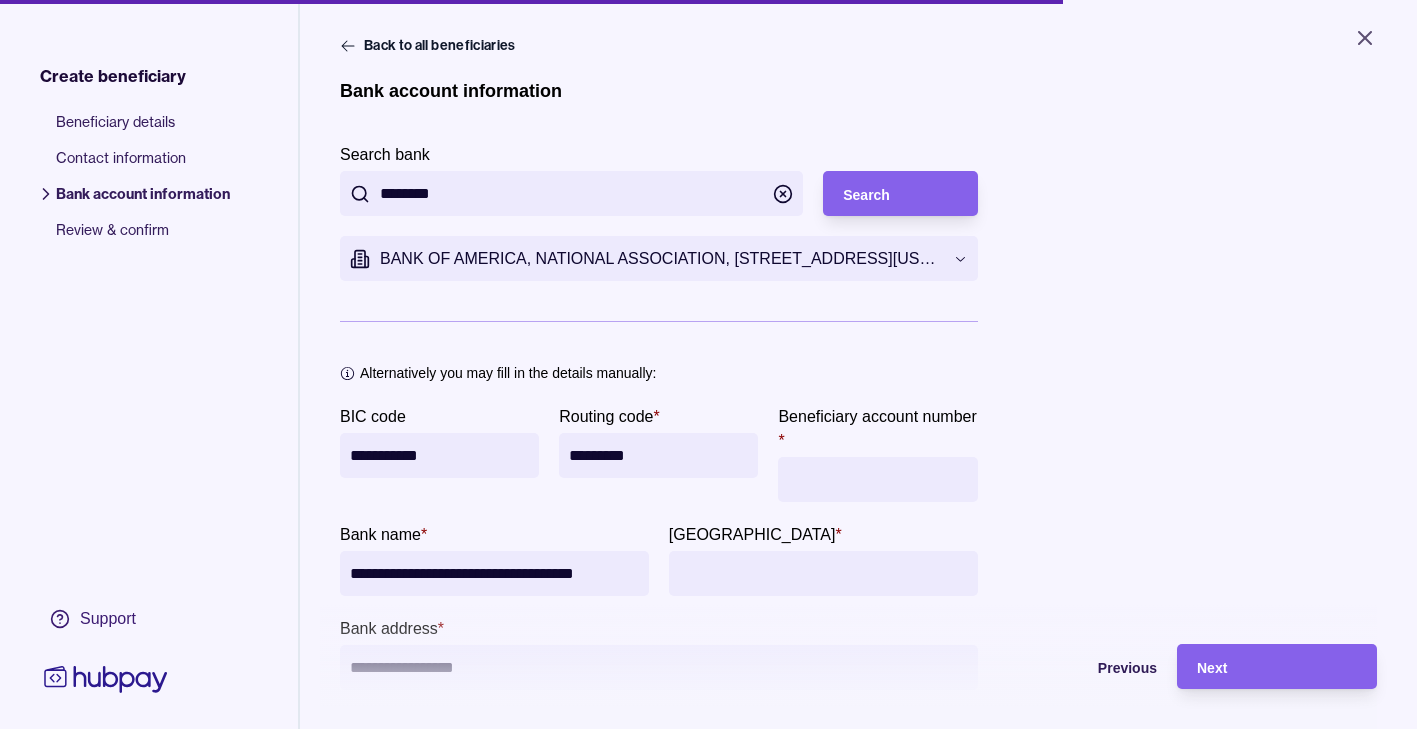 click on "*********" at bounding box center [658, 455] 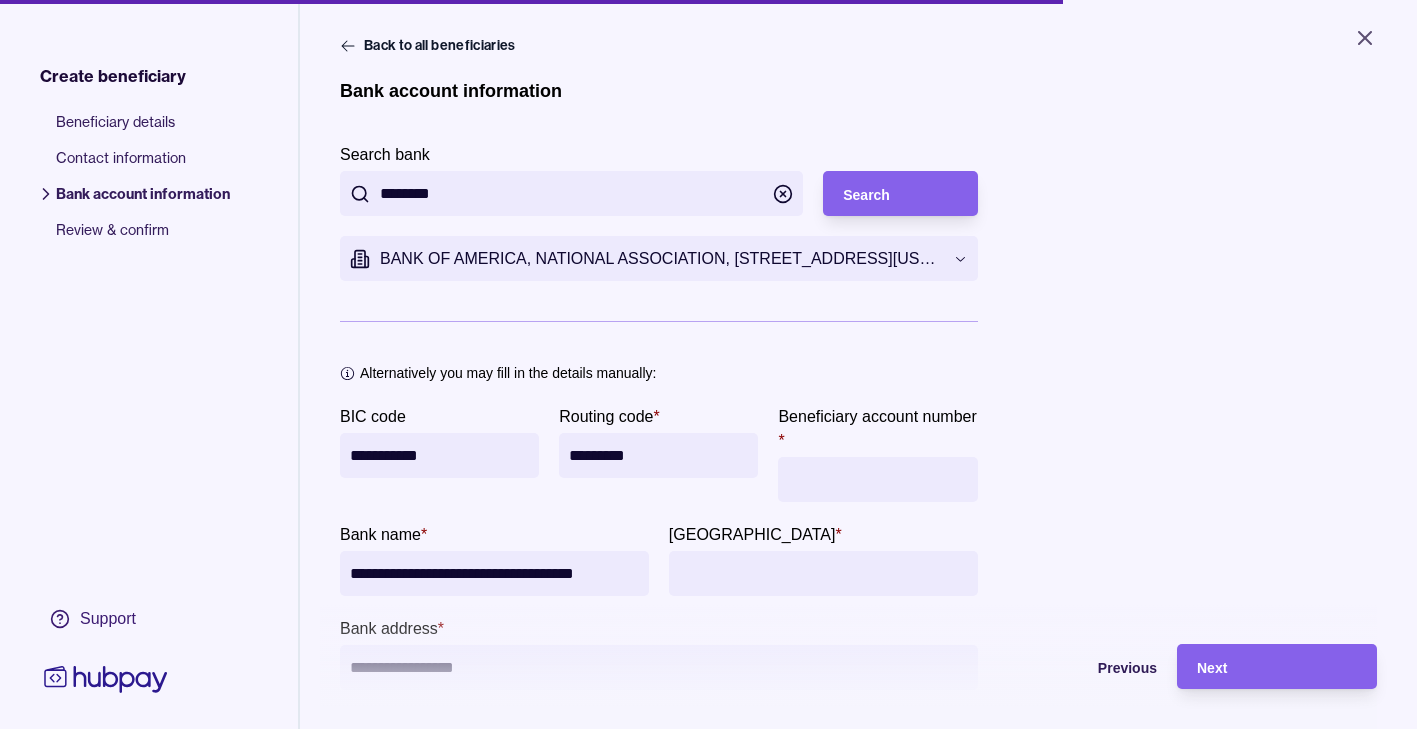 type on "*********" 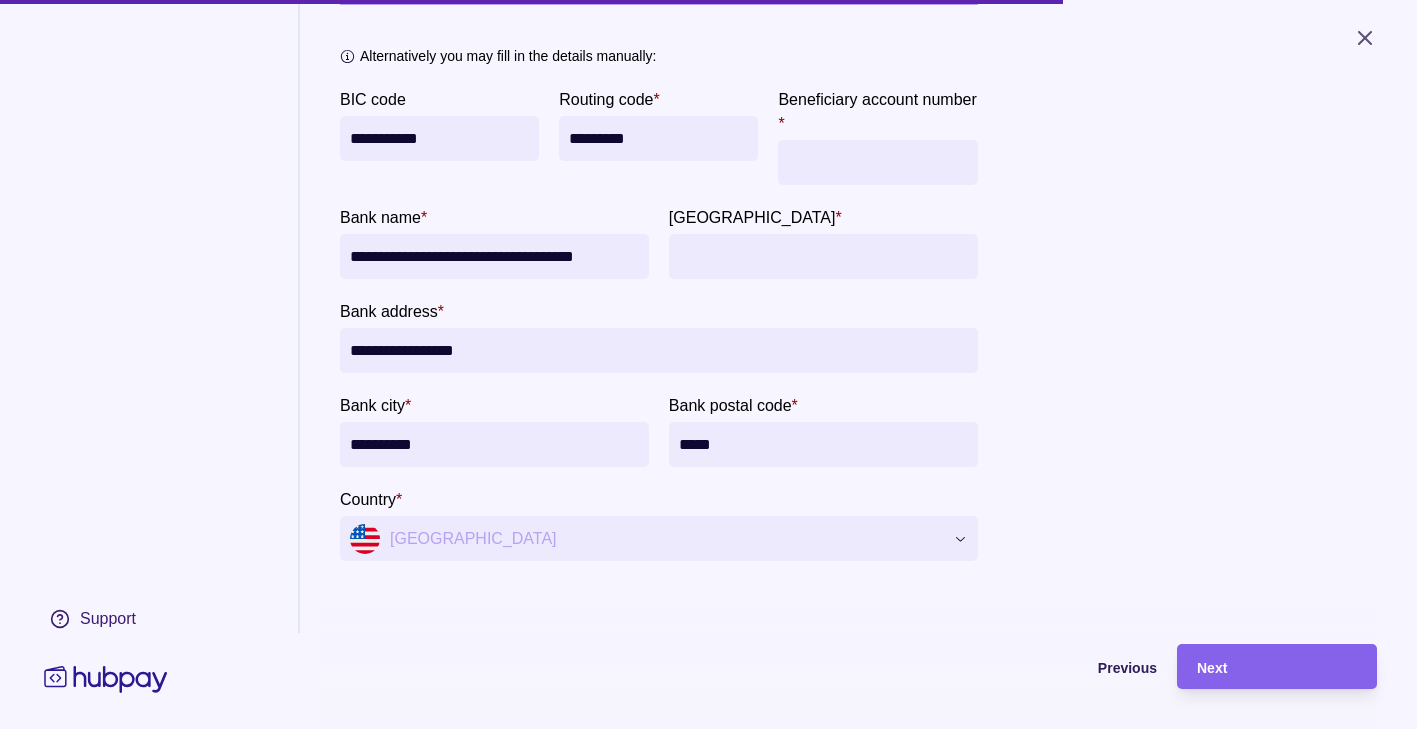 scroll, scrollTop: 358, scrollLeft: 0, axis: vertical 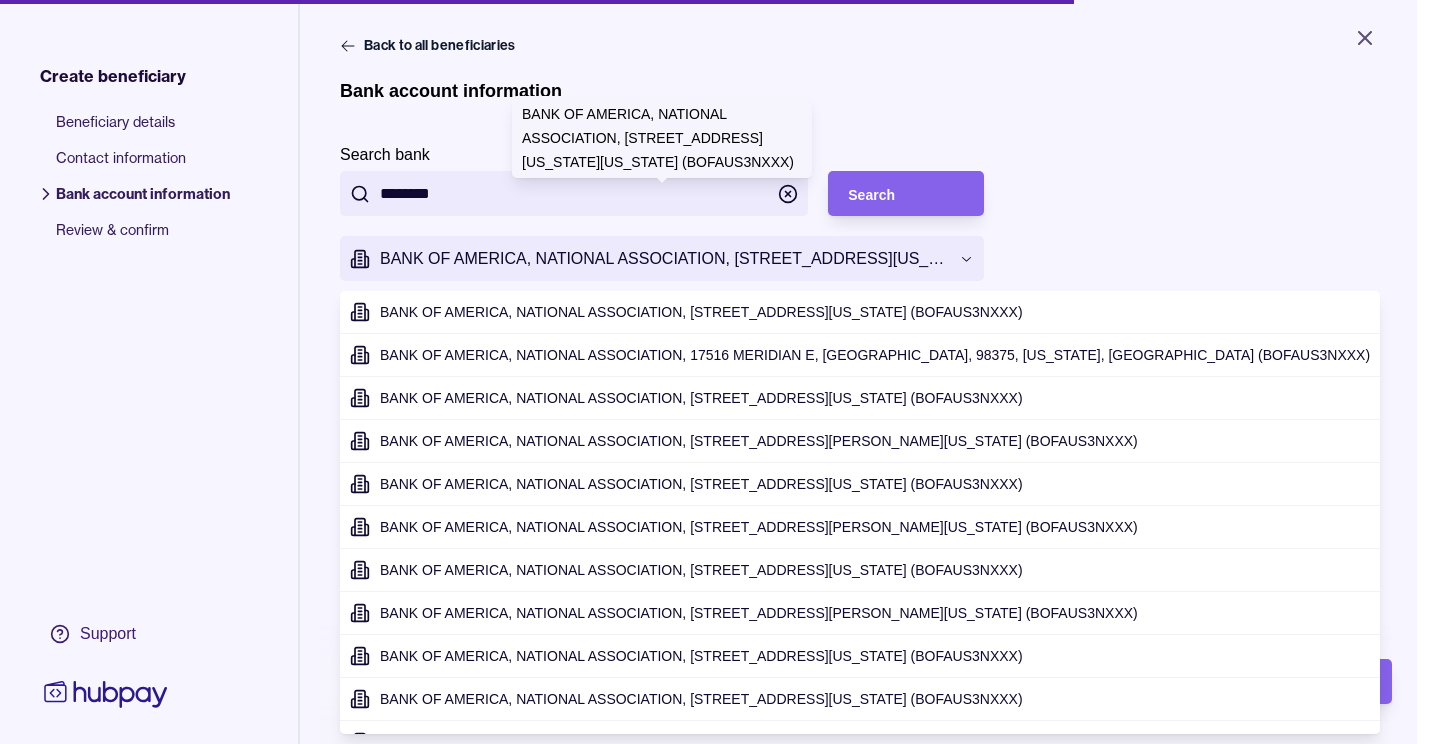 click on "**********" at bounding box center (716, 372) 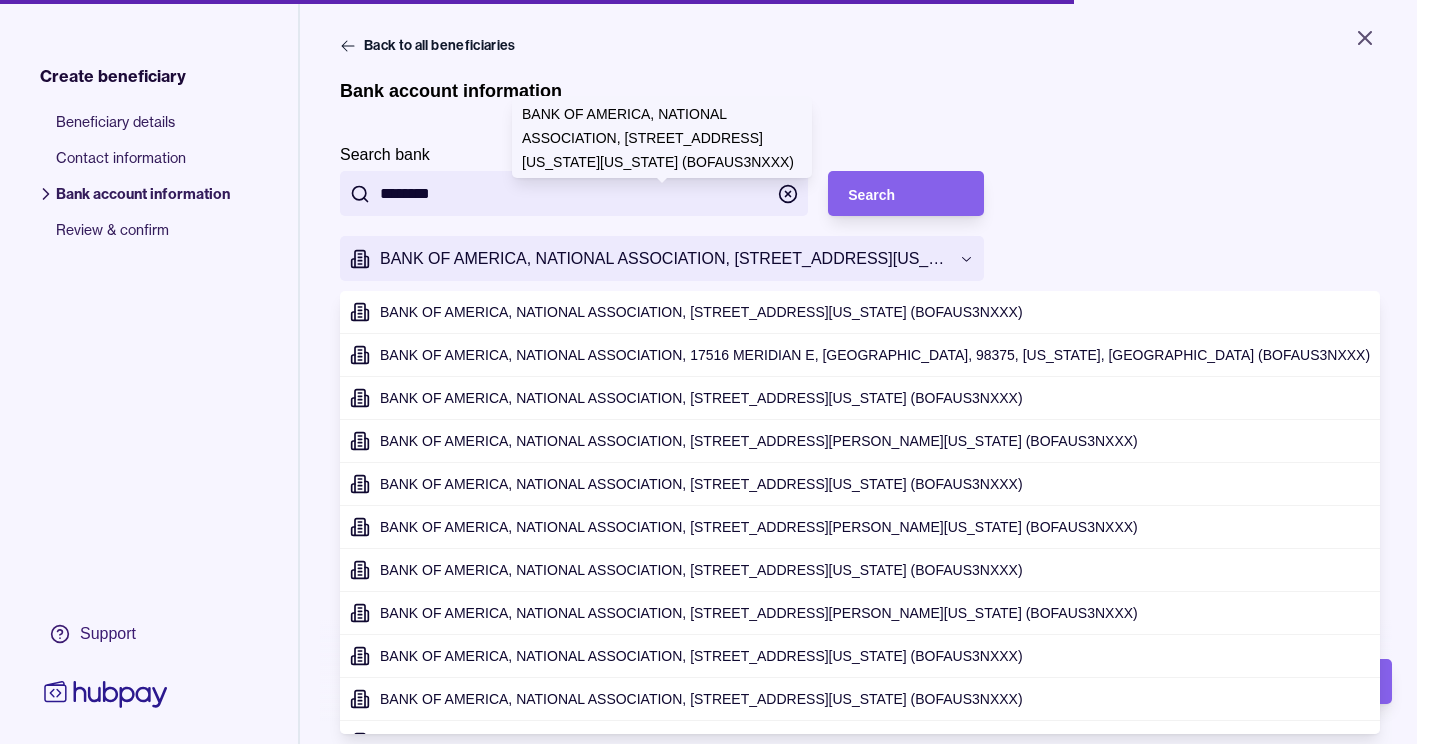 scroll, scrollTop: 417, scrollLeft: 0, axis: vertical 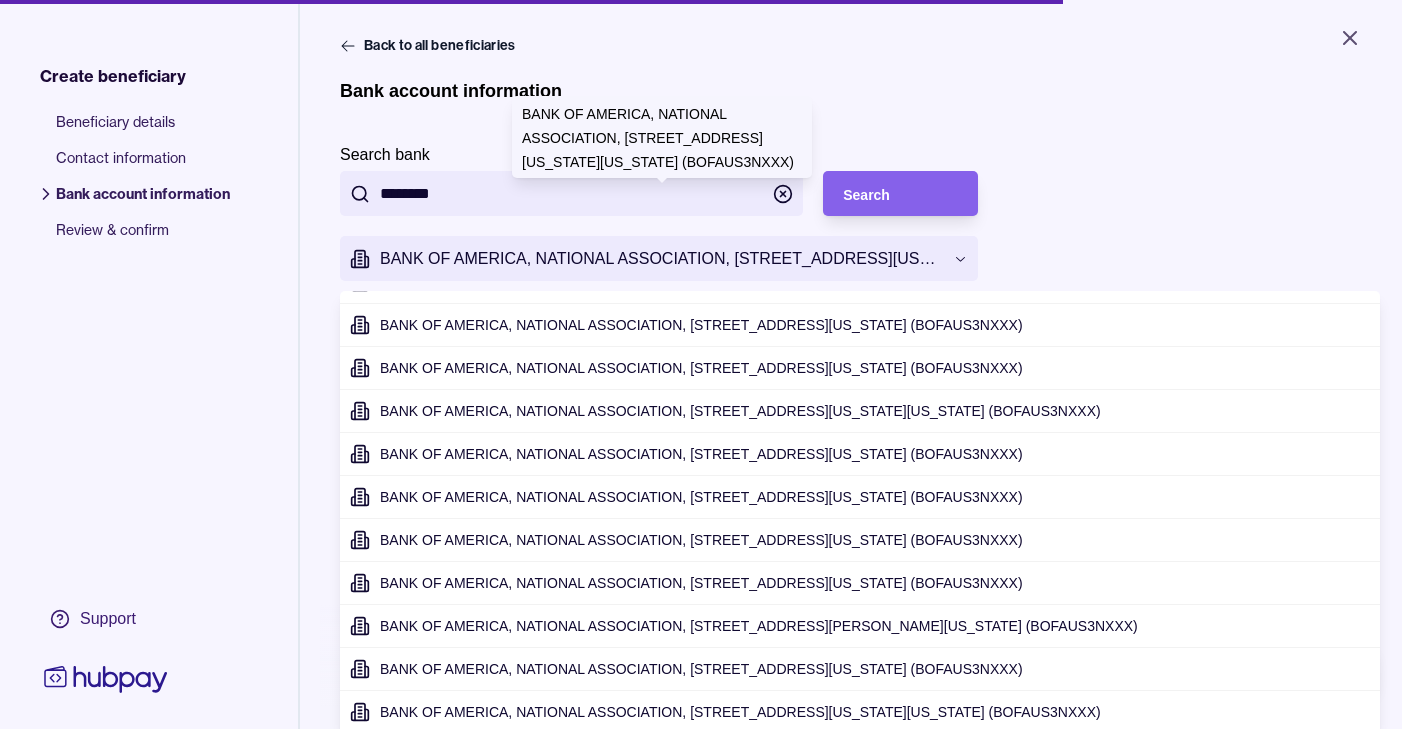 click on "**********" at bounding box center (708, 364) 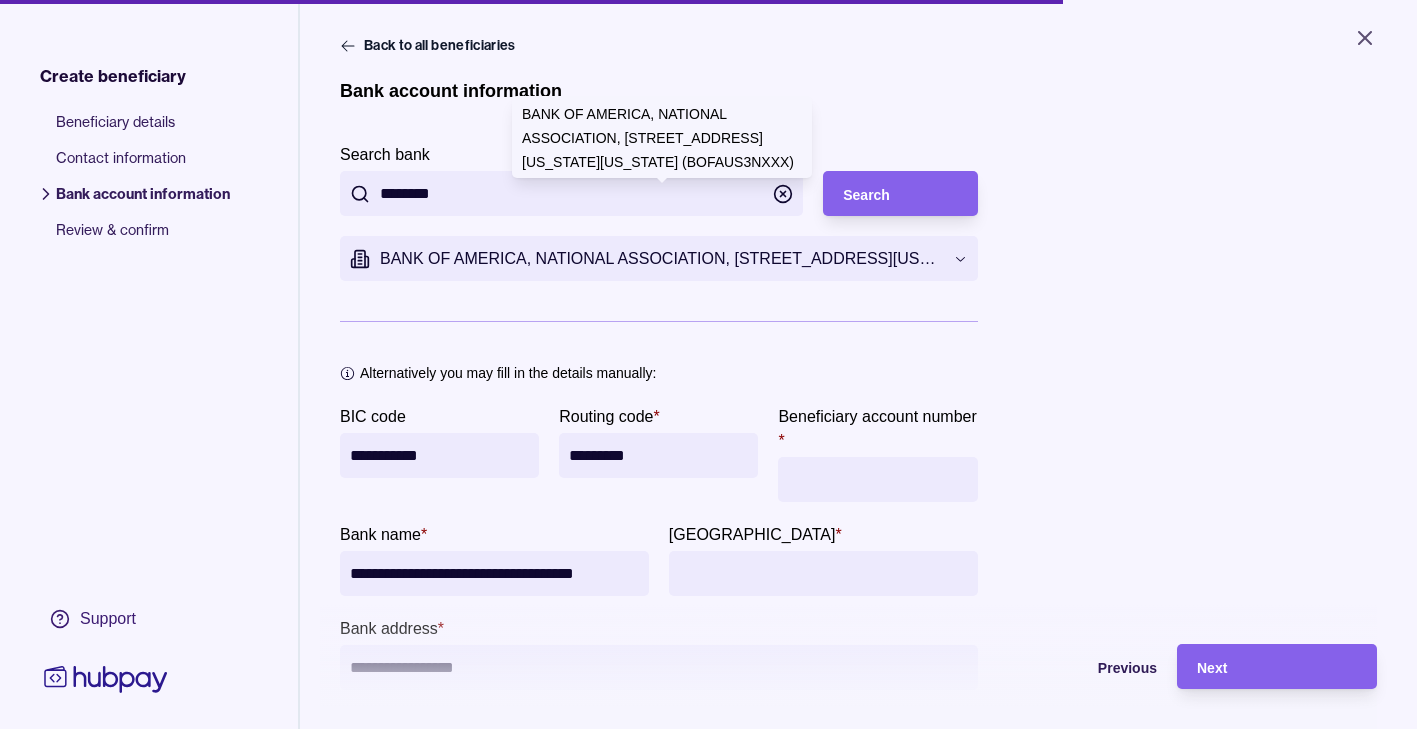 click on "********" at bounding box center (571, 193) 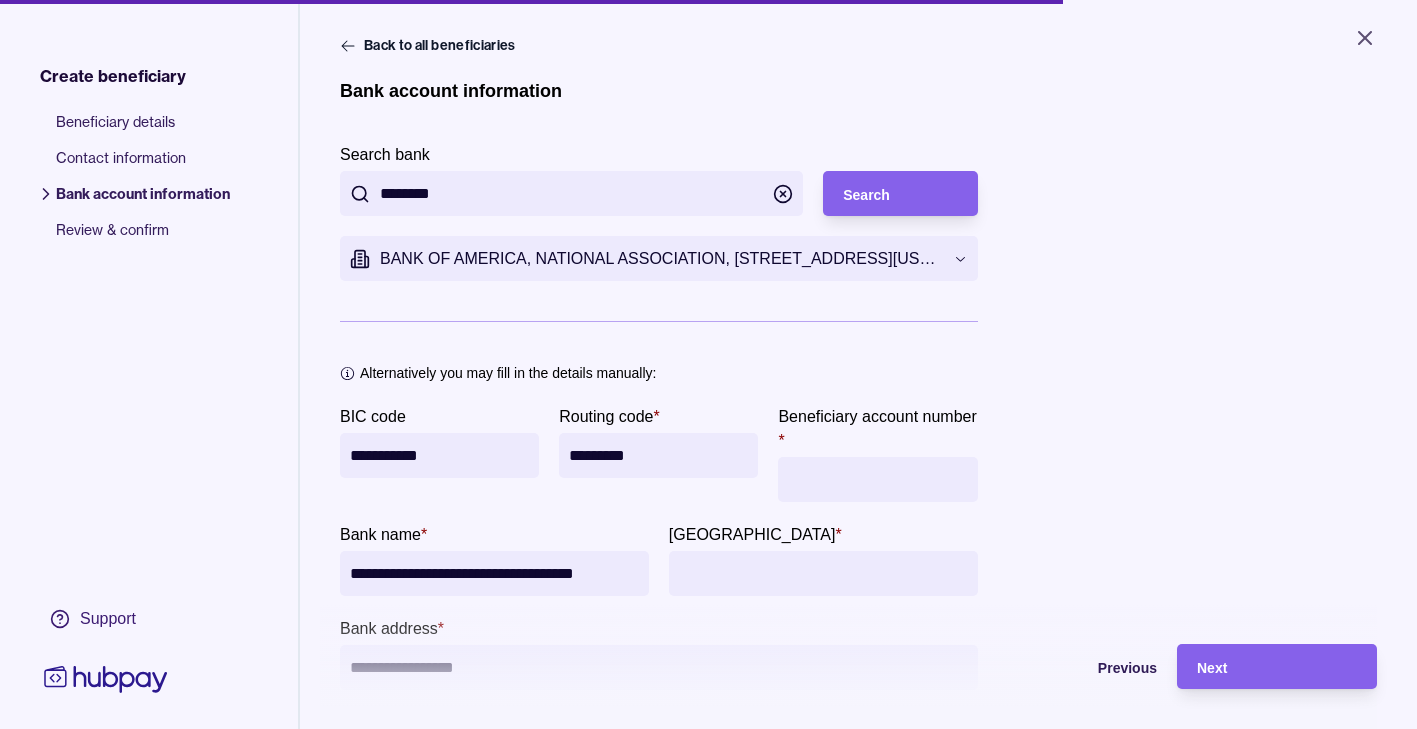 click on "********" at bounding box center [571, 193] 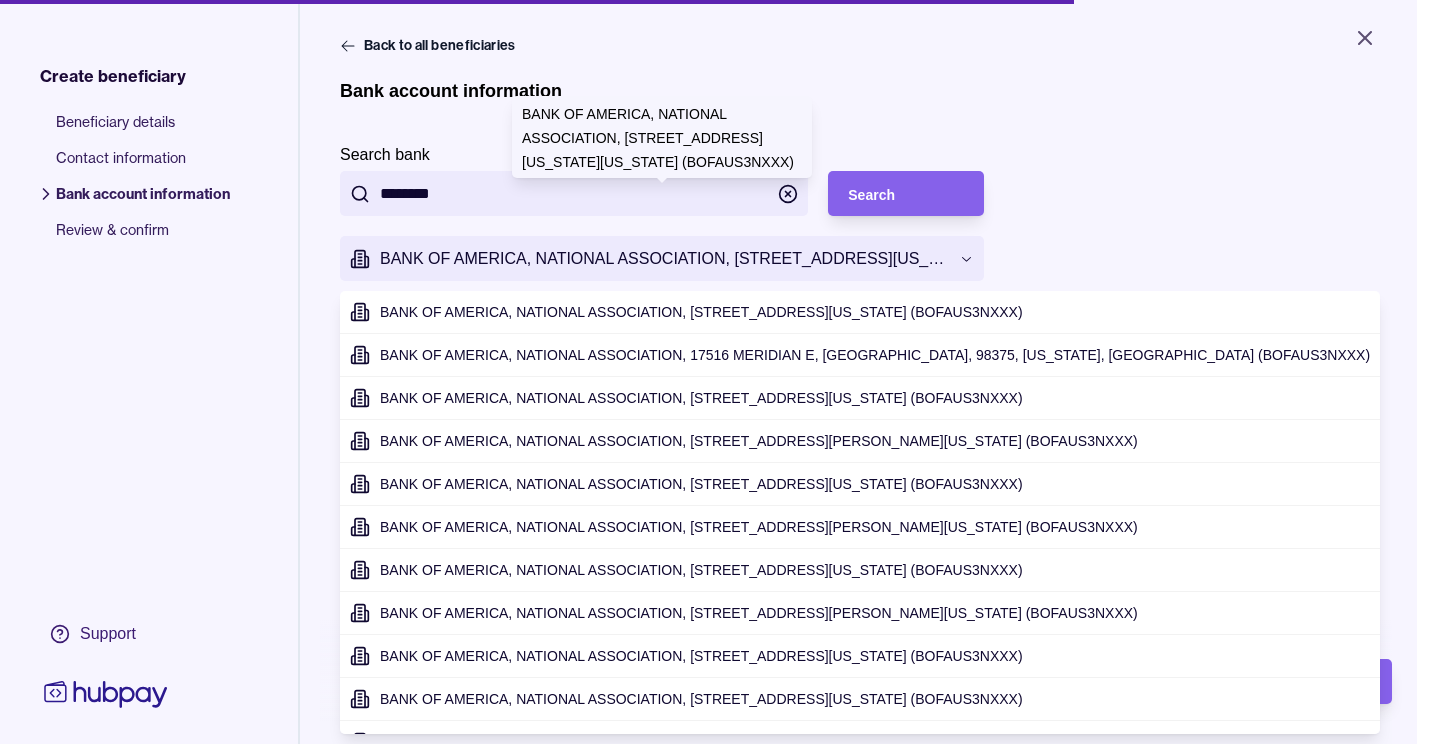 click on "**********" at bounding box center [716, 372] 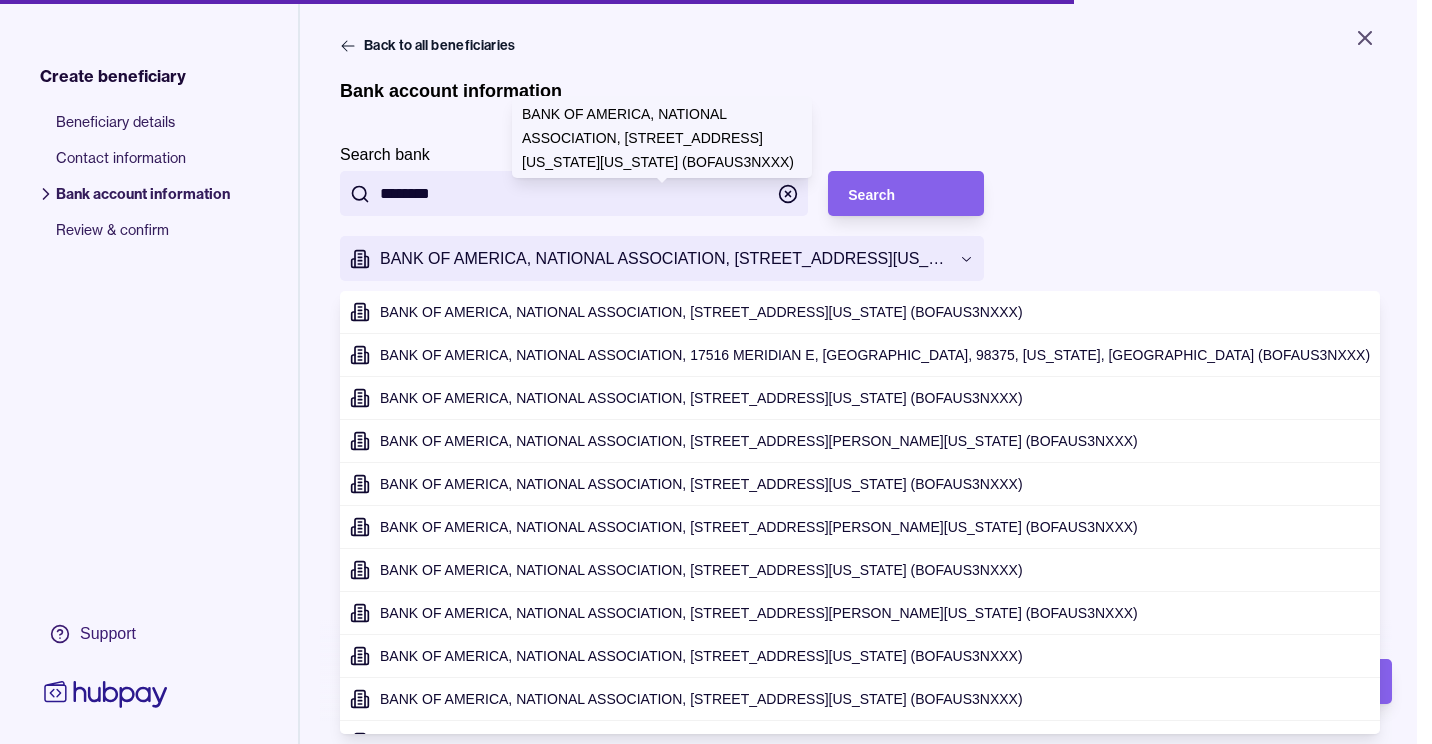 scroll, scrollTop: 417, scrollLeft: 0, axis: vertical 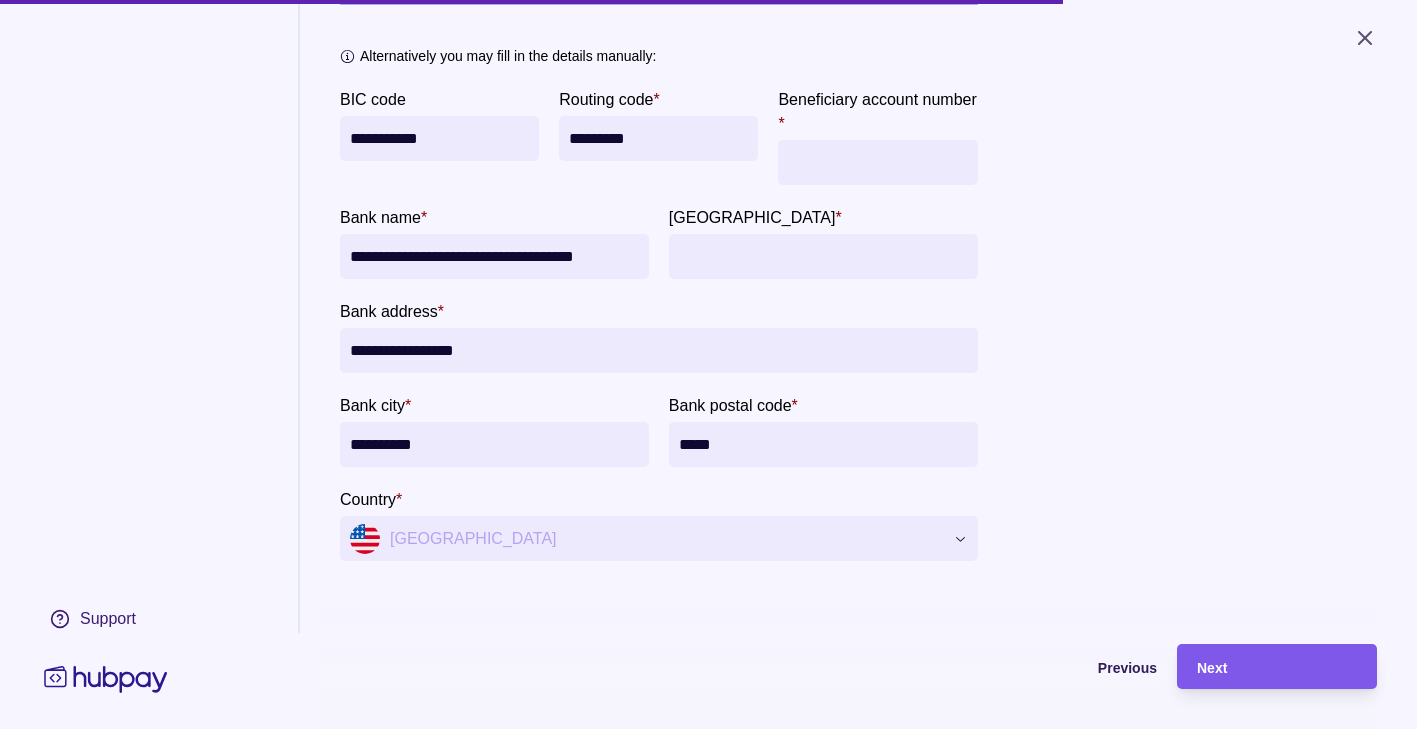 click on "Next" at bounding box center [1277, 667] 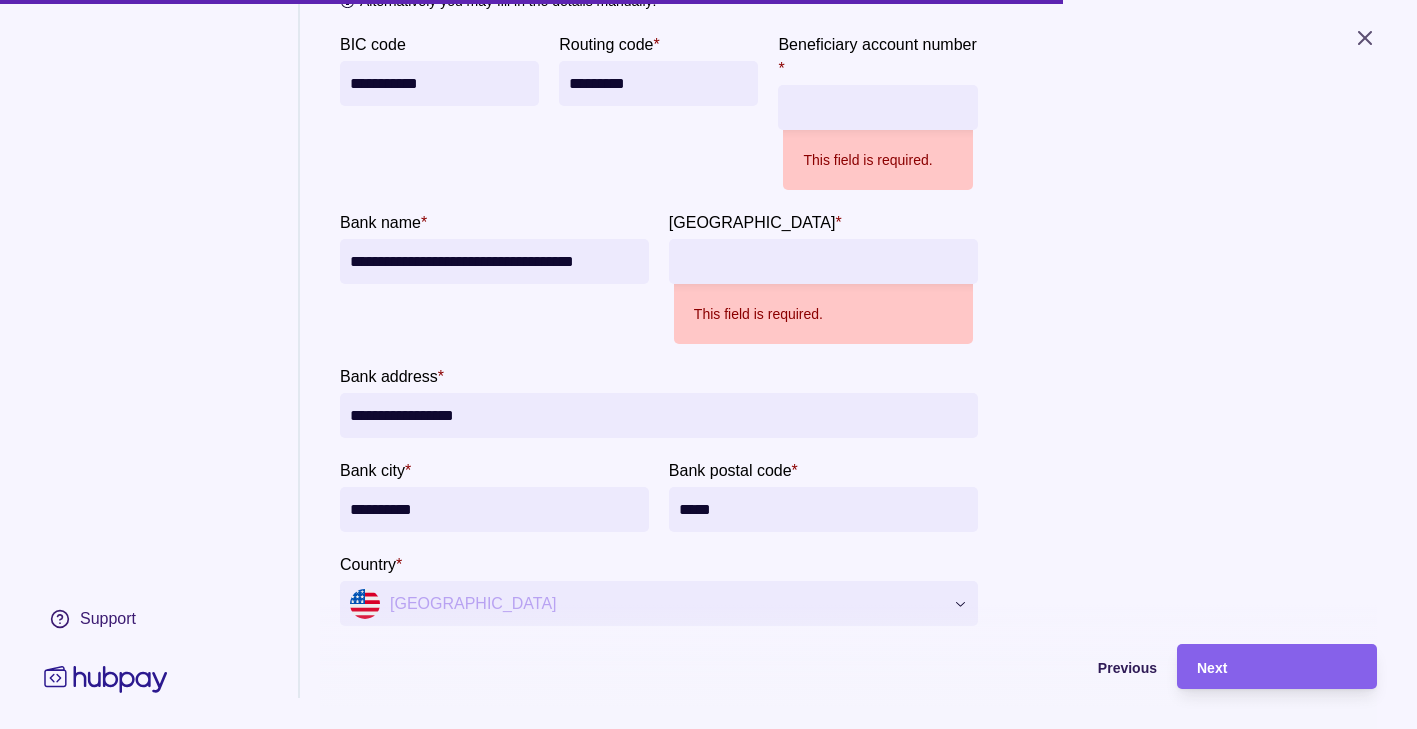 click on "Beneficiary account number  *" at bounding box center (877, 107) 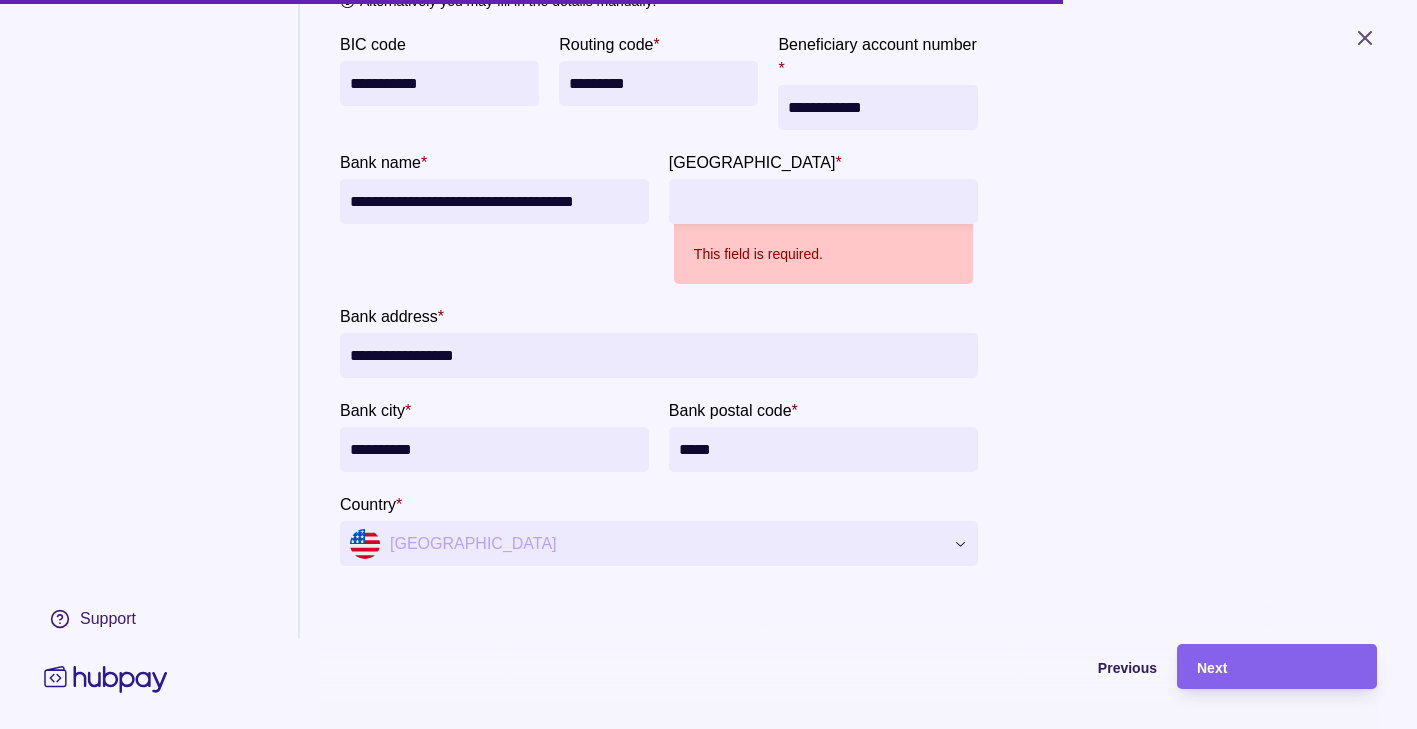 type on "**********" 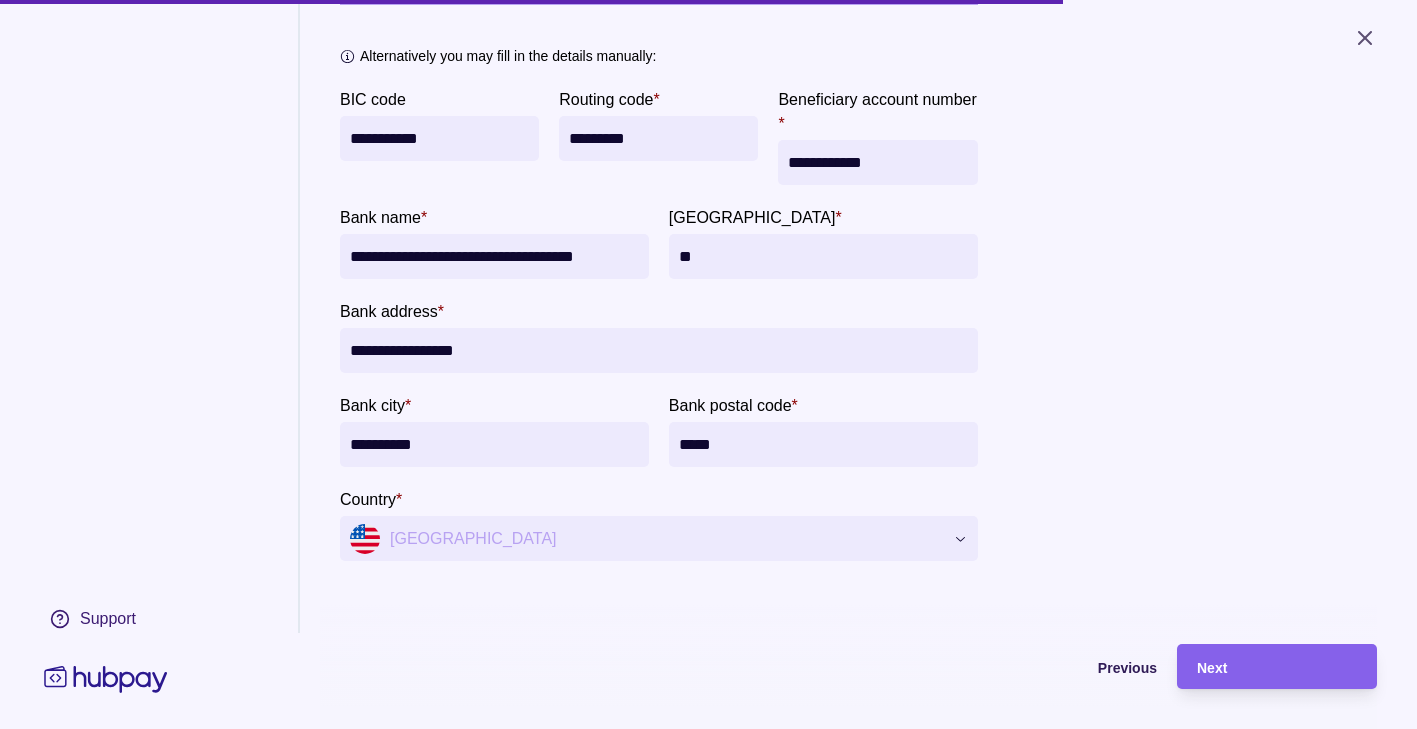 type on "**********" 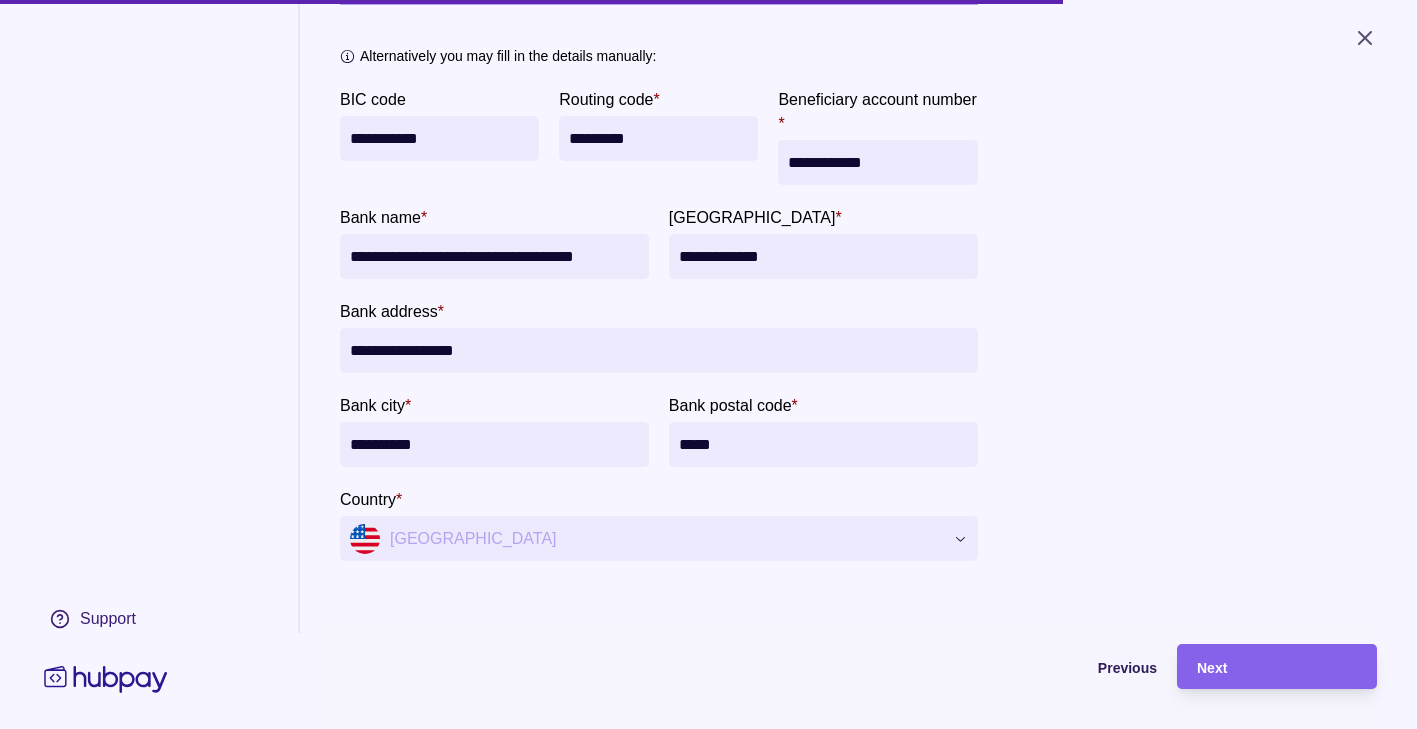 paste on "********" 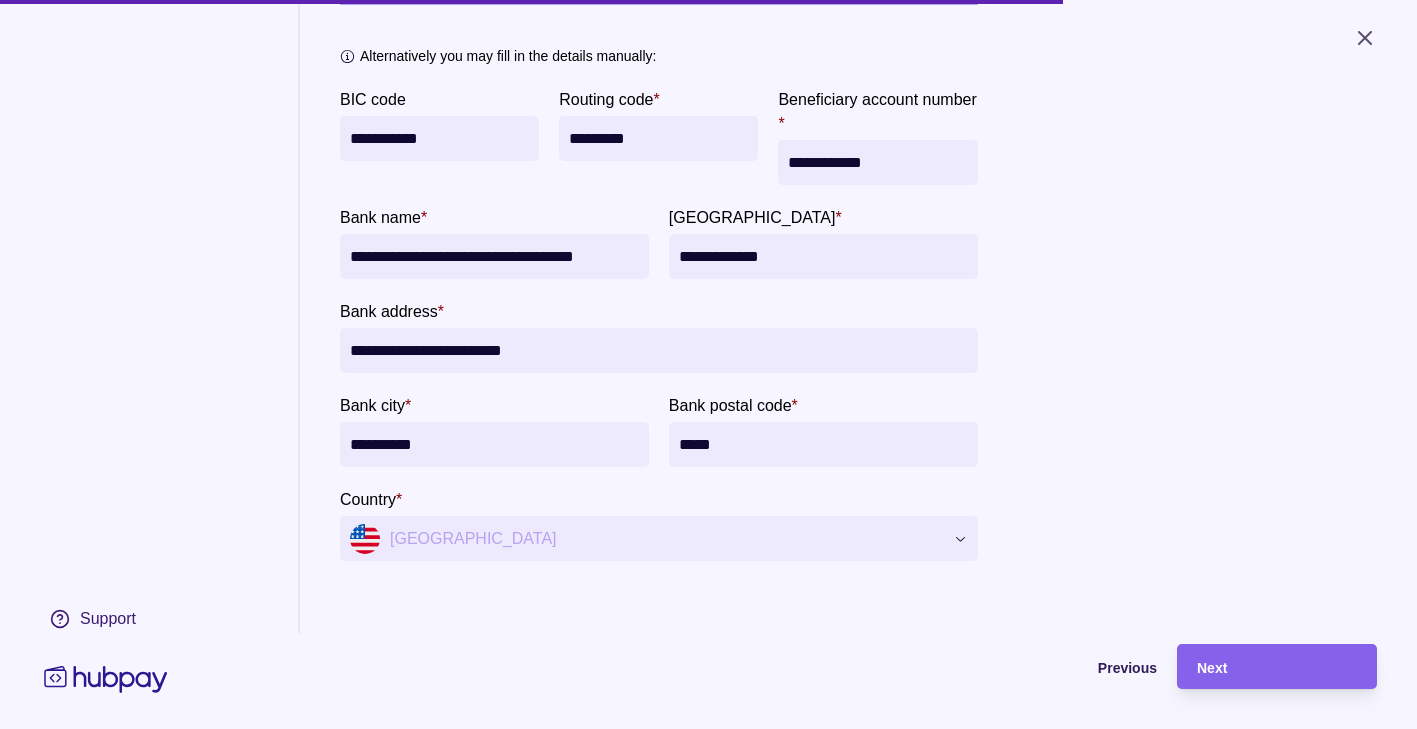 type on "**********" 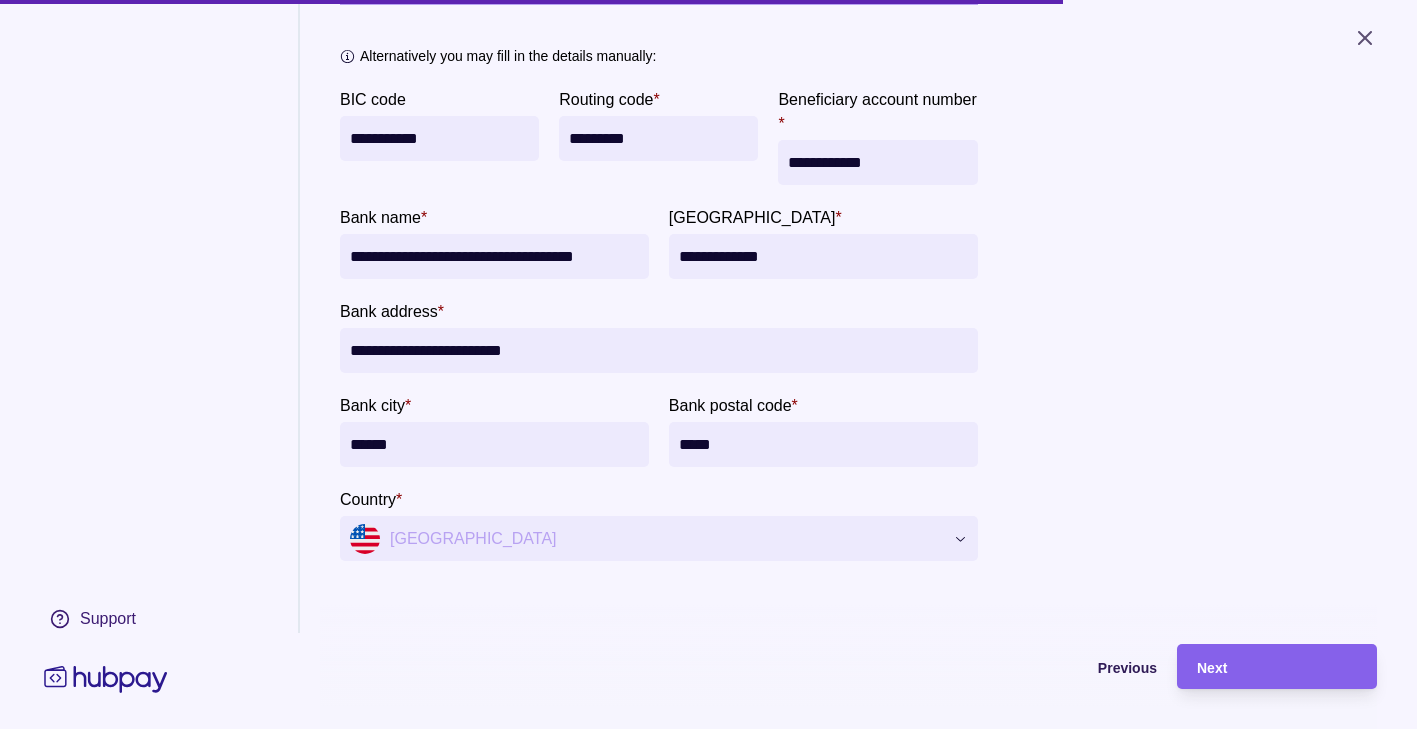 type on "******" 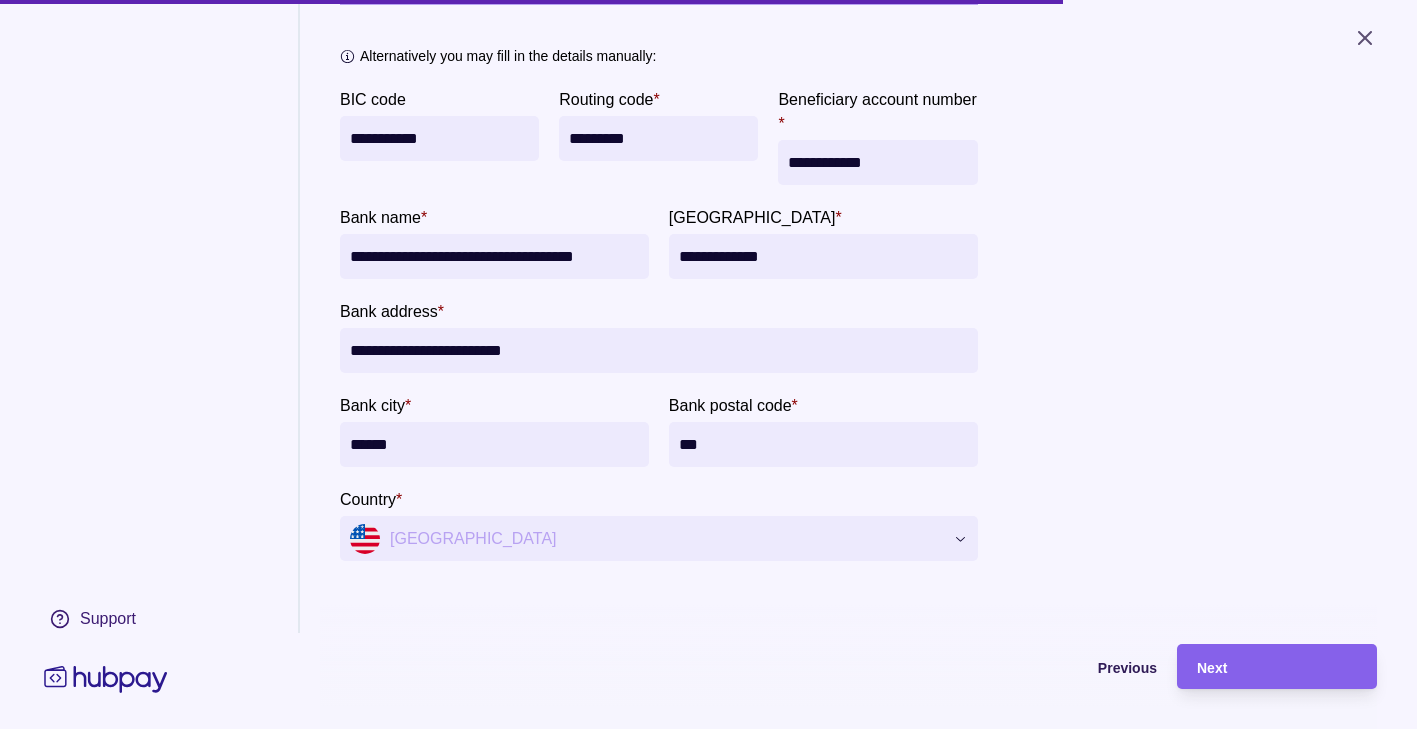 paste on "***" 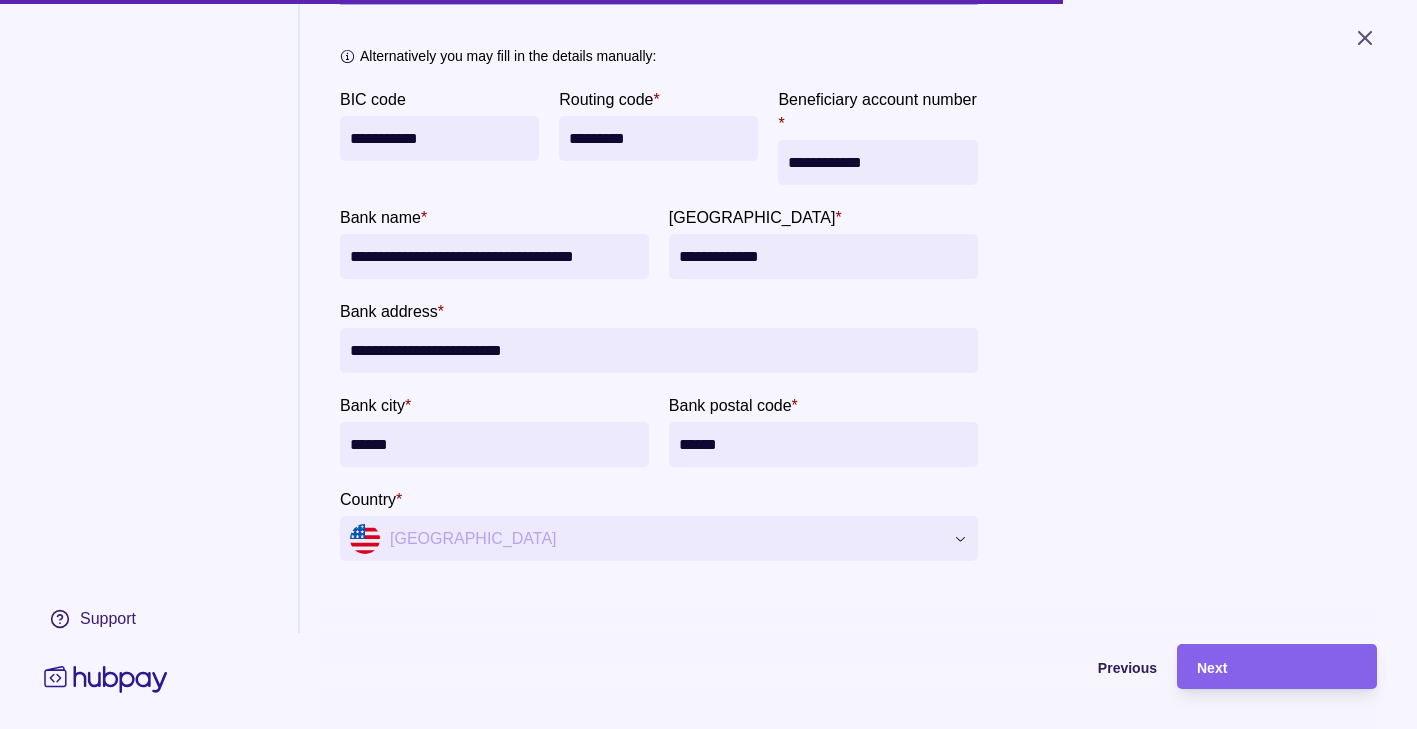 drag, startPoint x: 777, startPoint y: 458, endPoint x: 513, endPoint y: 454, distance: 264.0303 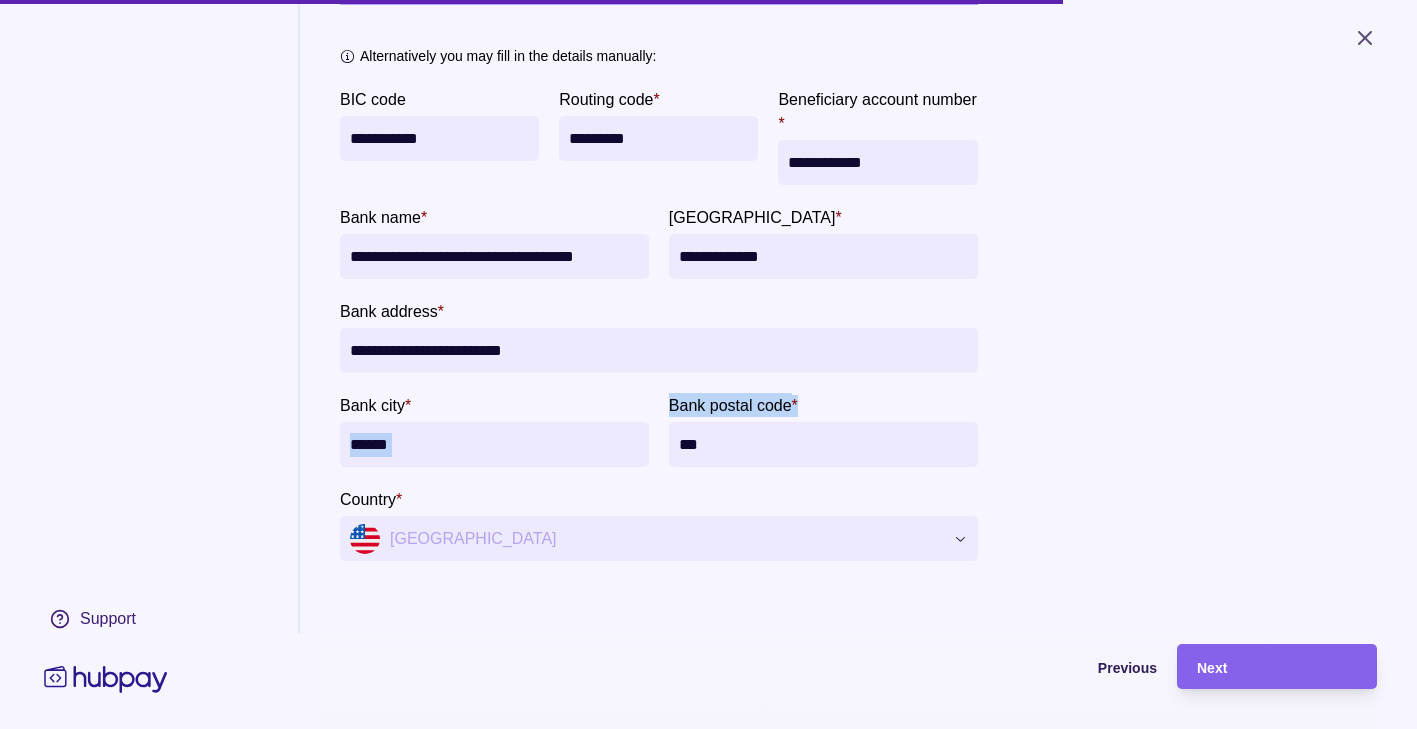 drag, startPoint x: 753, startPoint y: 436, endPoint x: 654, endPoint y: 440, distance: 99.08077 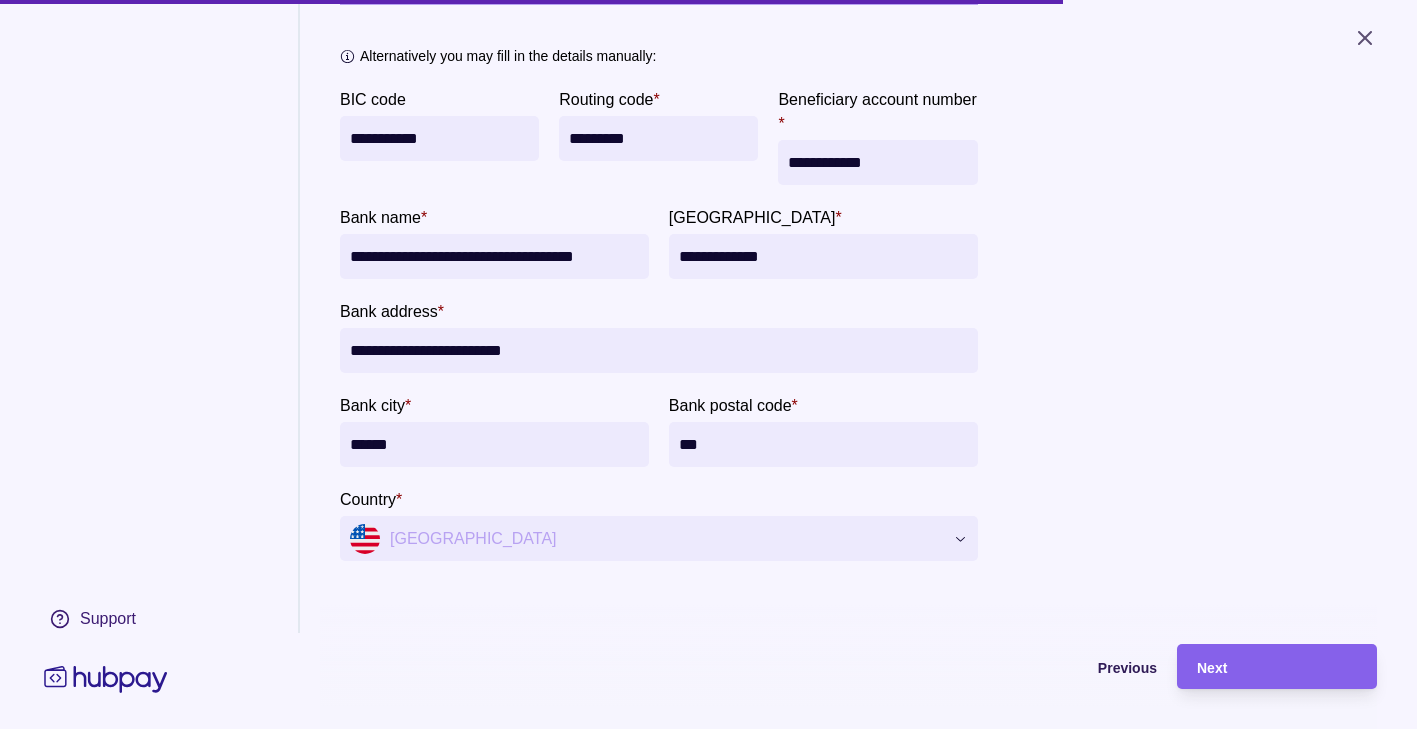 drag, startPoint x: 654, startPoint y: 440, endPoint x: 746, endPoint y: 463, distance: 94.83143 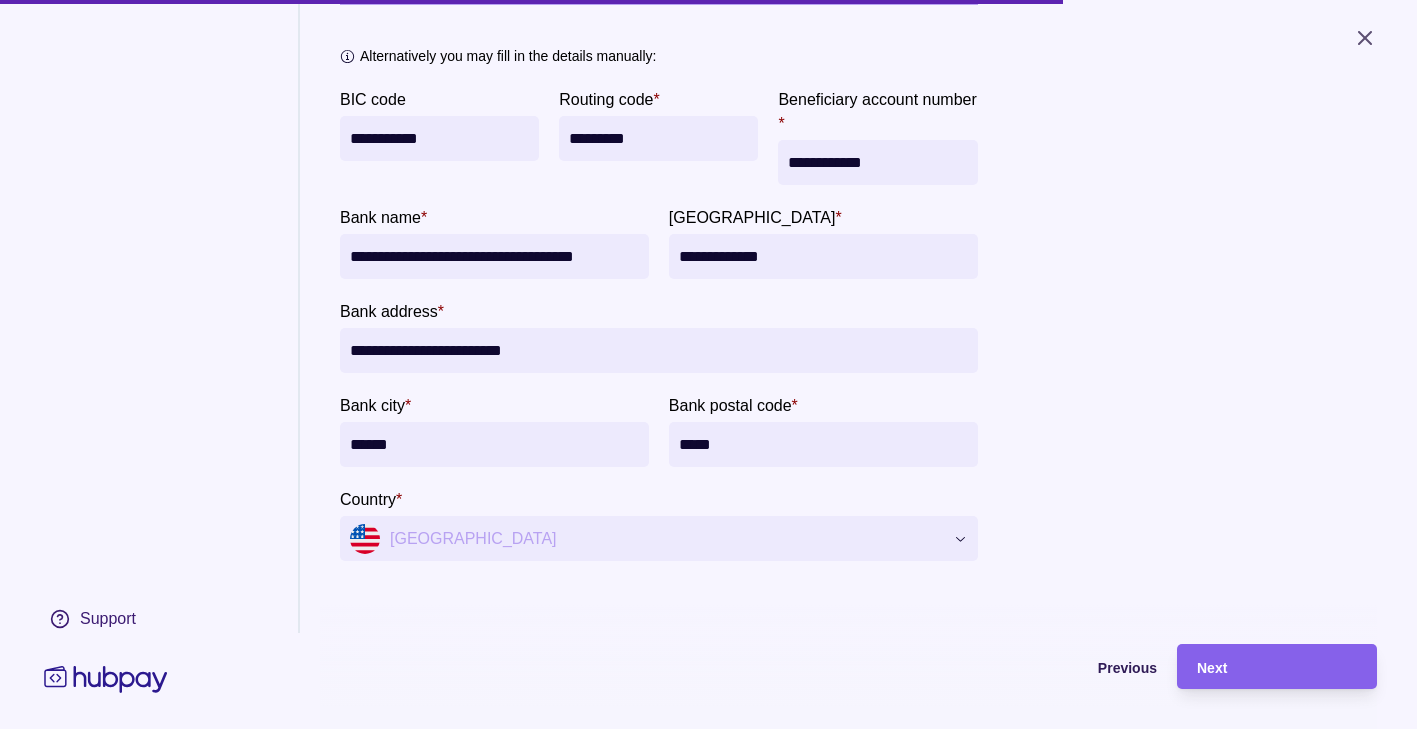 type on "*****" 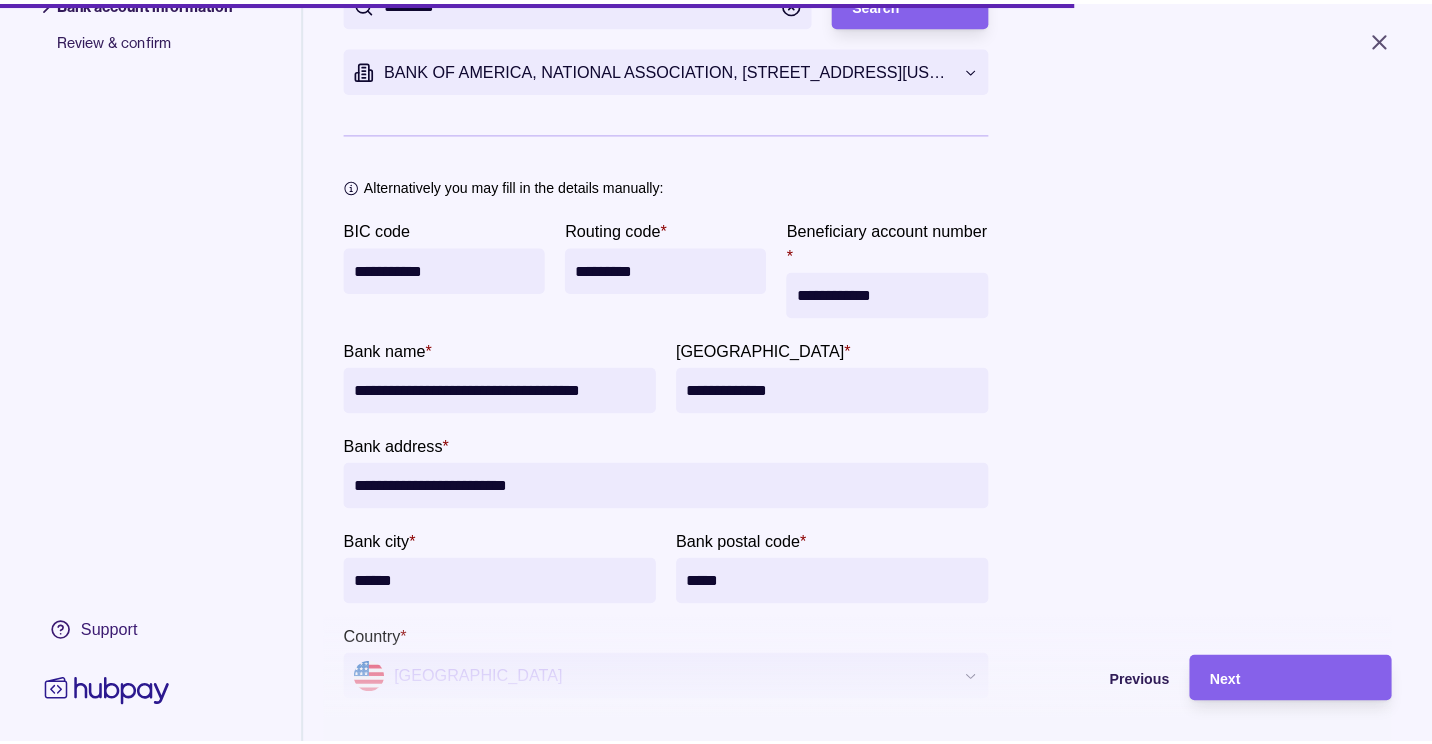 scroll, scrollTop: 192, scrollLeft: 0, axis: vertical 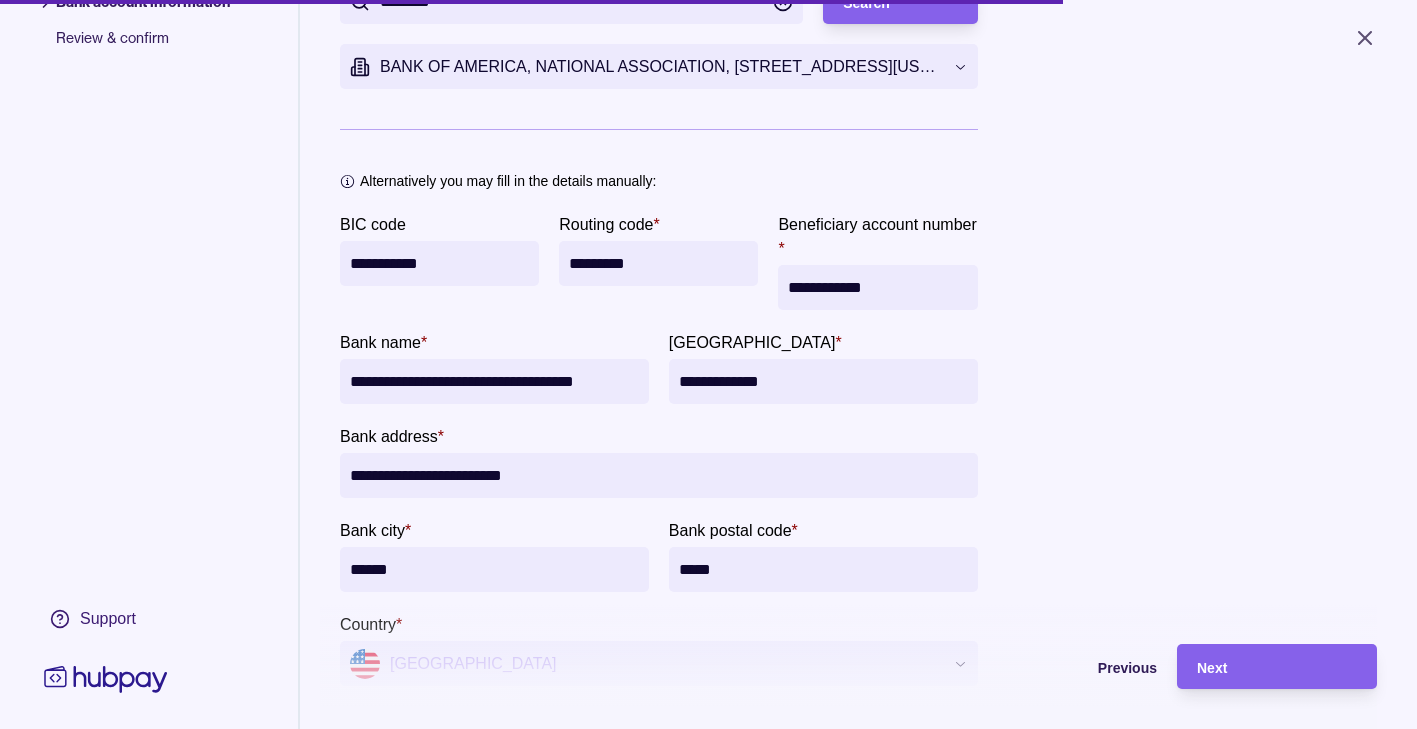 click on "**********" at bounding box center (708, 364) 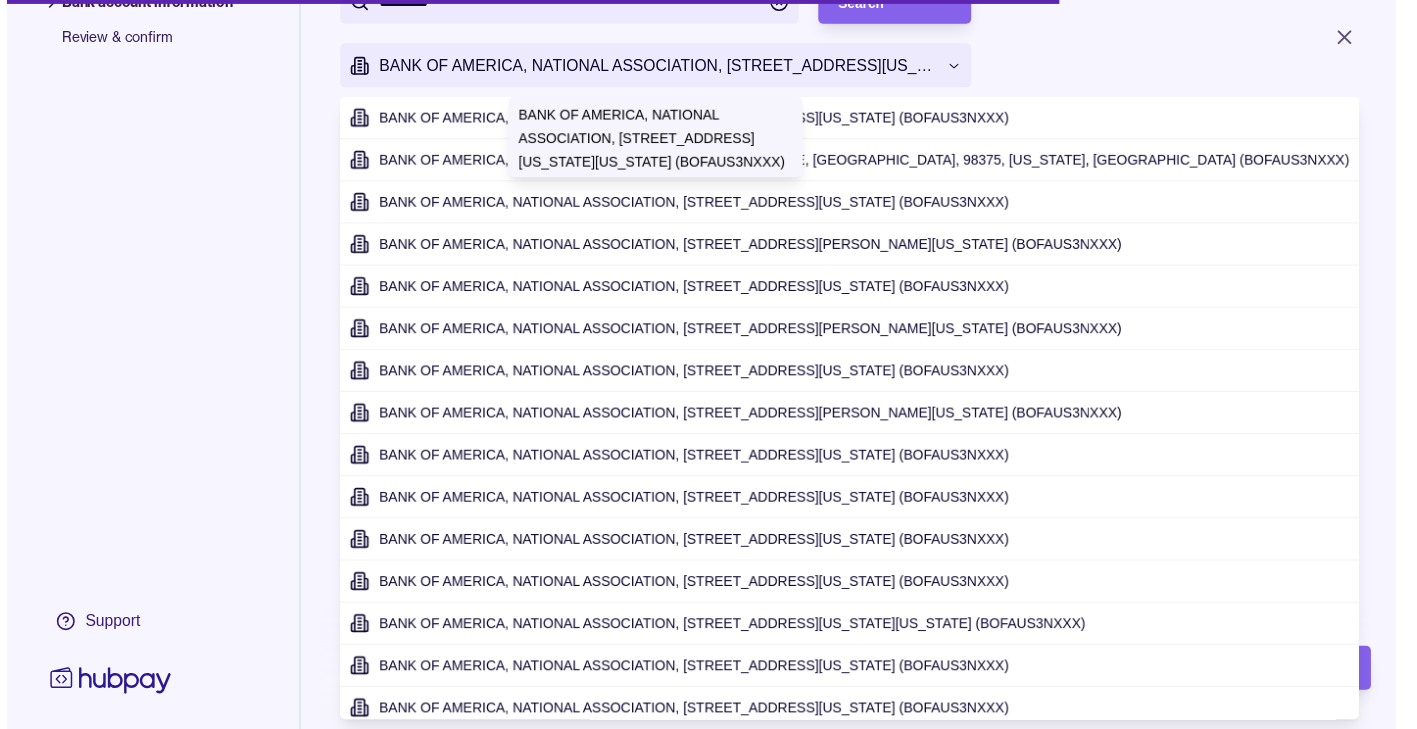 scroll, scrollTop: 225, scrollLeft: 0, axis: vertical 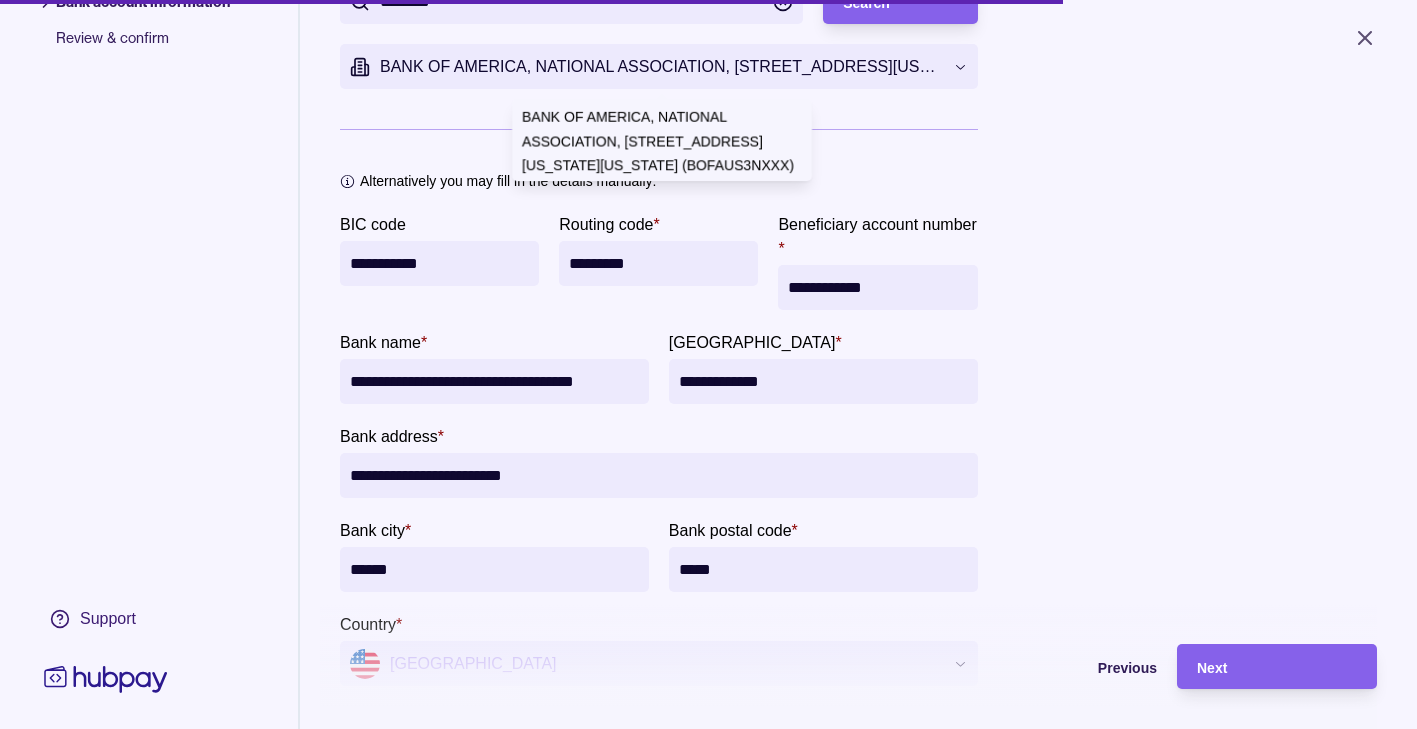 click on "**********" at bounding box center [708, 364] 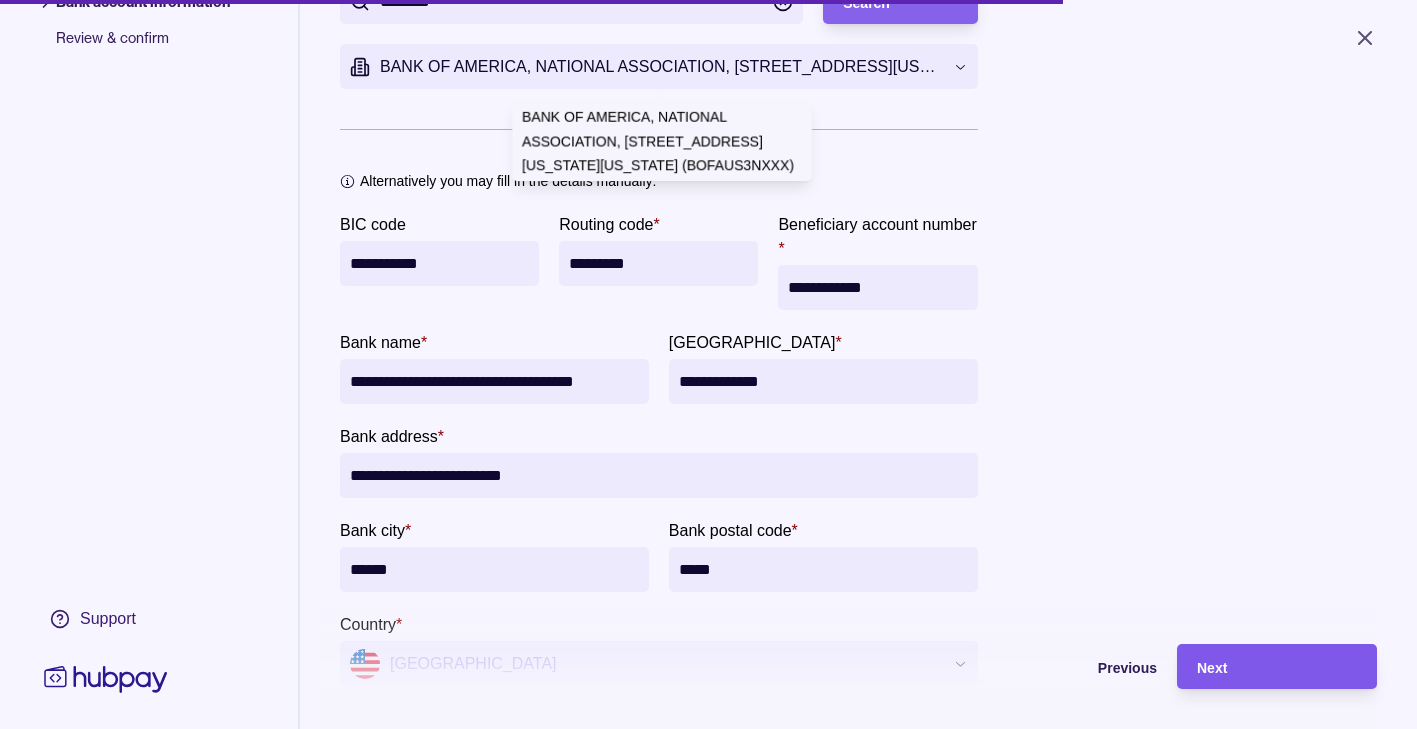click on "Next" at bounding box center (1277, 667) 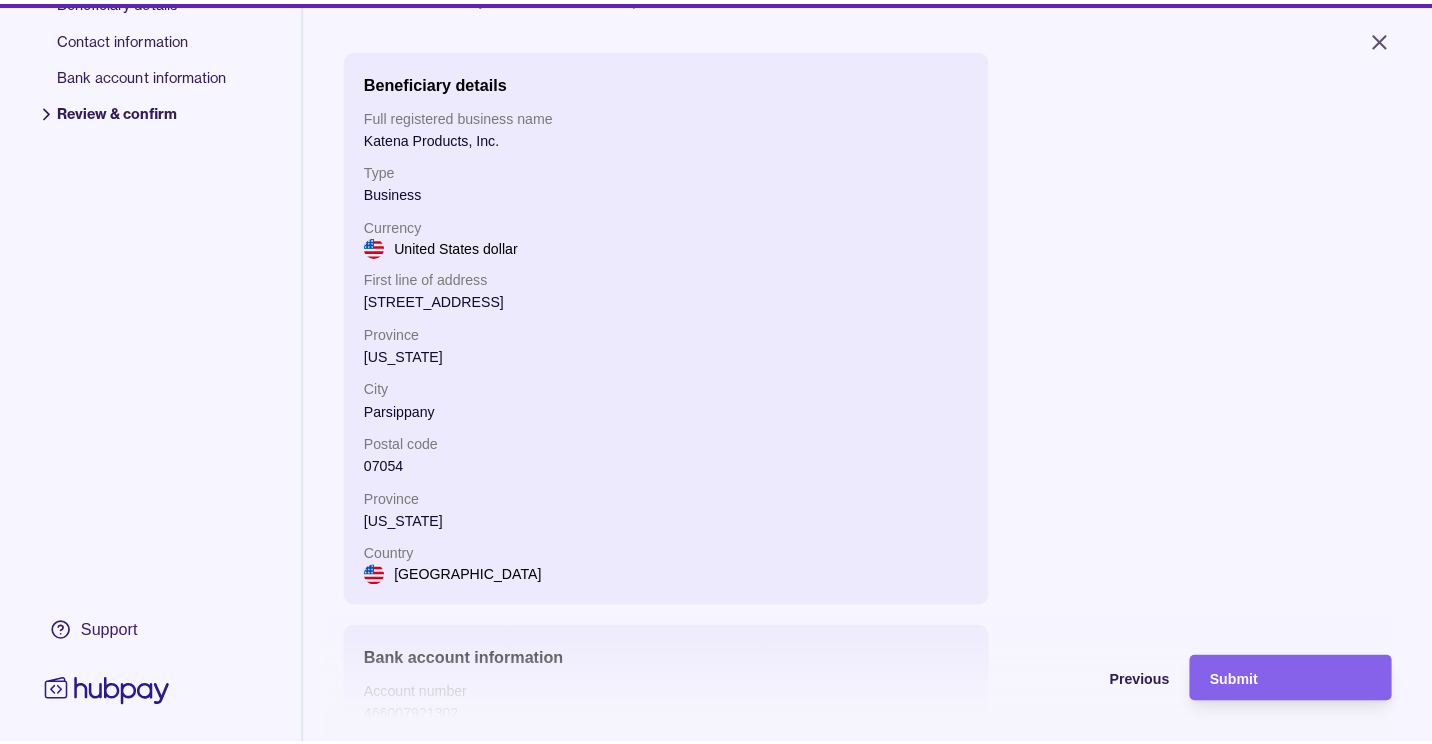 scroll, scrollTop: 119, scrollLeft: 0, axis: vertical 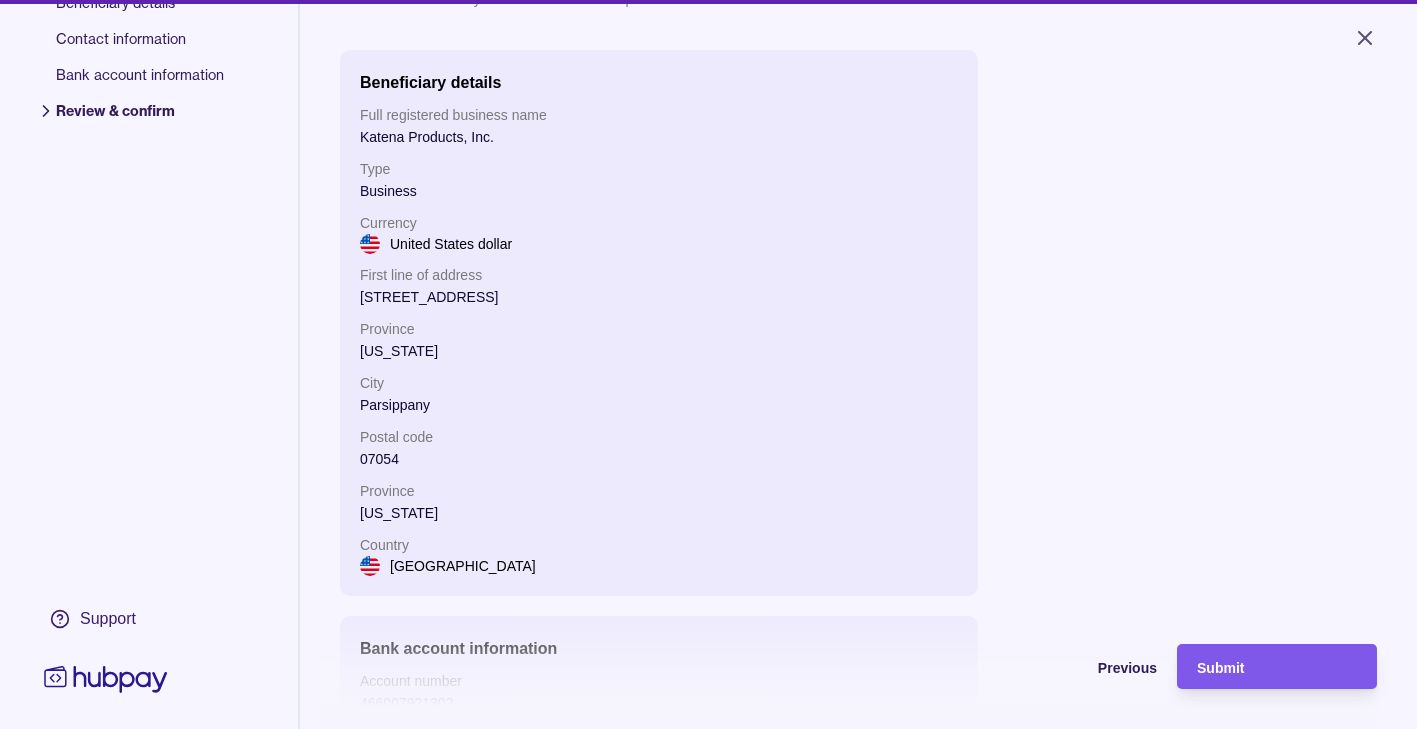 click on "Submit" at bounding box center [1220, 668] 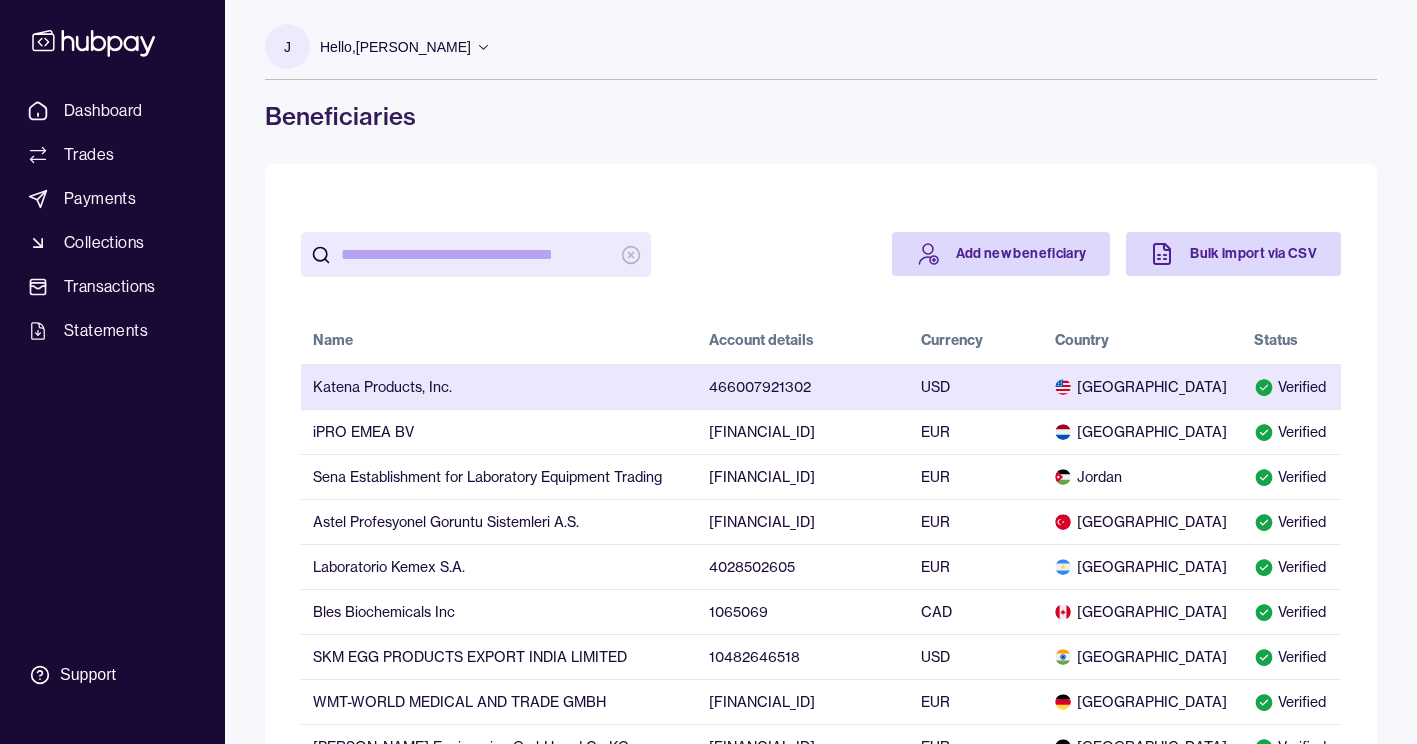 click on "466007921302" at bounding box center (803, 386) 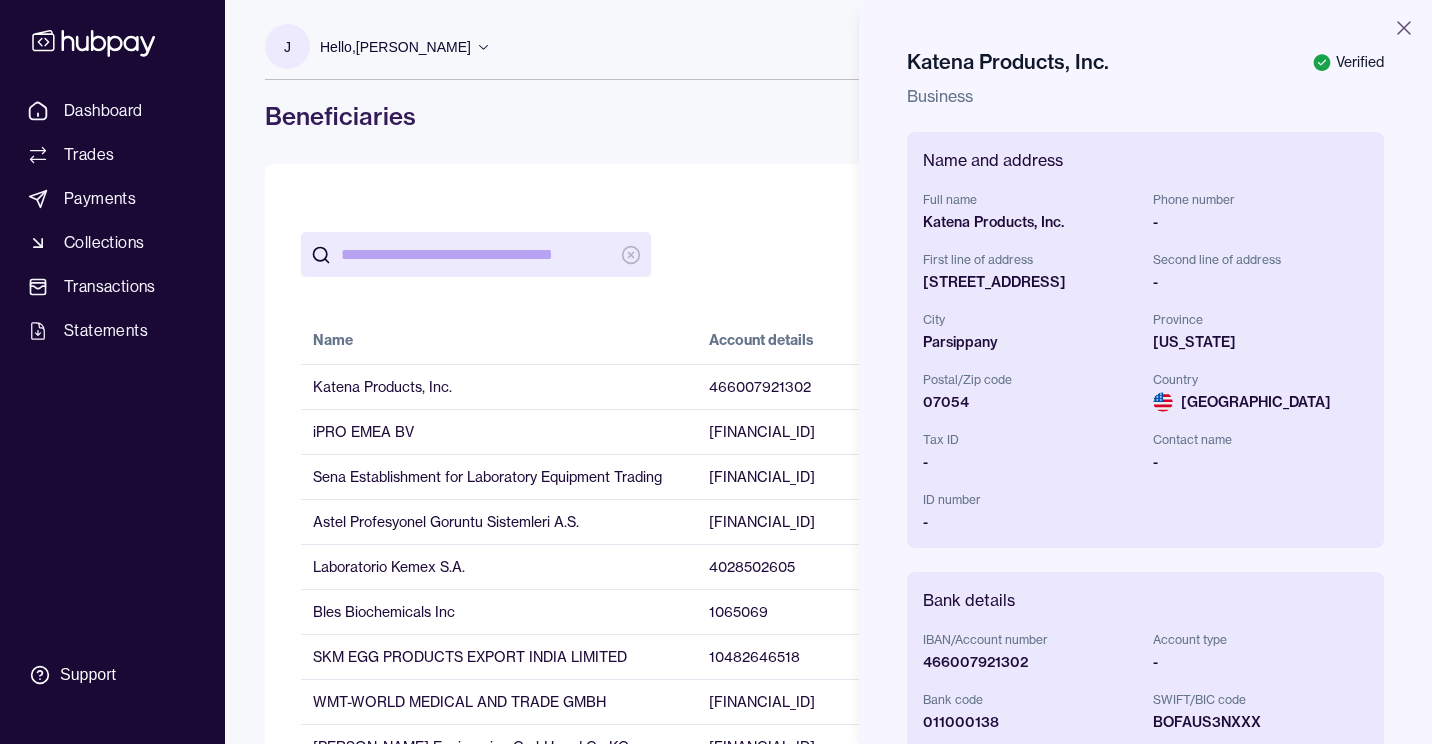 scroll, scrollTop: 400, scrollLeft: 0, axis: vertical 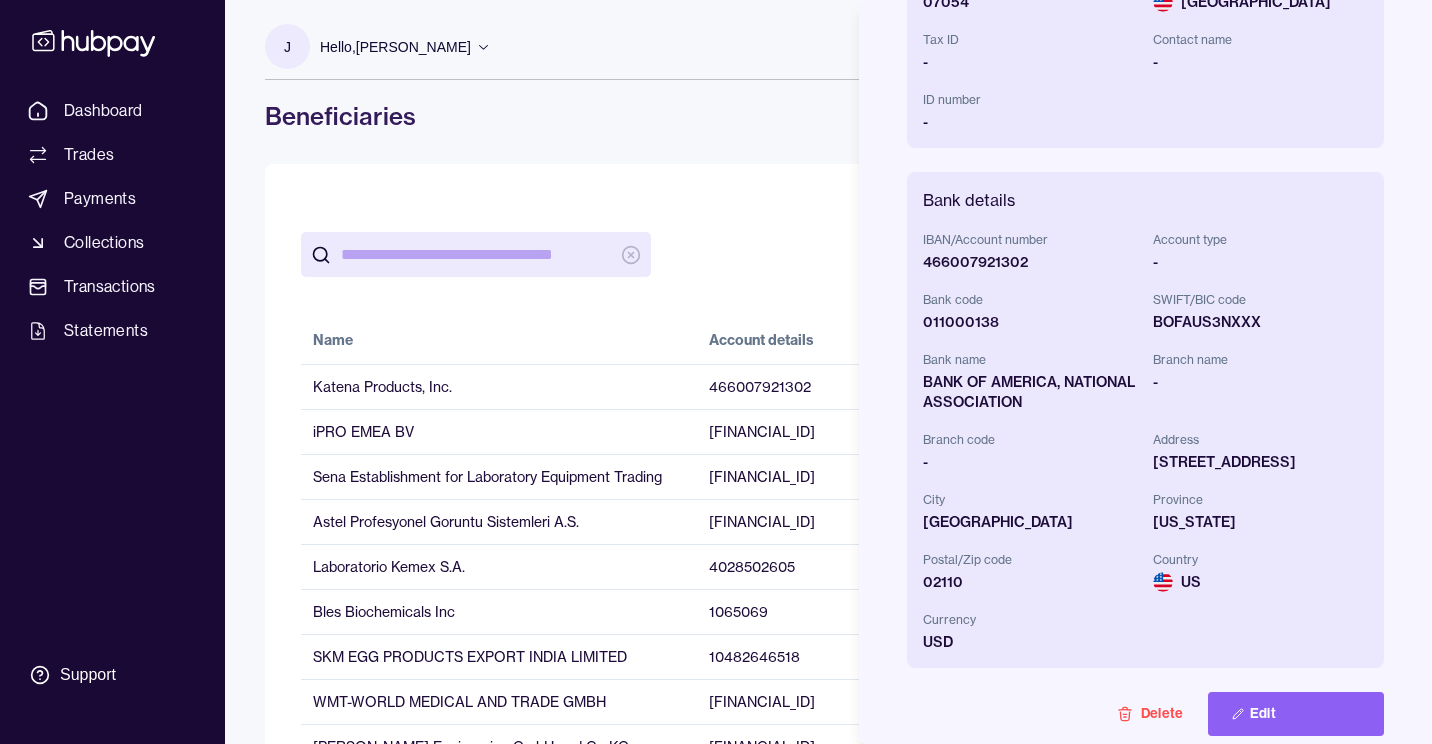click on "BOFAUS3NXXX" at bounding box center [1261, 322] 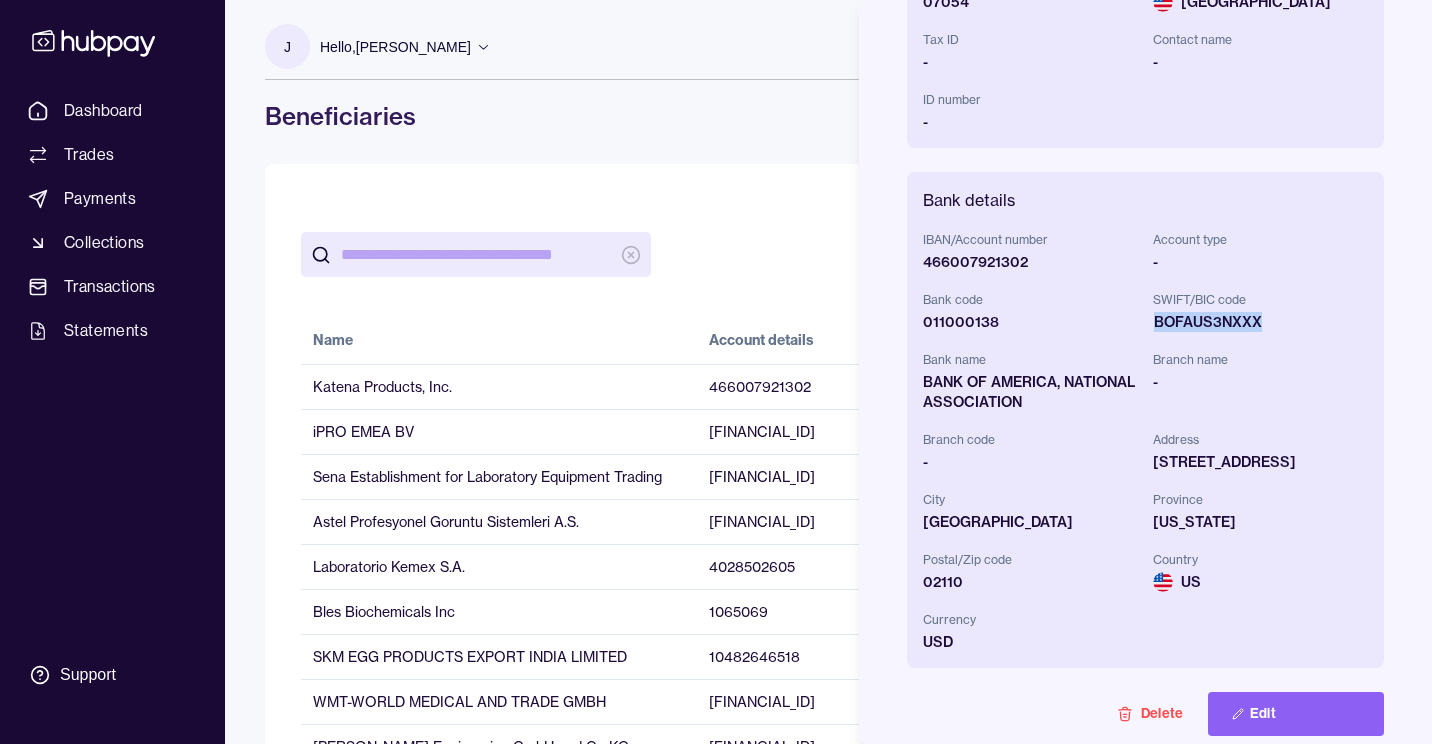 click on "BOFAUS3NXXX" at bounding box center (1261, 322) 